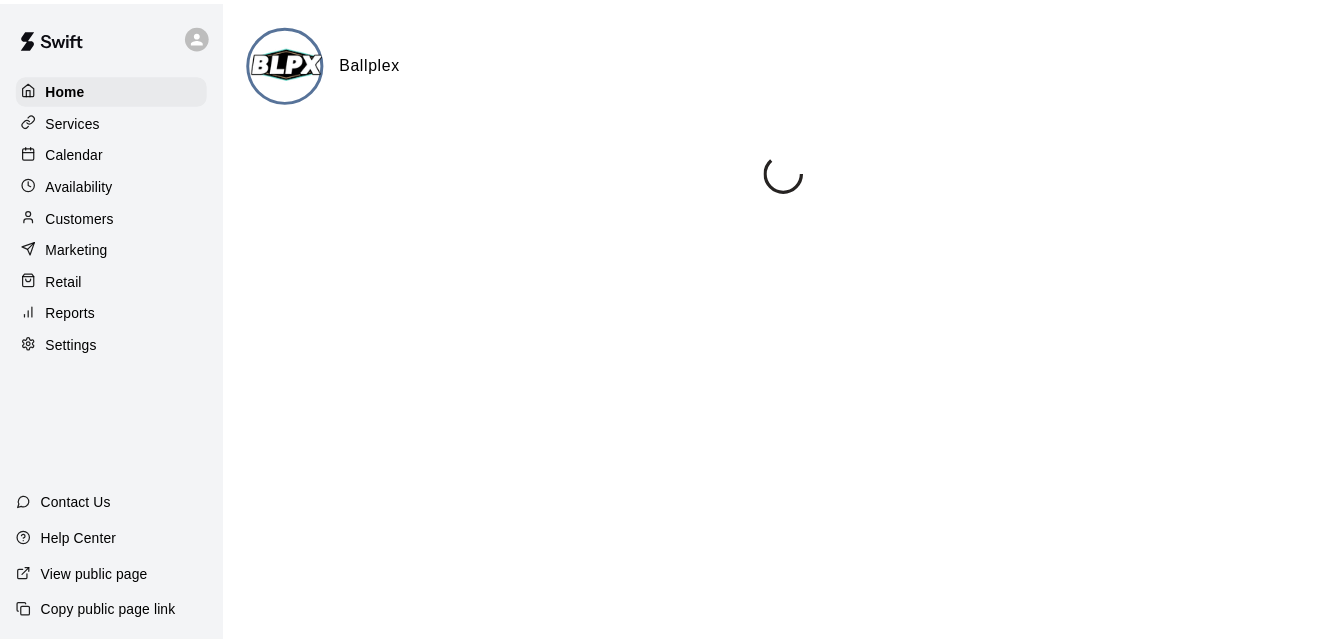 scroll, scrollTop: 0, scrollLeft: 0, axis: both 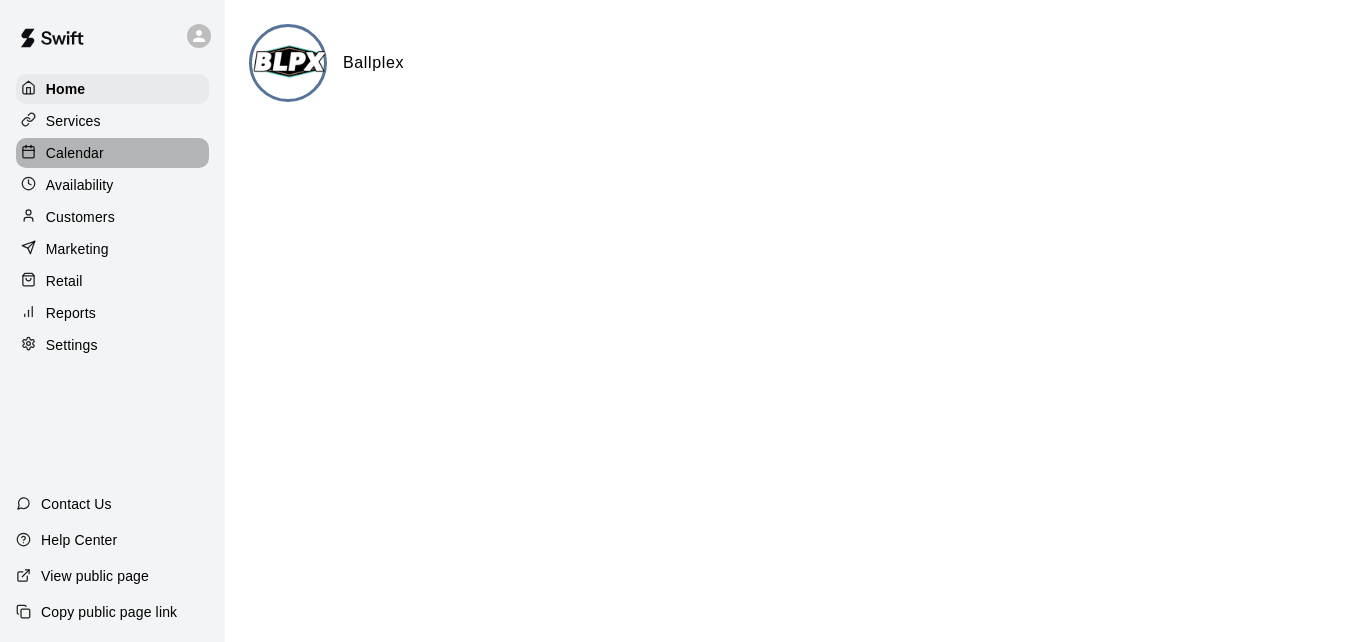 click on "Calendar" at bounding box center (112, 153) 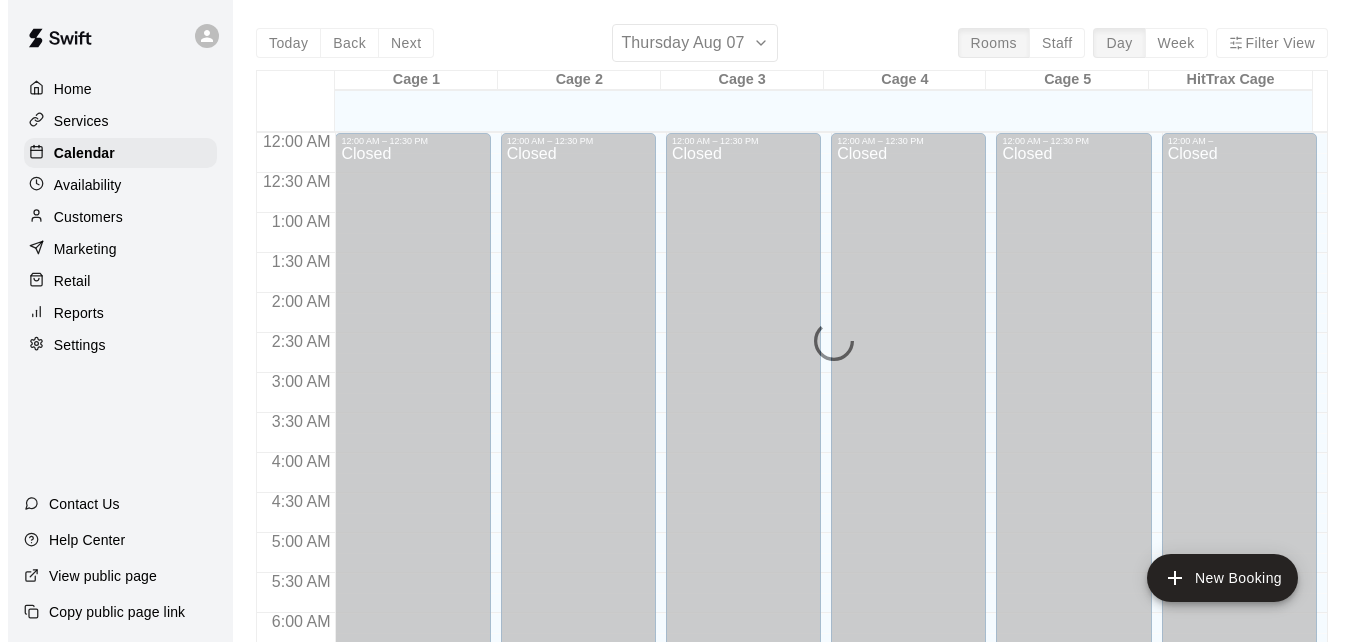 scroll, scrollTop: 1328, scrollLeft: 0, axis: vertical 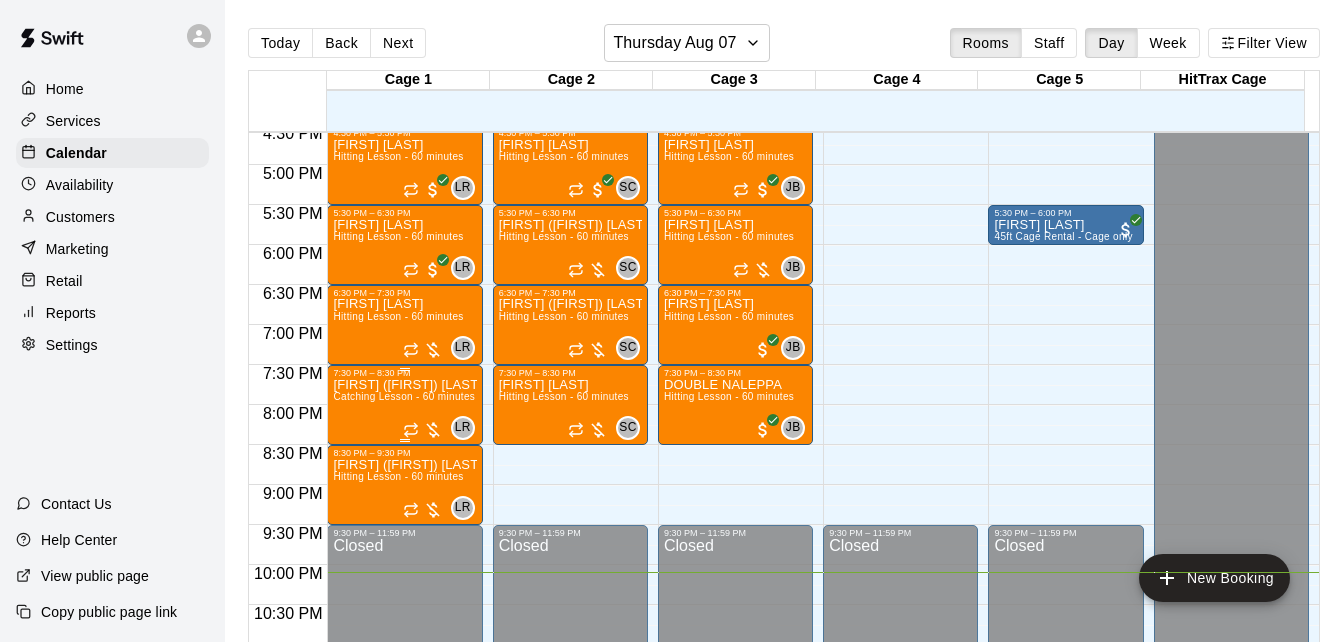 click on "[FIRST] ([FIRST]) [LAST] & 1 other" at bounding box center (404, 385) 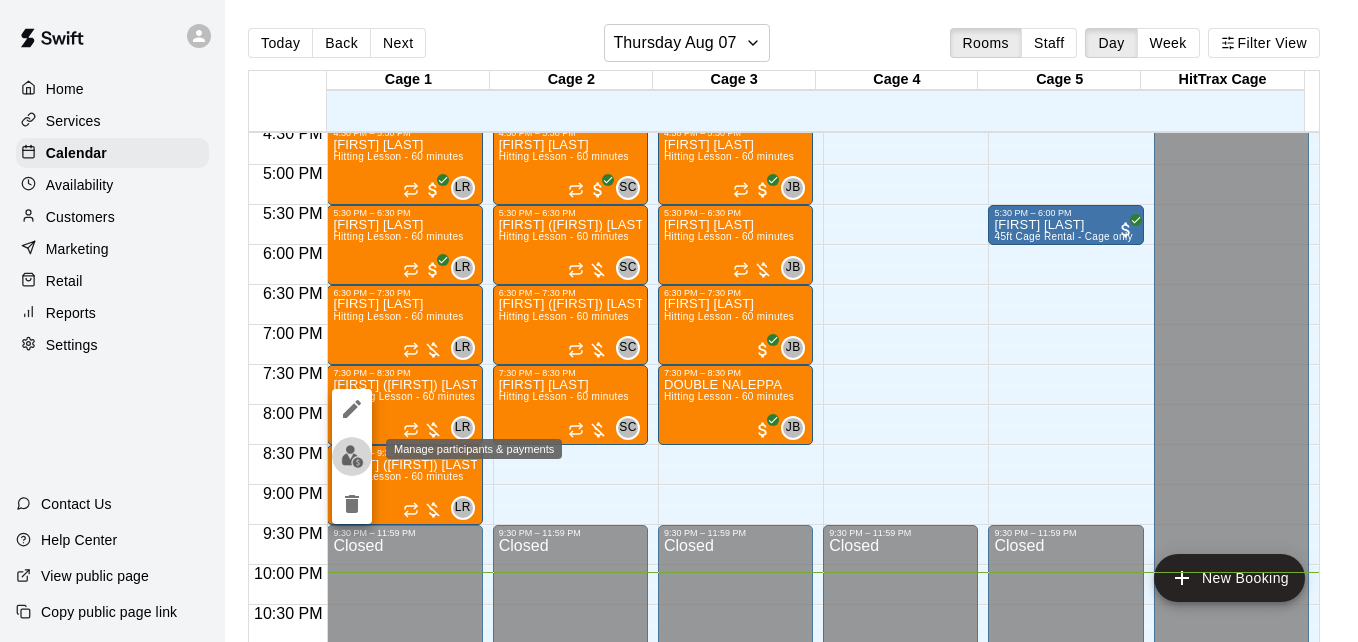 click at bounding box center (352, 456) 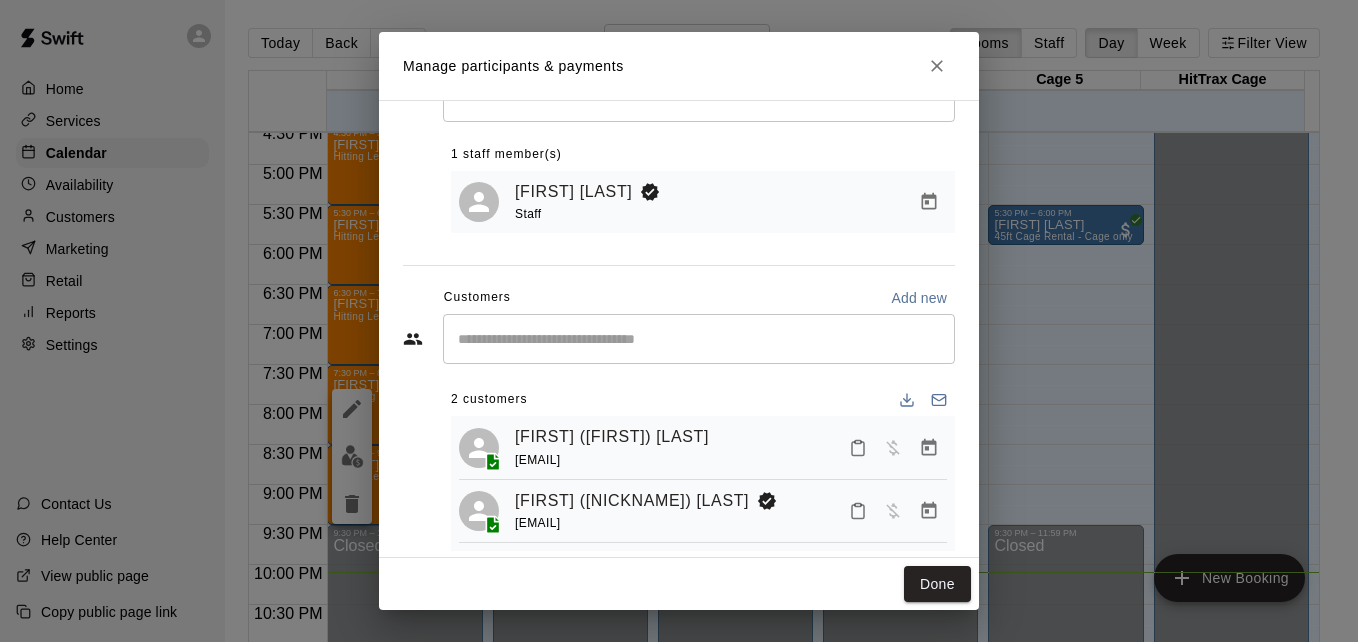 scroll, scrollTop: 115, scrollLeft: 0, axis: vertical 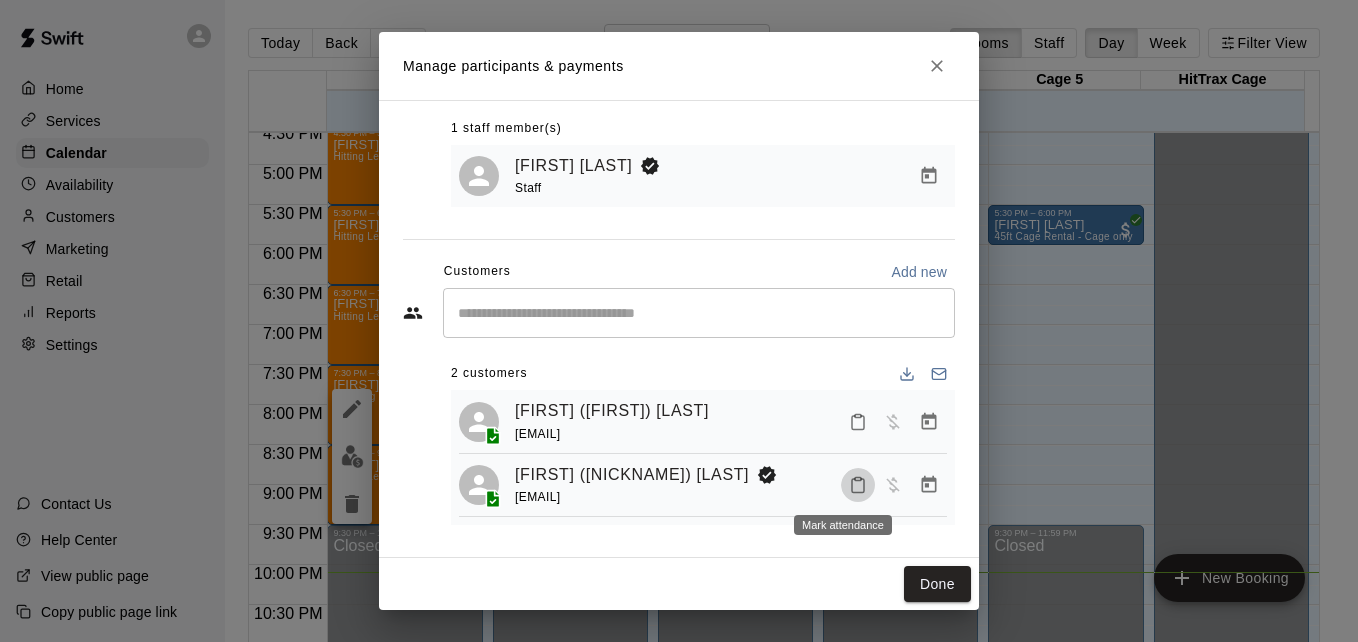 click 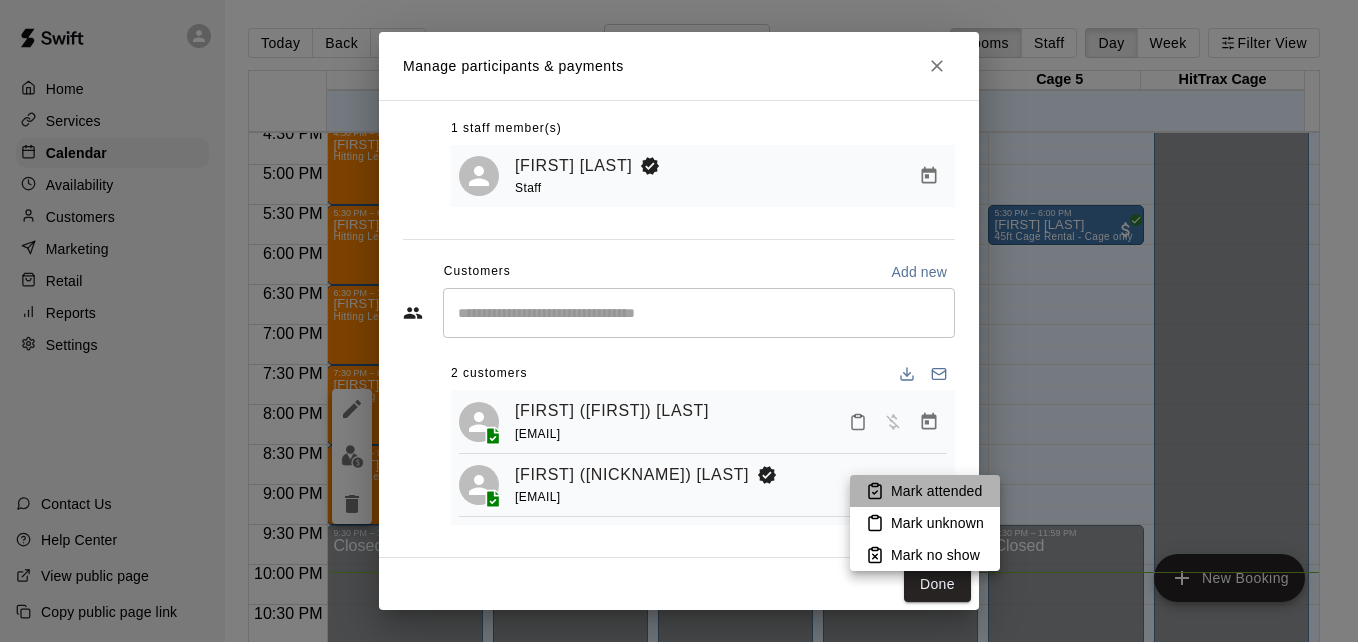 click on "Mark attended" at bounding box center [936, 491] 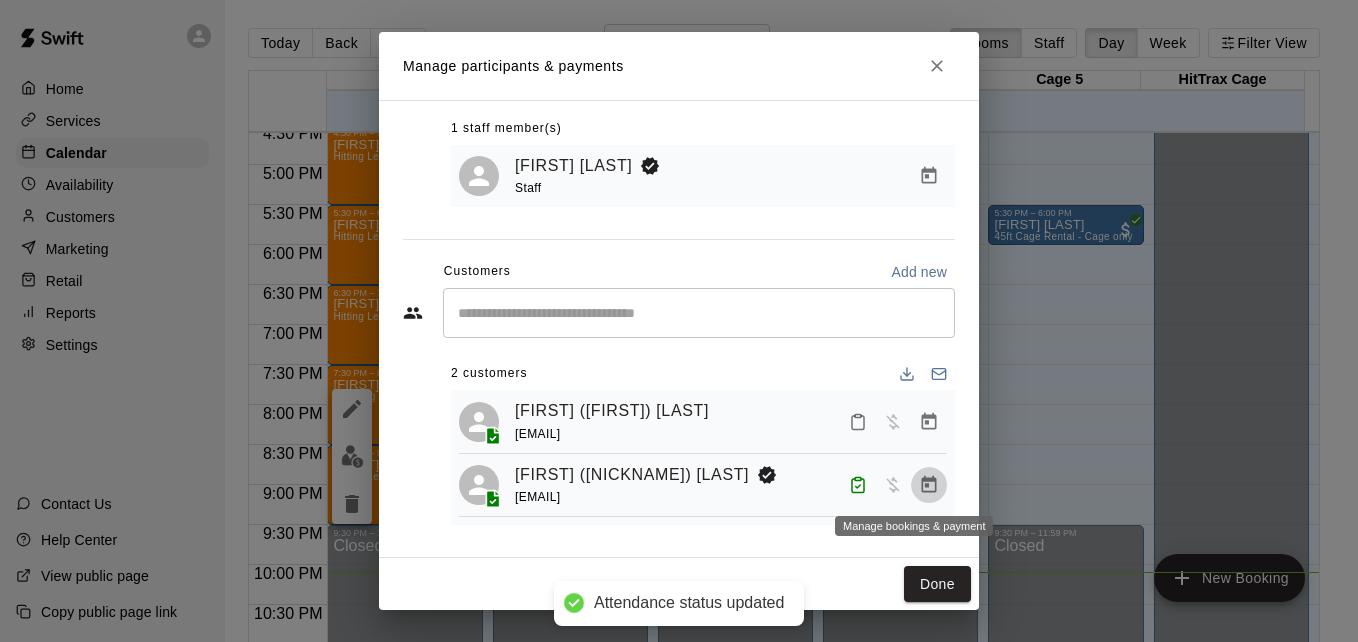 click 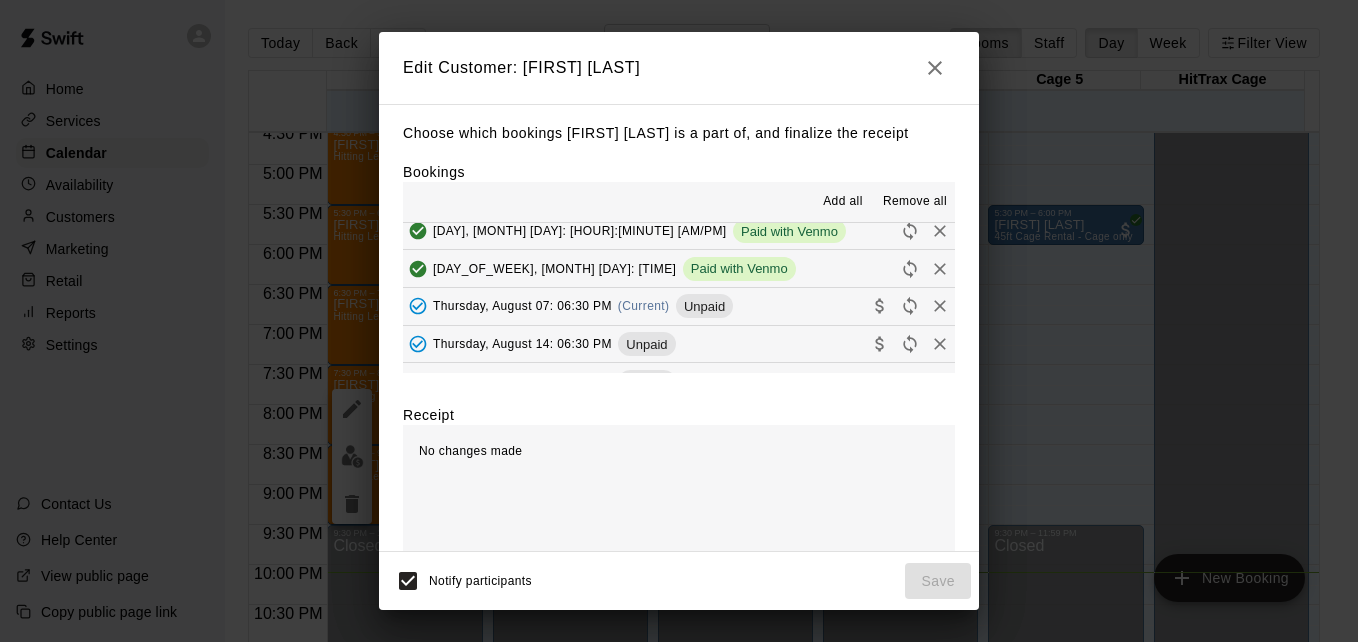 scroll, scrollTop: 200, scrollLeft: 0, axis: vertical 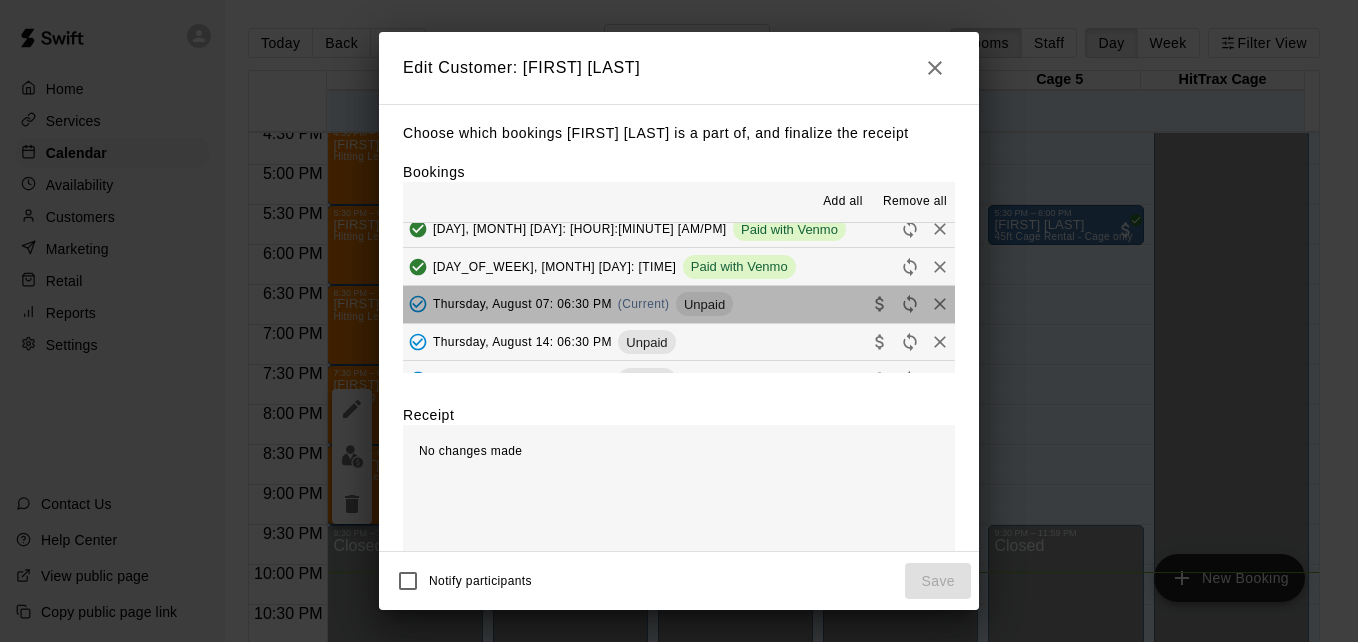 click on "[DAY], [MONTH] [DAY]: [HOUR]:[MINUTE] [AM/PM] (Current) Unpaid" at bounding box center (679, 304) 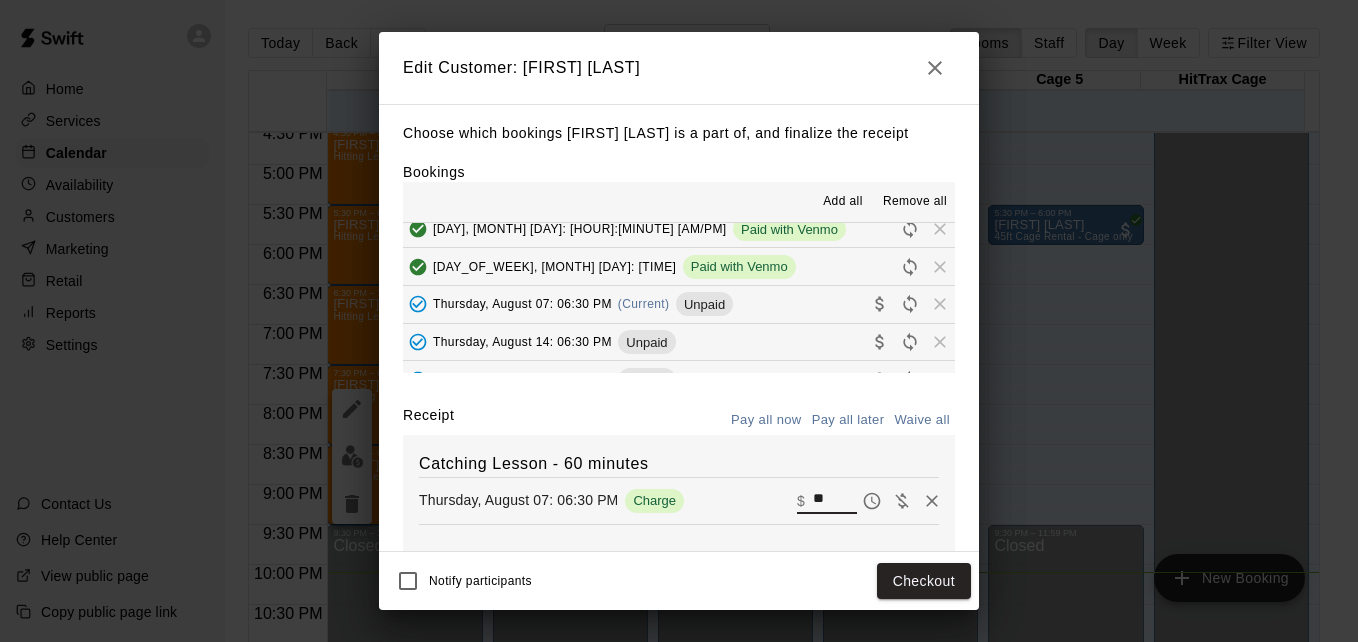 click on "**" at bounding box center [835, 501] 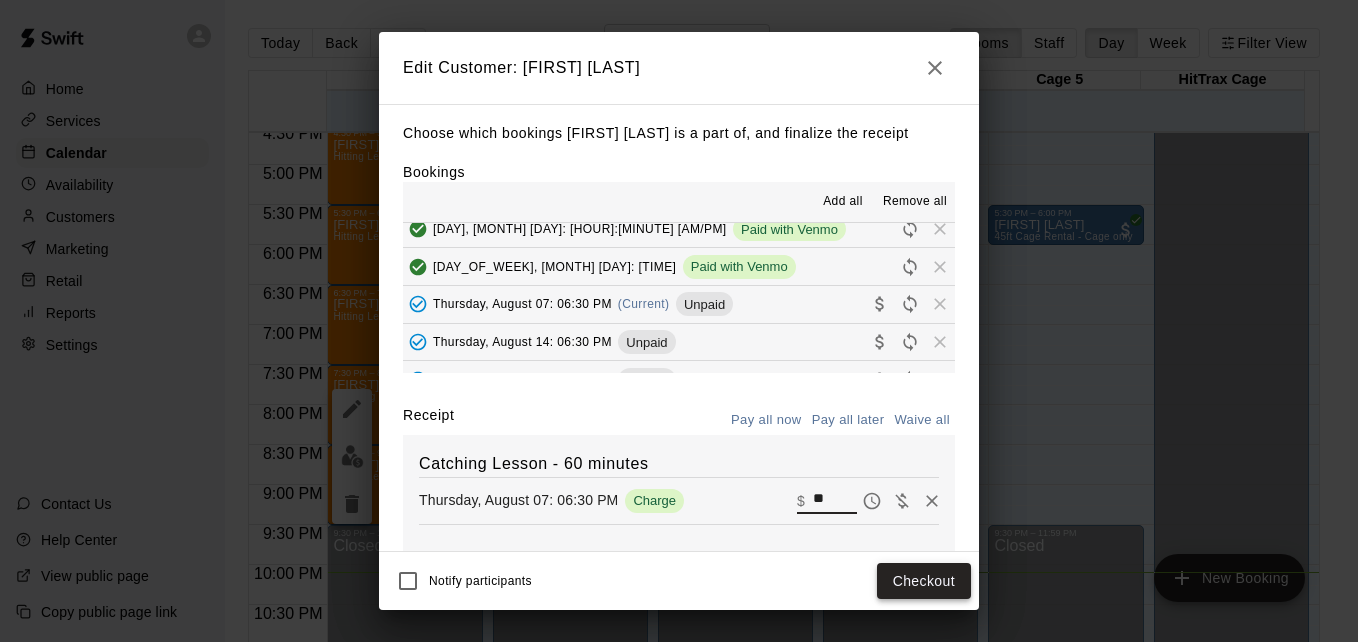 type on "**" 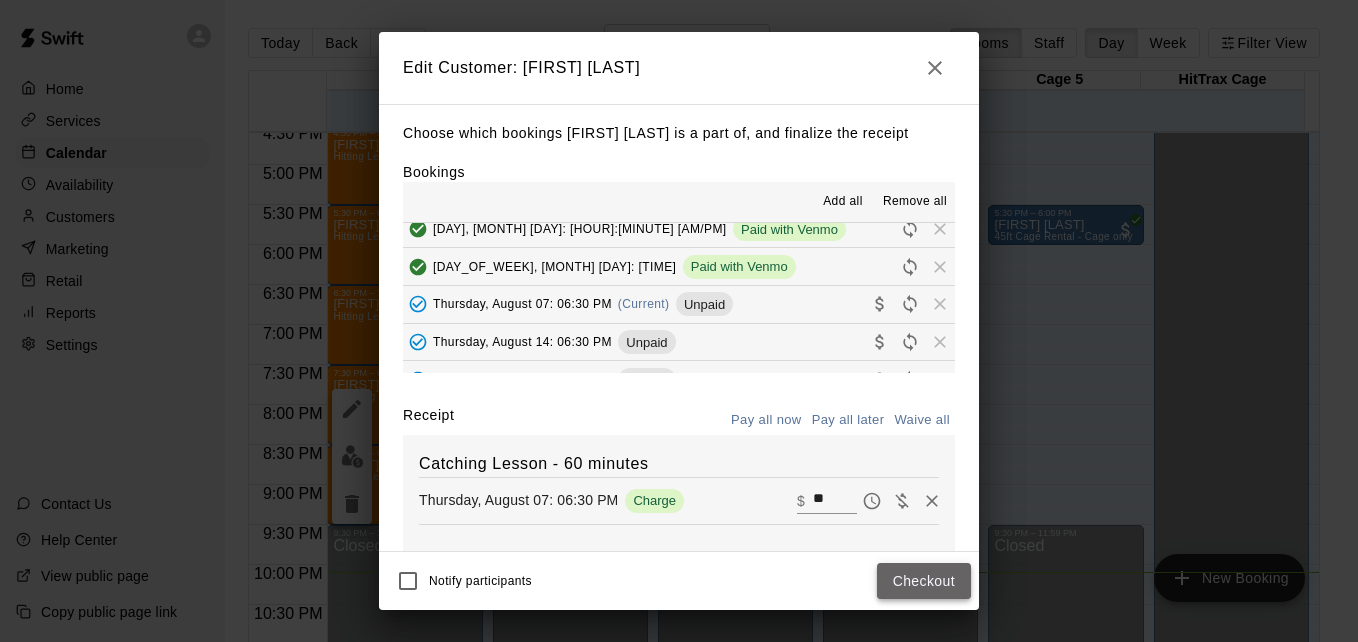click on "Checkout" at bounding box center (924, 581) 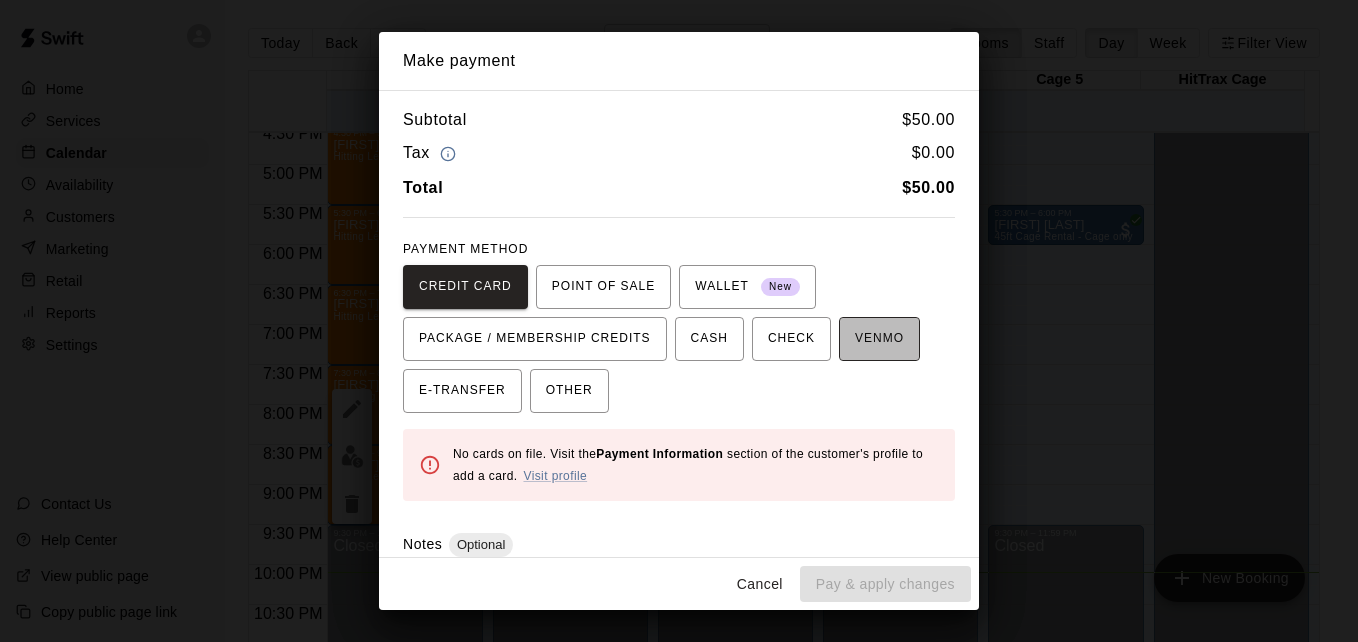 click on "VENMO" at bounding box center (879, 339) 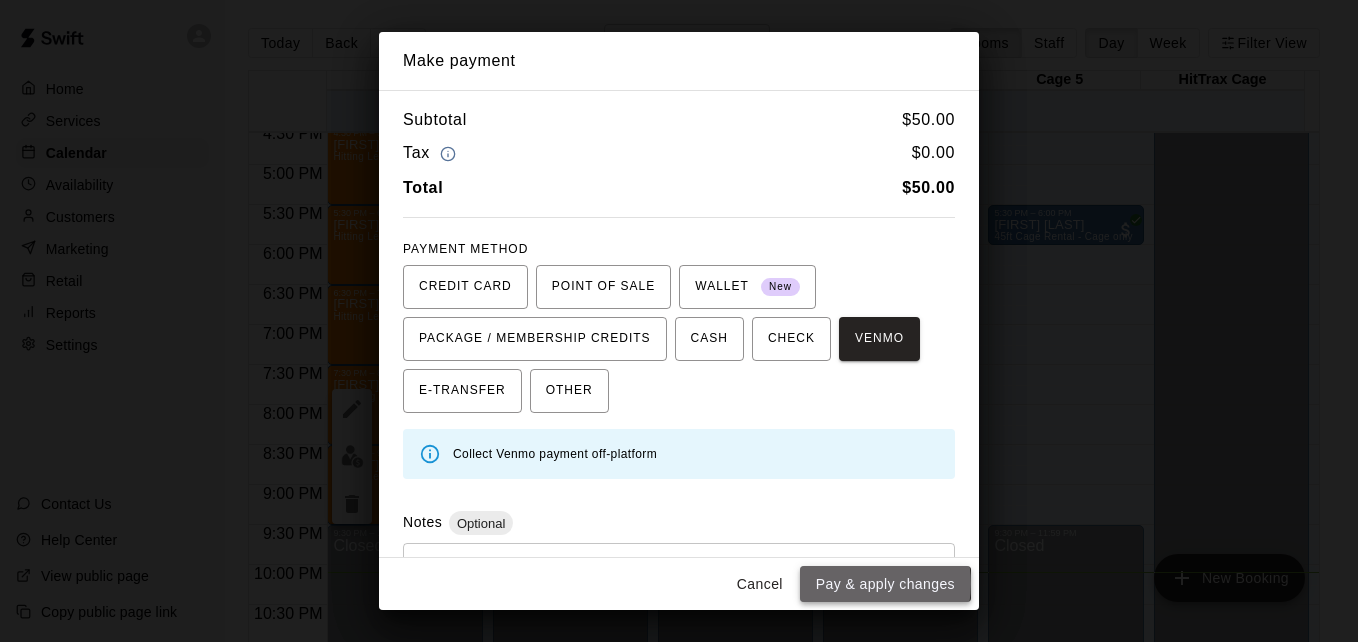 click on "Pay & apply changes" at bounding box center (885, 584) 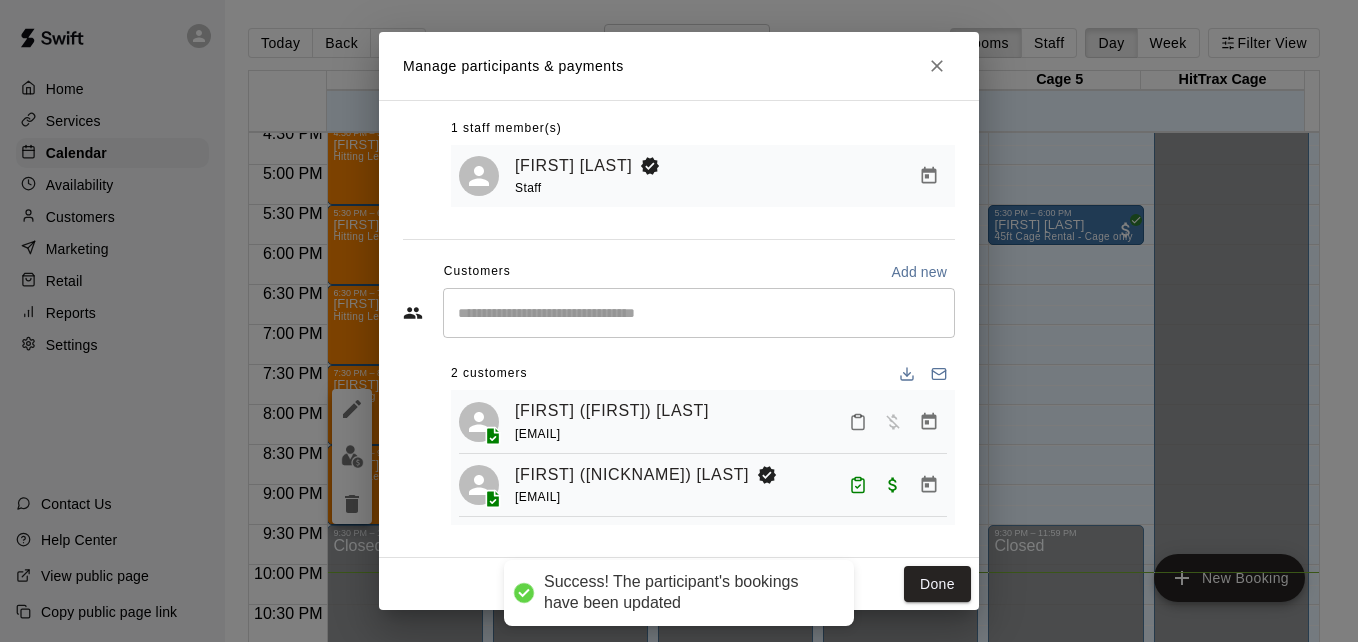 scroll, scrollTop: 0, scrollLeft: 0, axis: both 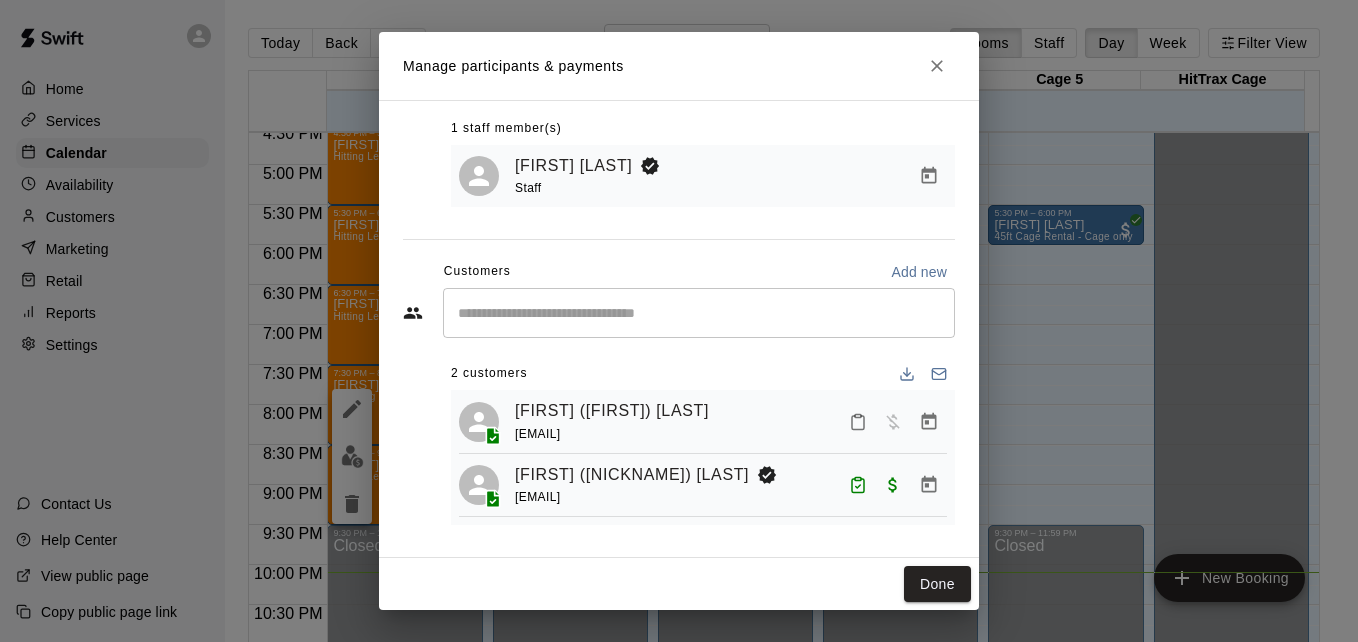 click on "Done" at bounding box center (679, 584) 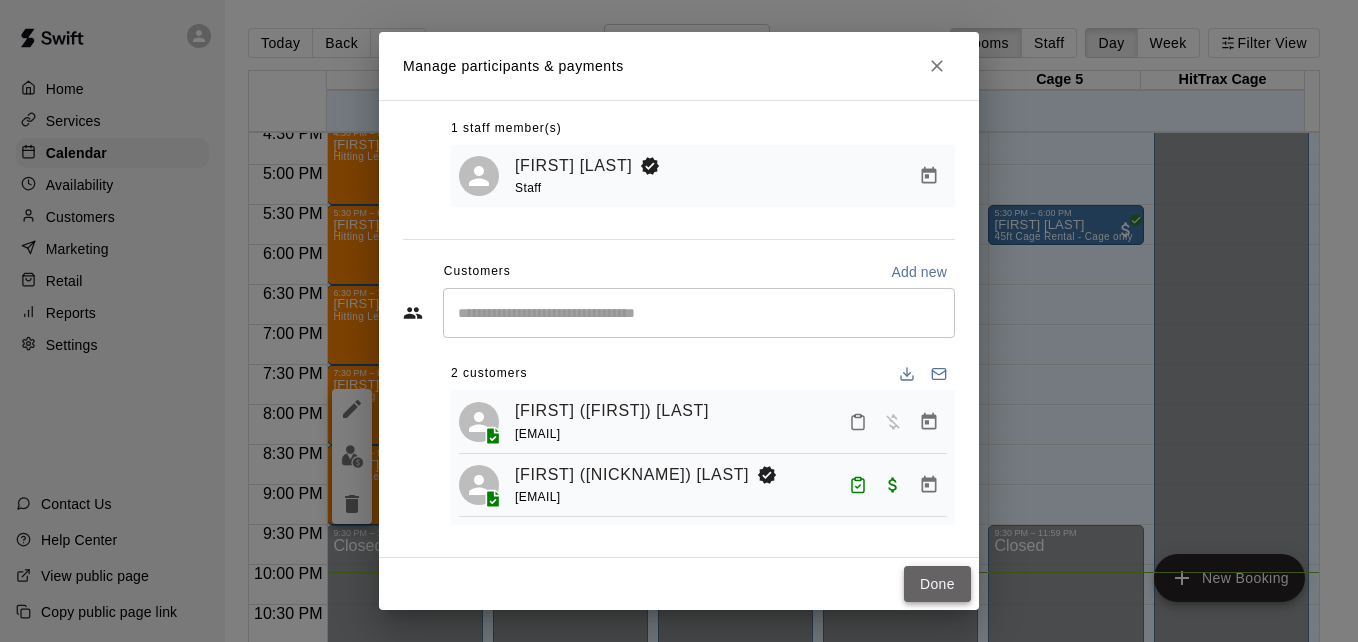 click on "Done" at bounding box center (937, 584) 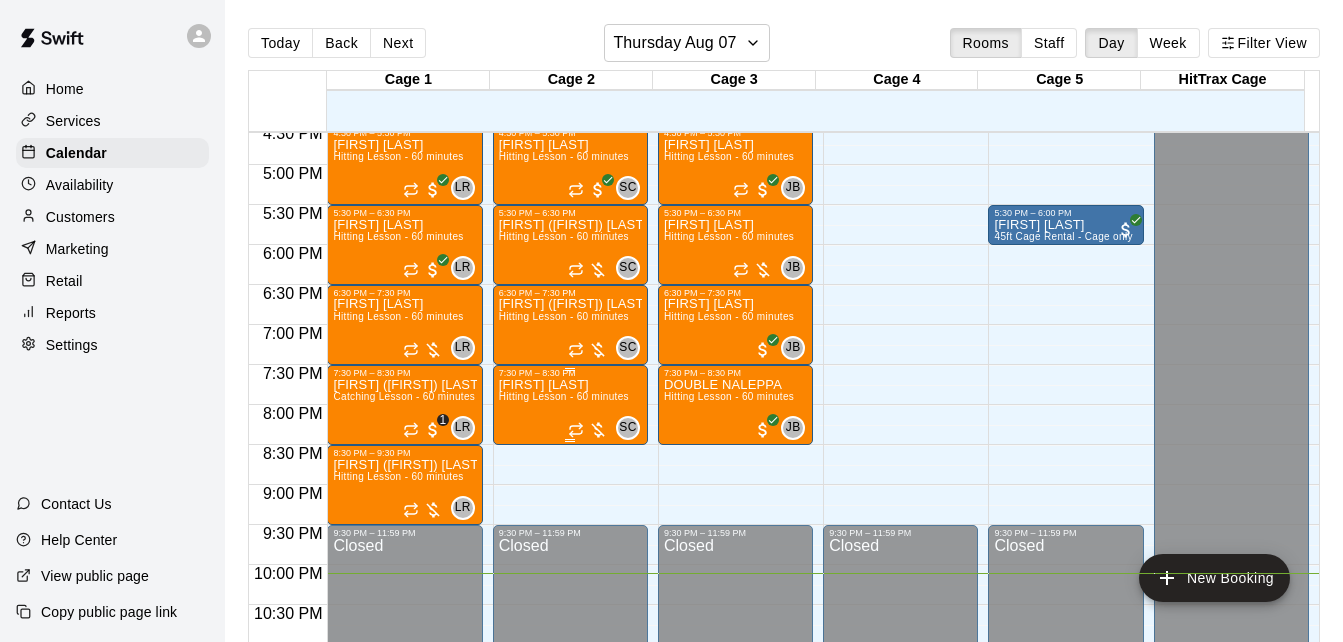 click on "[FIRST] [LAST] Hitting Lesson - 60 minutes" at bounding box center [564, 699] 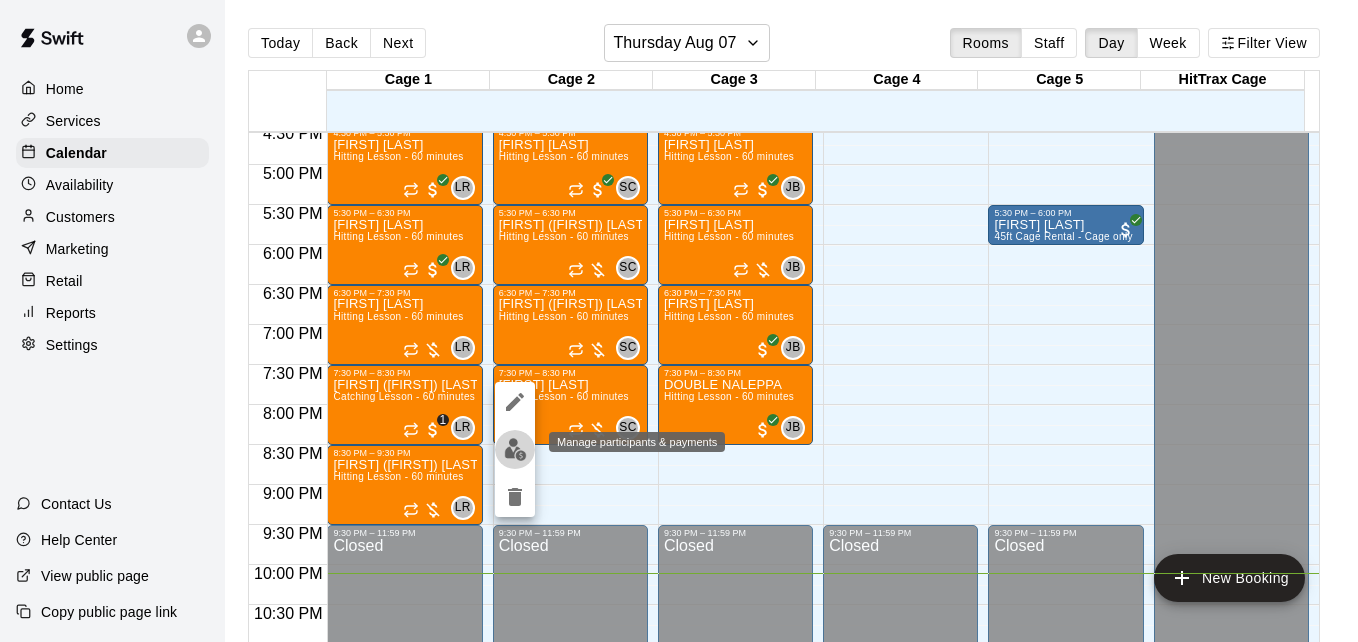 click at bounding box center [515, 449] 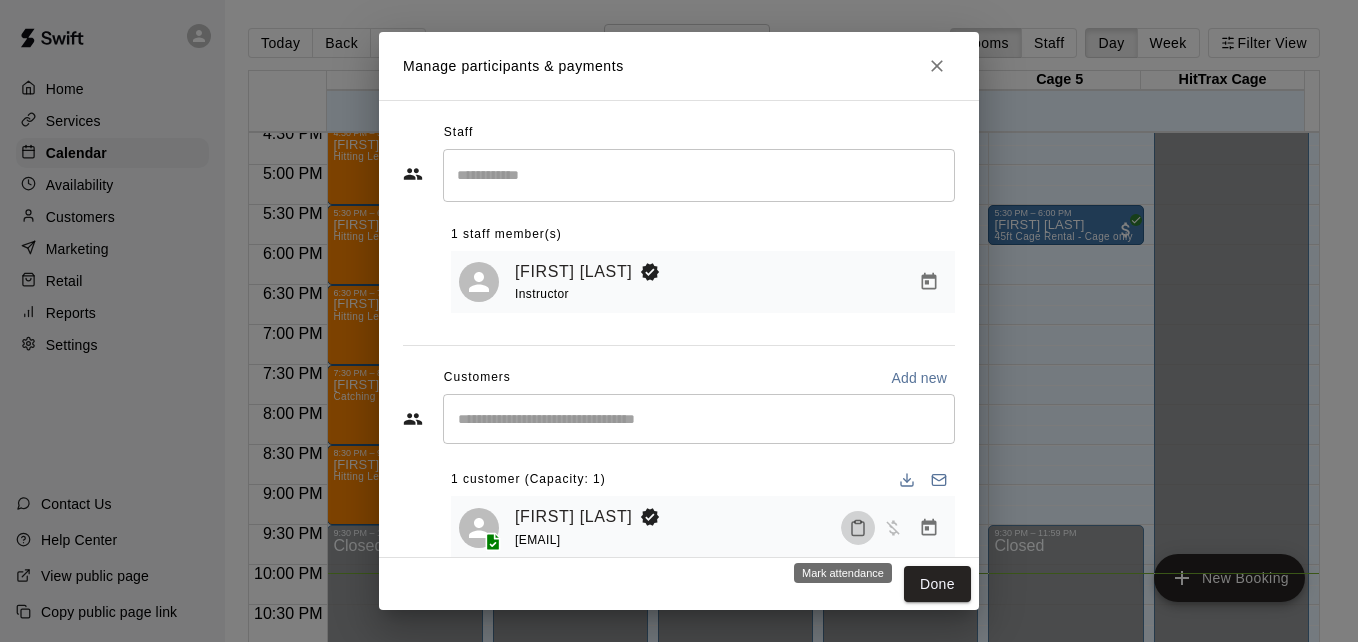 click 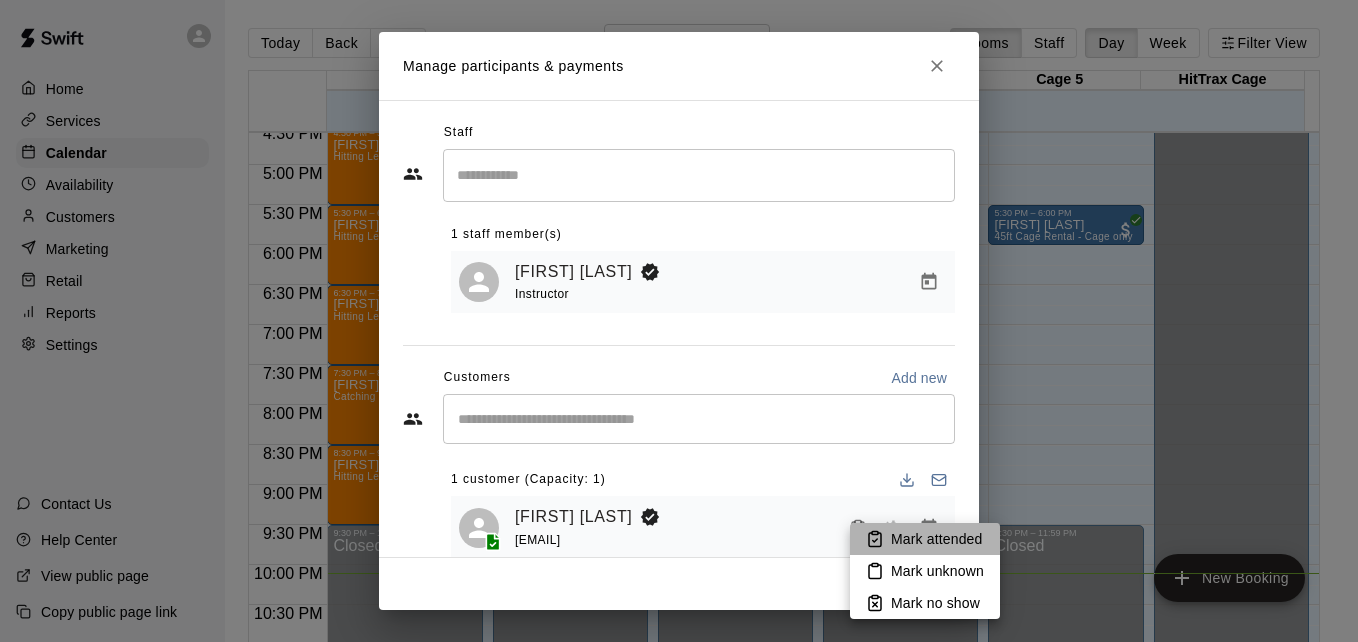 click on "Mark attended" at bounding box center [936, 539] 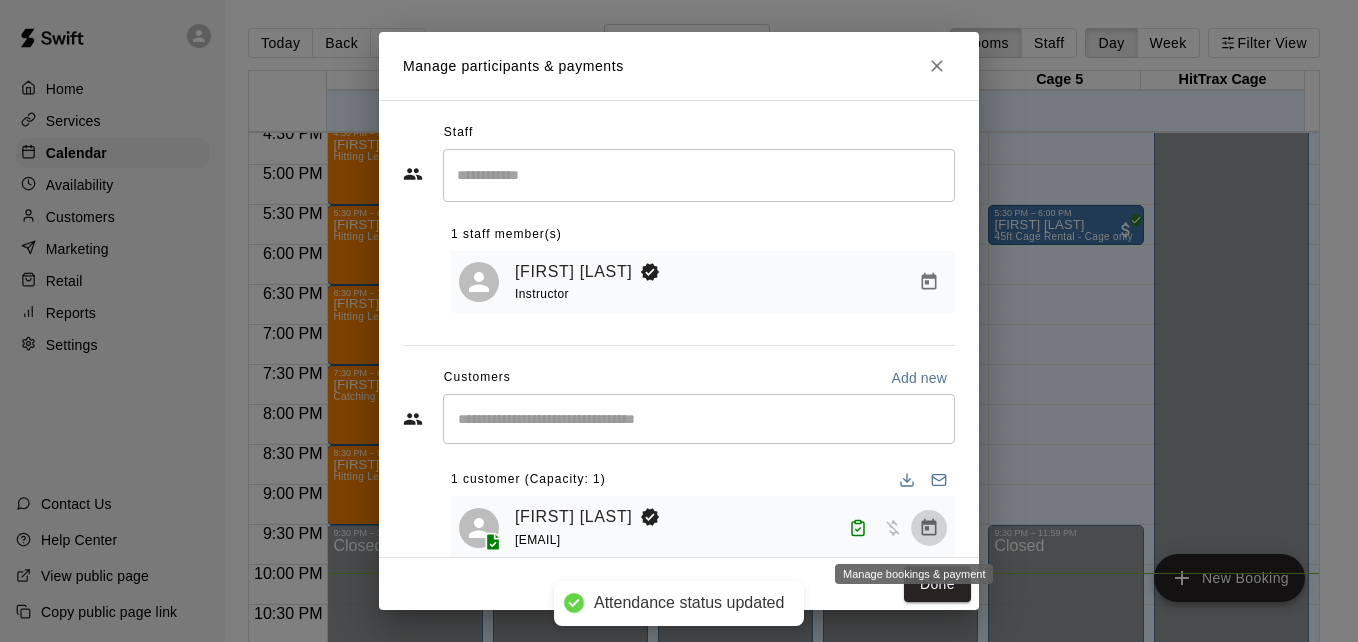 click 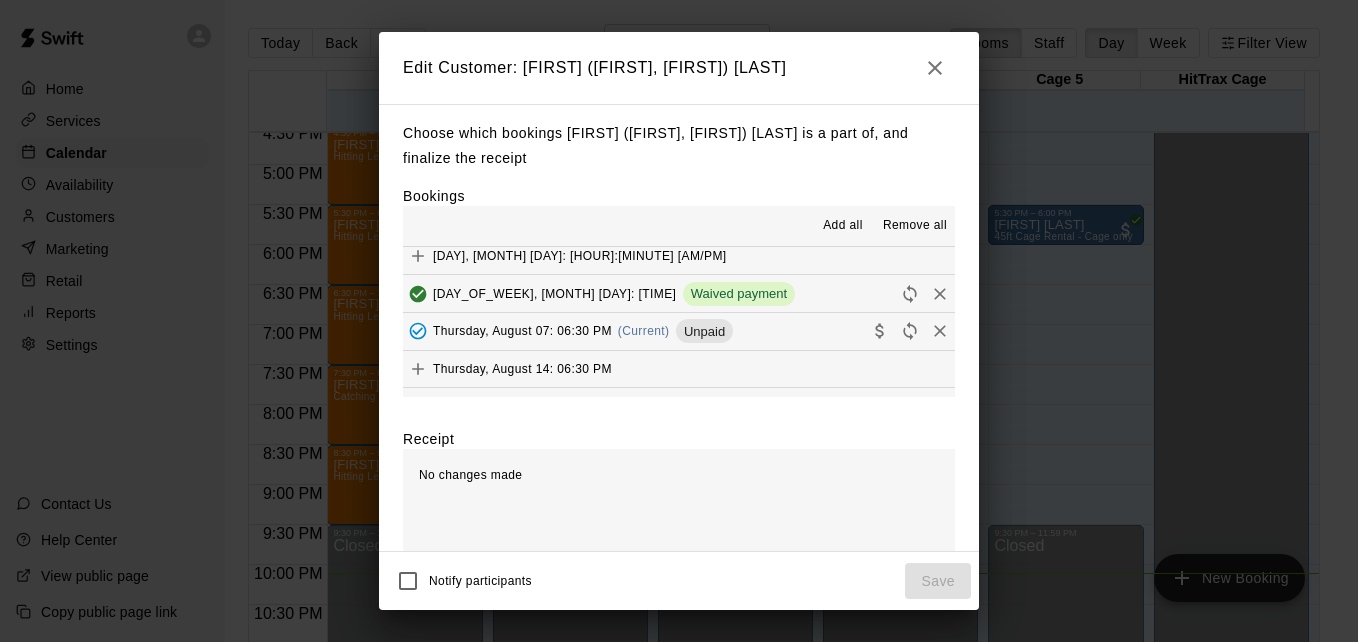 scroll, scrollTop: 240, scrollLeft: 0, axis: vertical 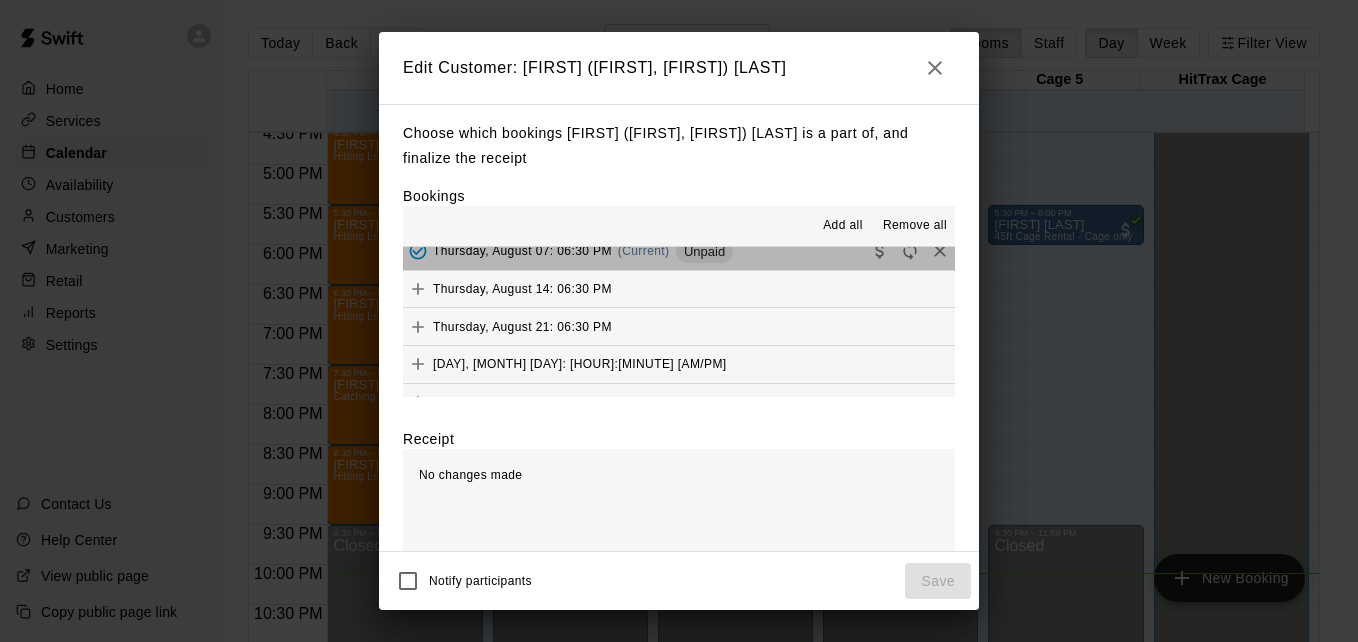 click on "[DAY], [MONTH] [DAY]: [HOUR]:[MINUTE] [AM/PM] (Current) Unpaid" at bounding box center (679, 251) 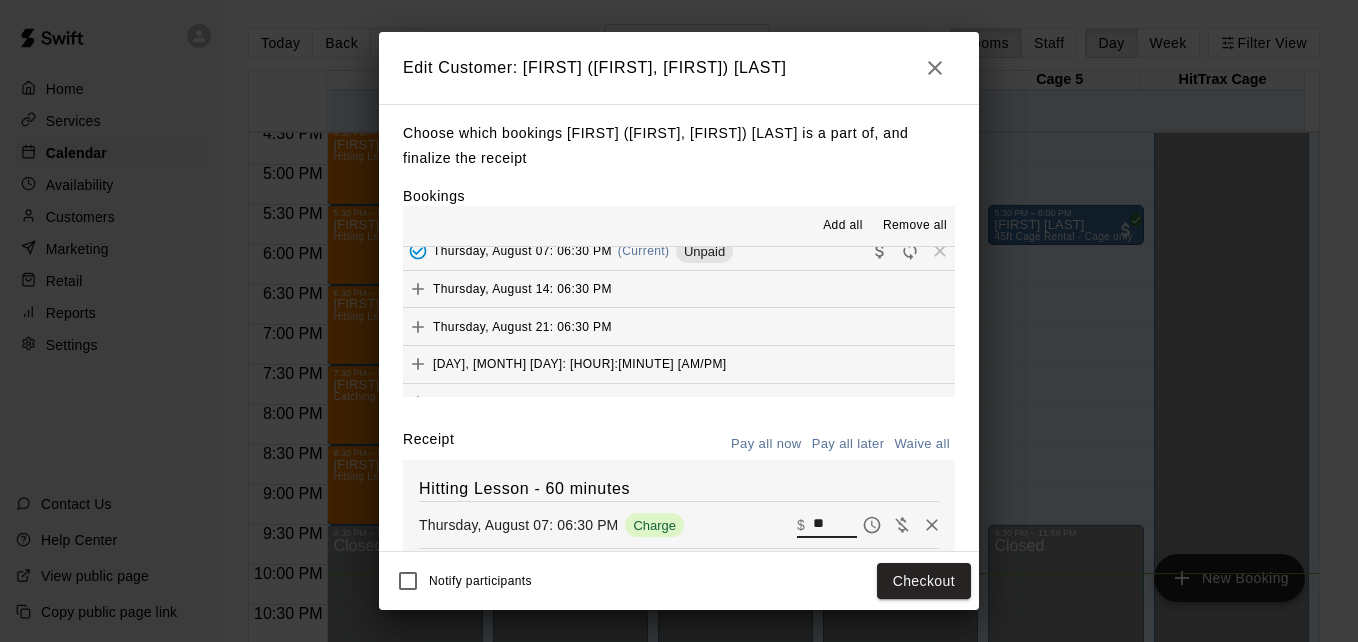 click on "**" at bounding box center (835, 525) 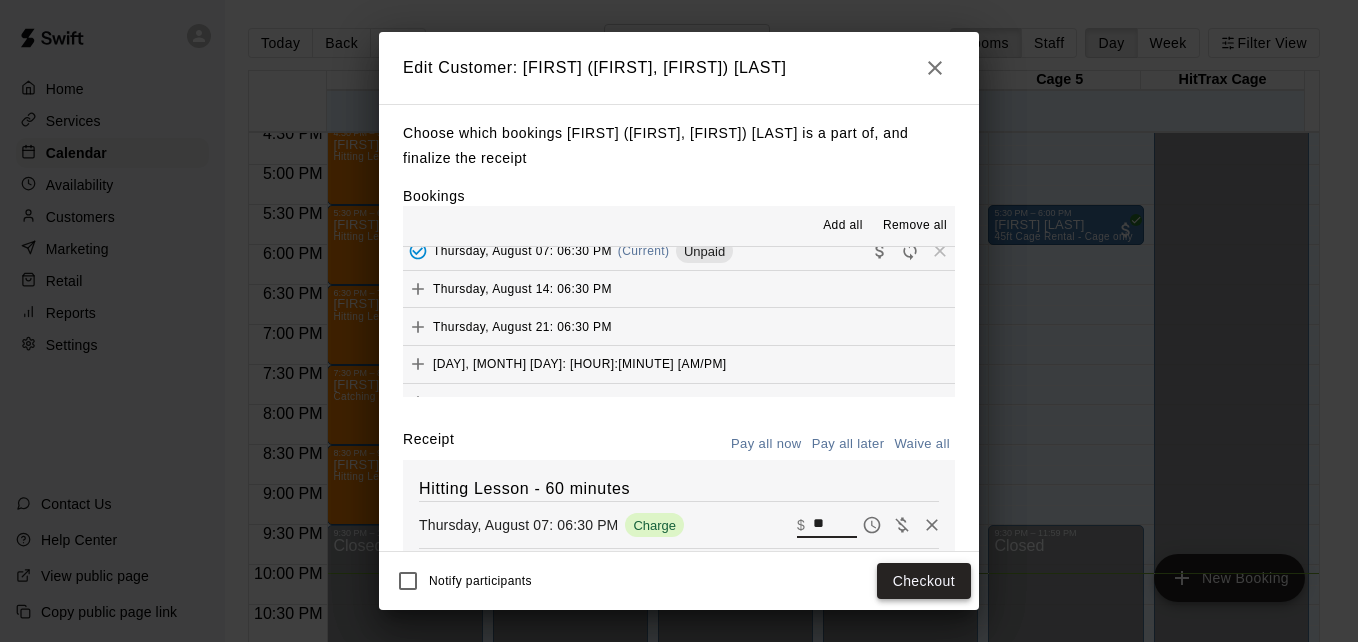 type on "**" 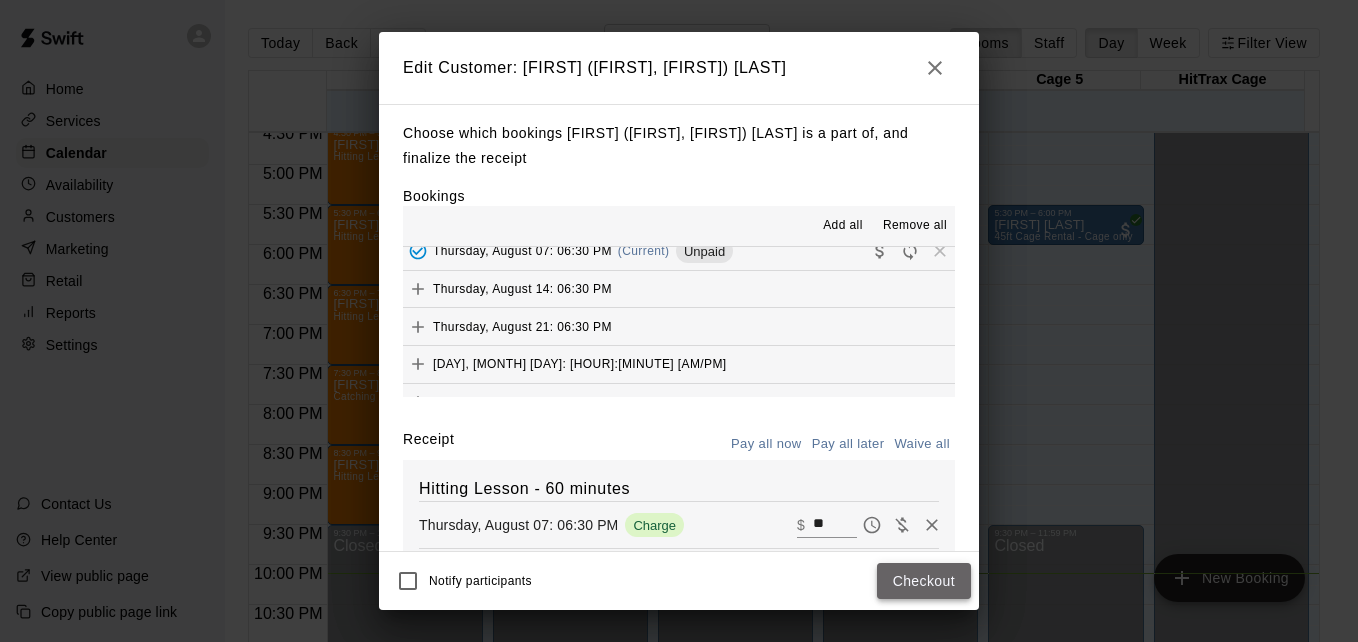 click on "Checkout" at bounding box center [924, 581] 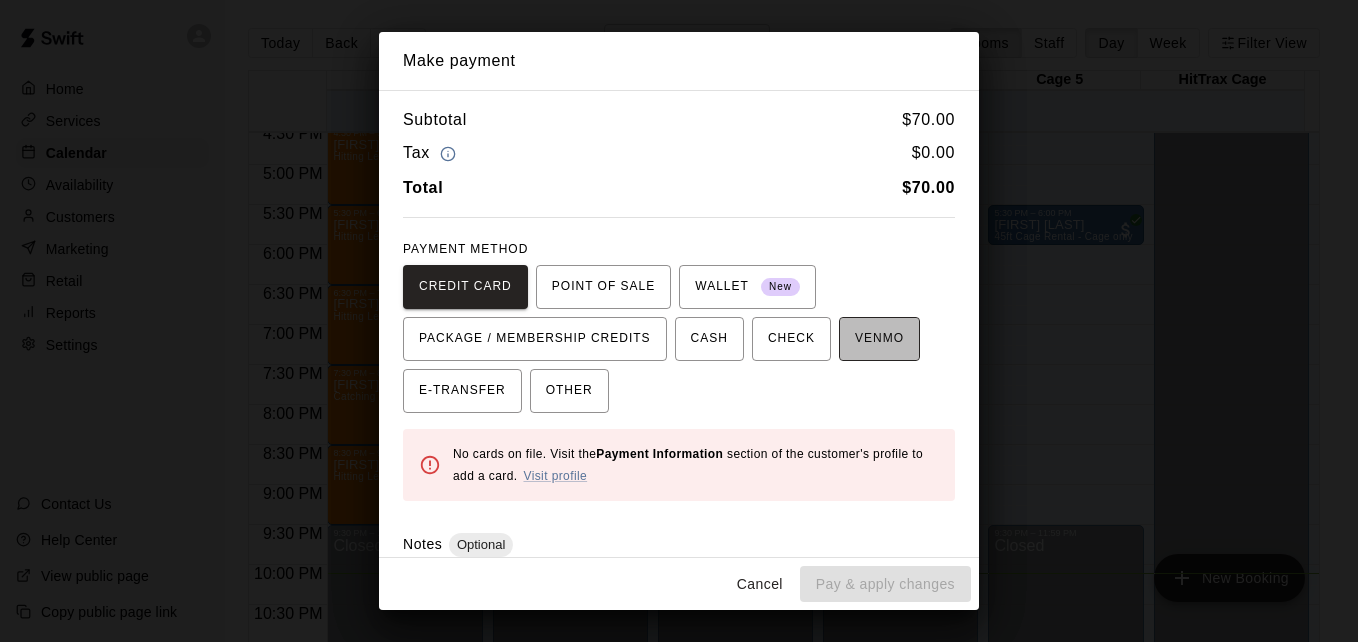 click on "VENMO" at bounding box center (879, 339) 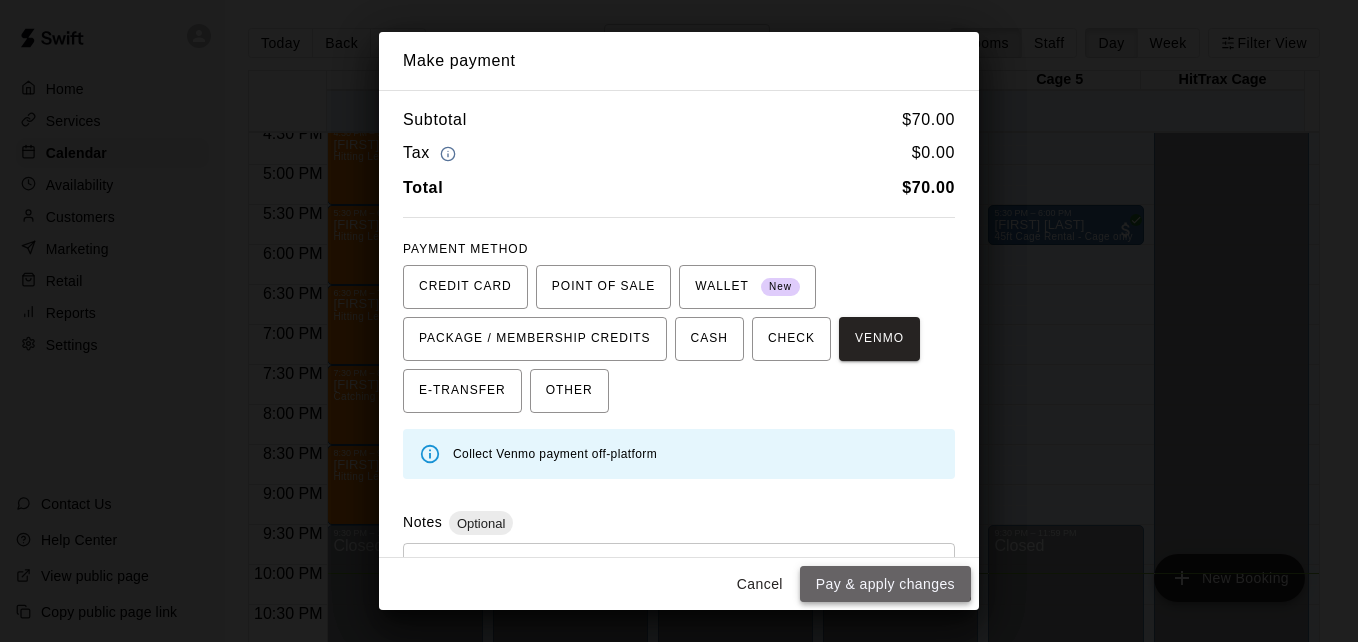 click on "Pay & apply changes" at bounding box center (885, 584) 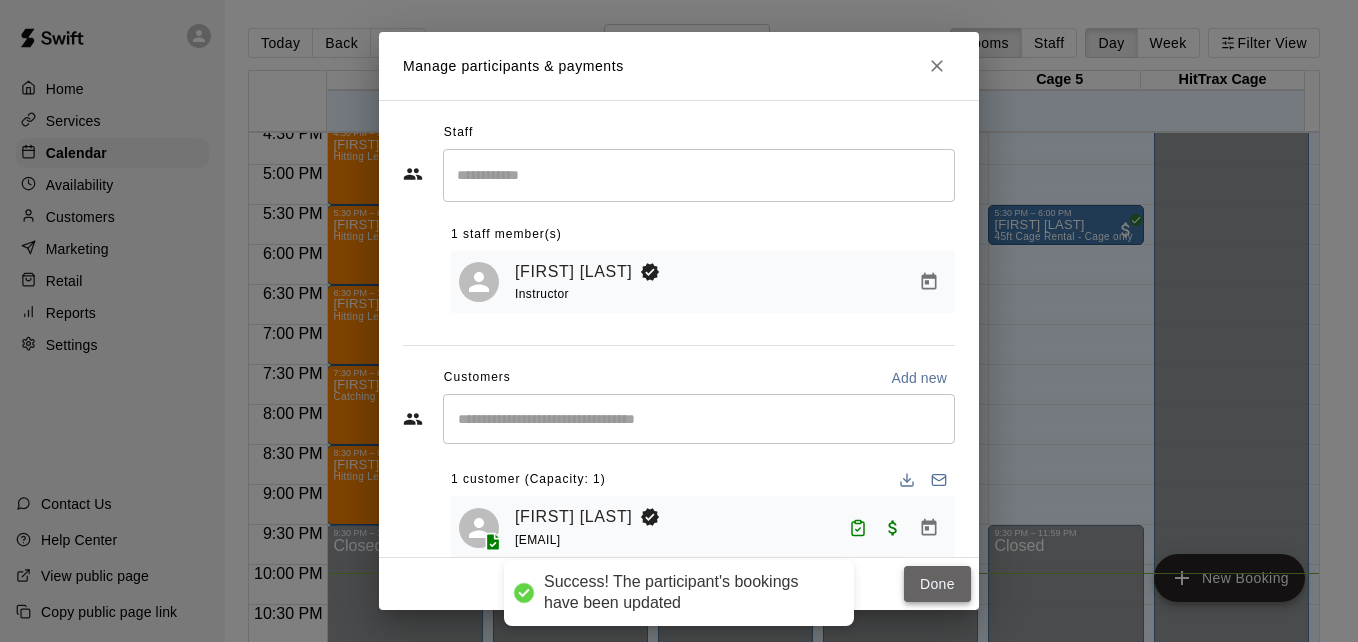 click on "Done" at bounding box center (937, 584) 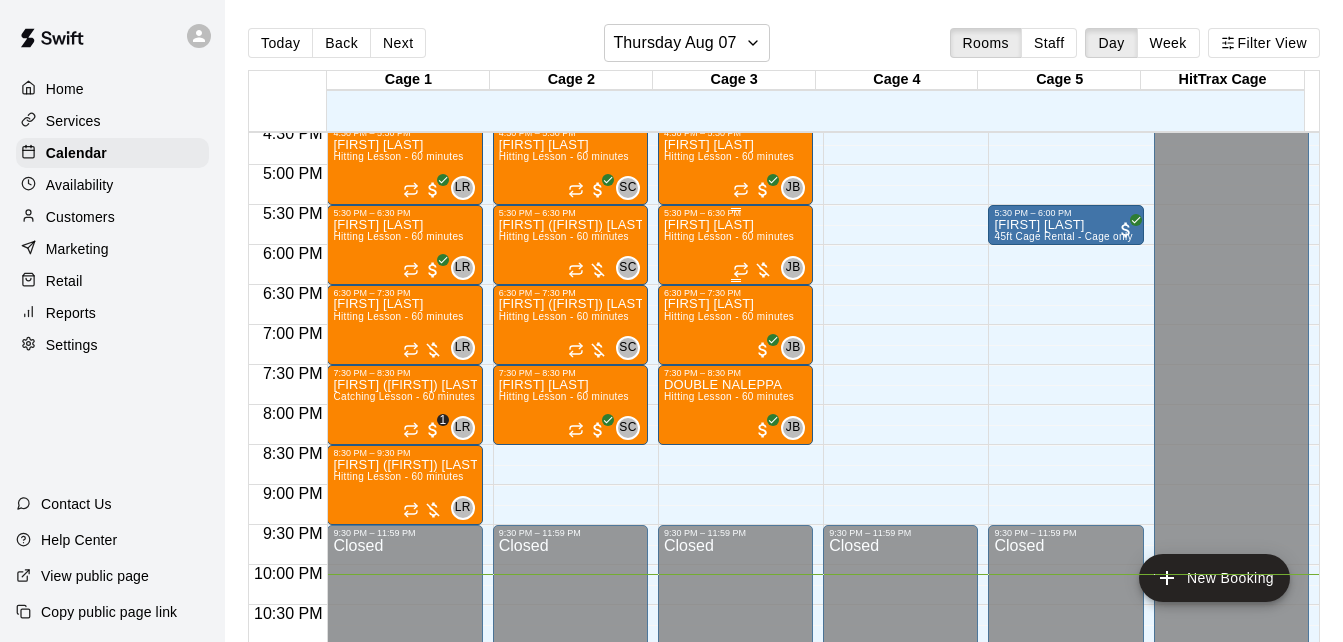 click on "Hitting Lesson - 60 minutes" at bounding box center (729, 236) 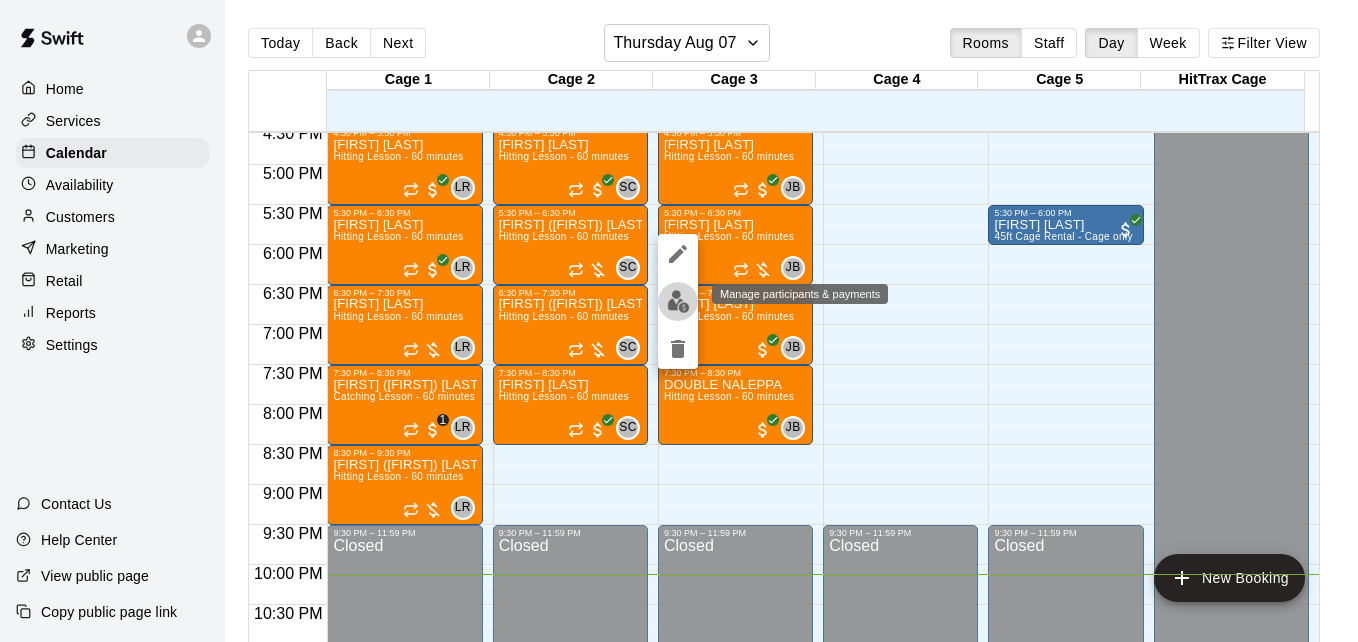 click at bounding box center [678, 301] 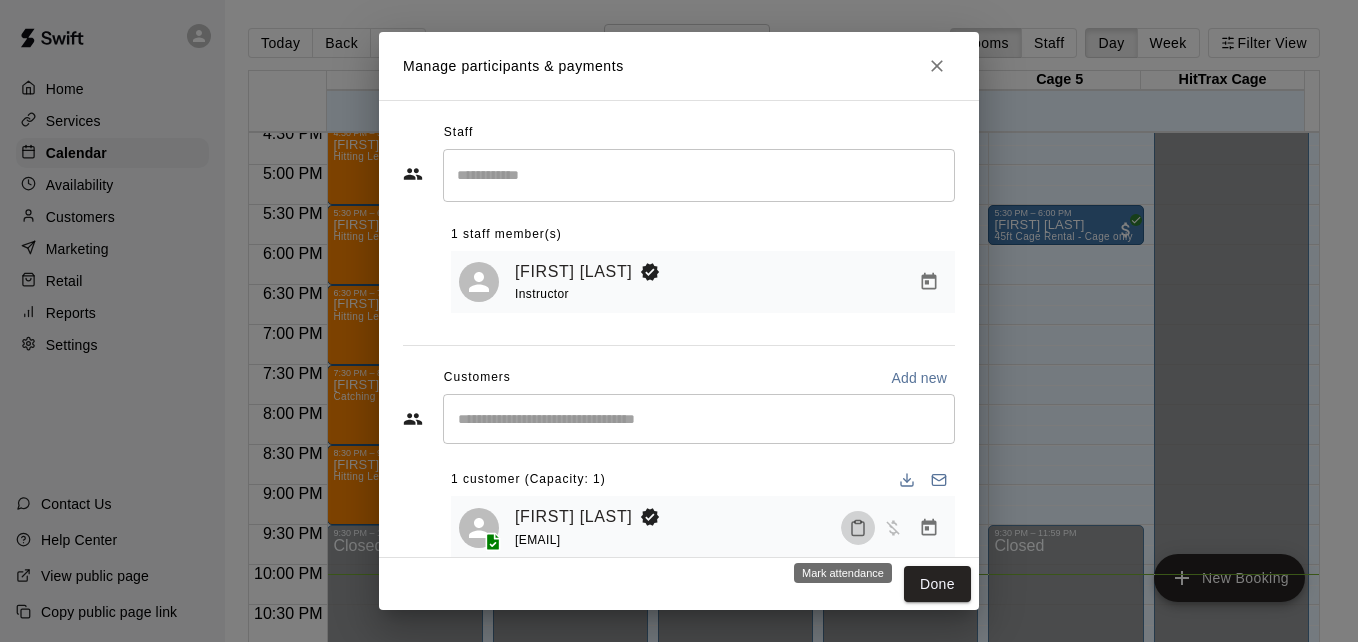 click 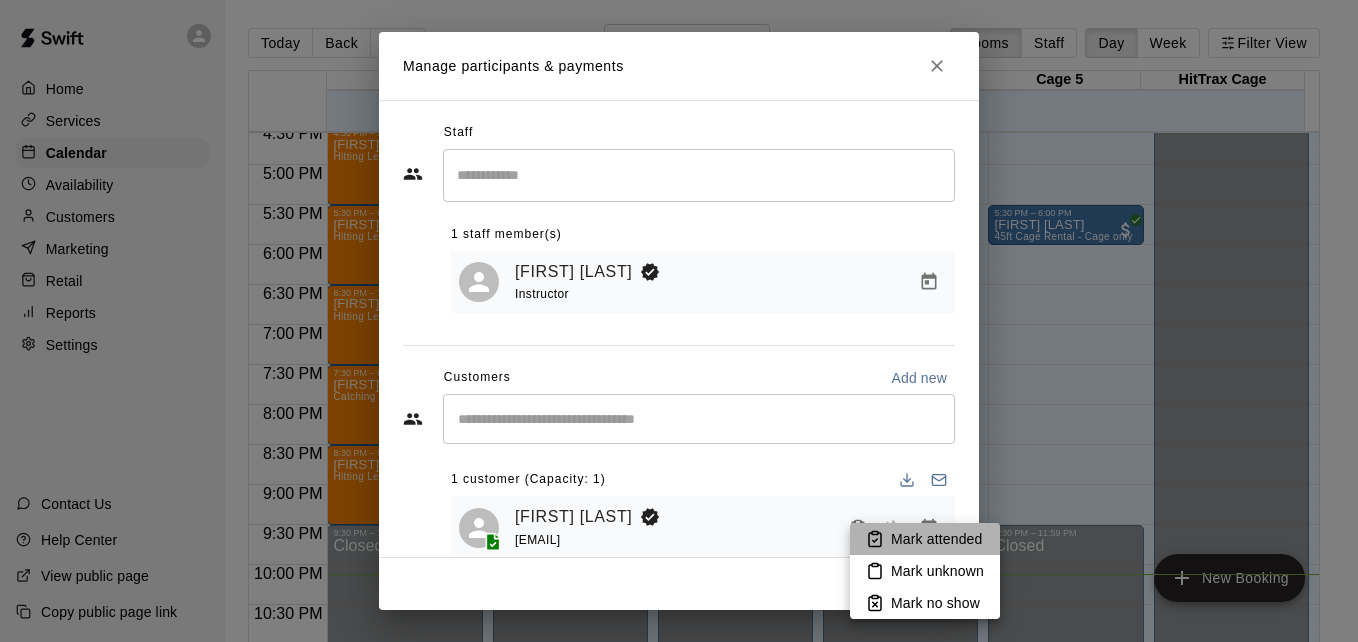 click on "Mark attended" at bounding box center (936, 539) 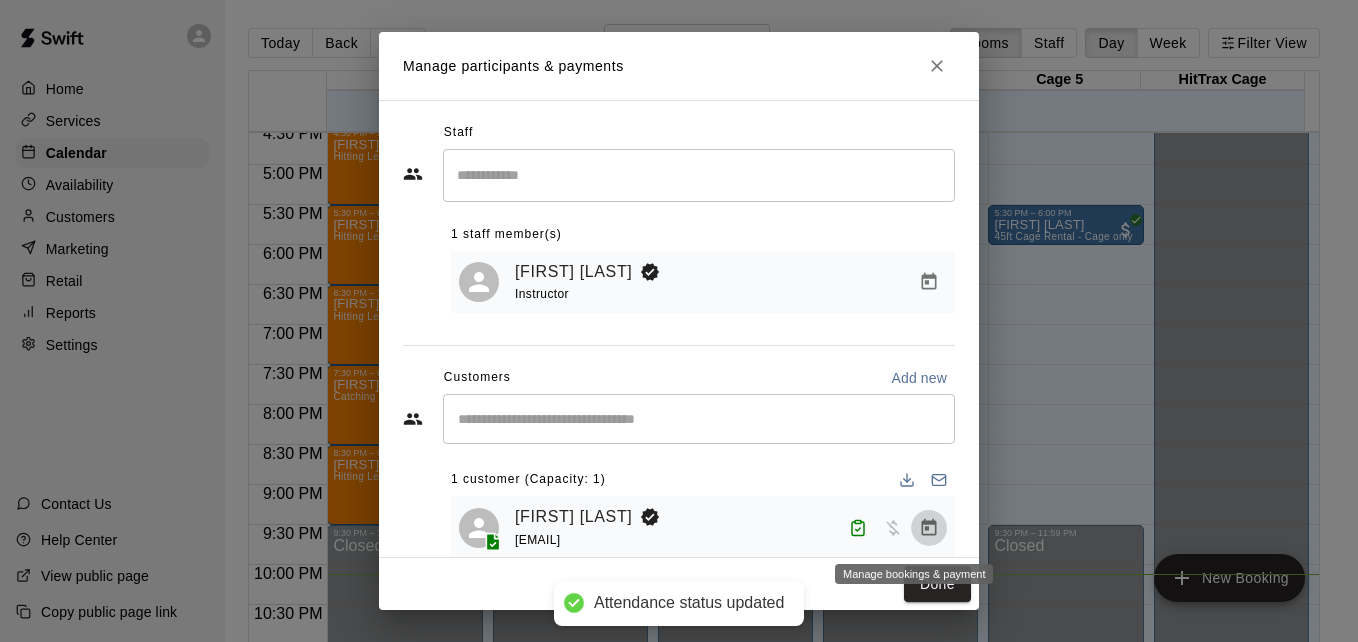 click 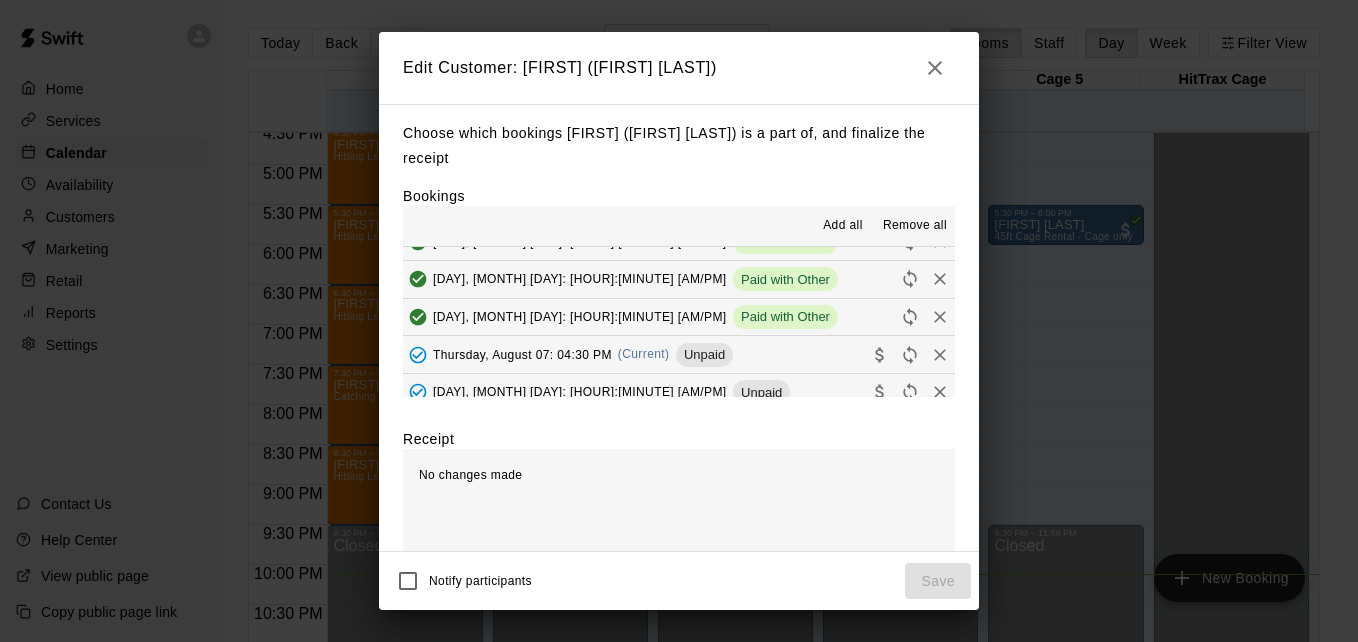 scroll, scrollTop: 120, scrollLeft: 0, axis: vertical 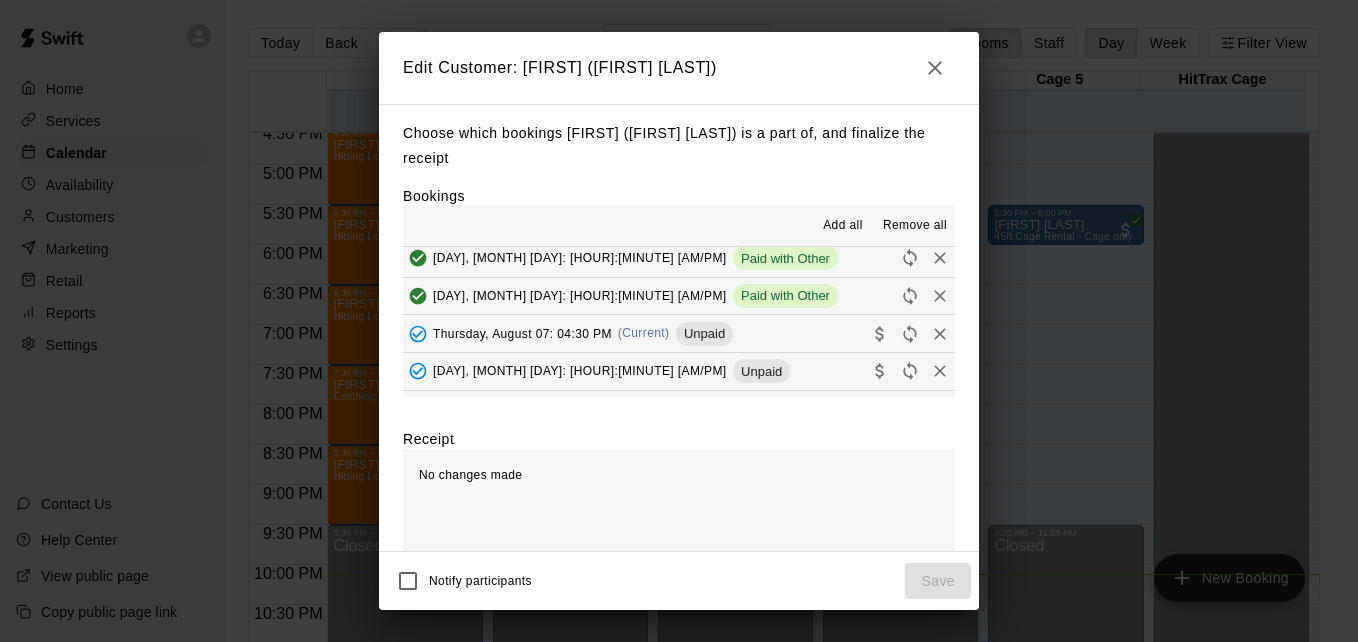 click on "[DAY], [MONTH] [DAY]: [HOUR]:[MINUTE] [AM/PM] (Current) Unpaid" at bounding box center [679, 333] 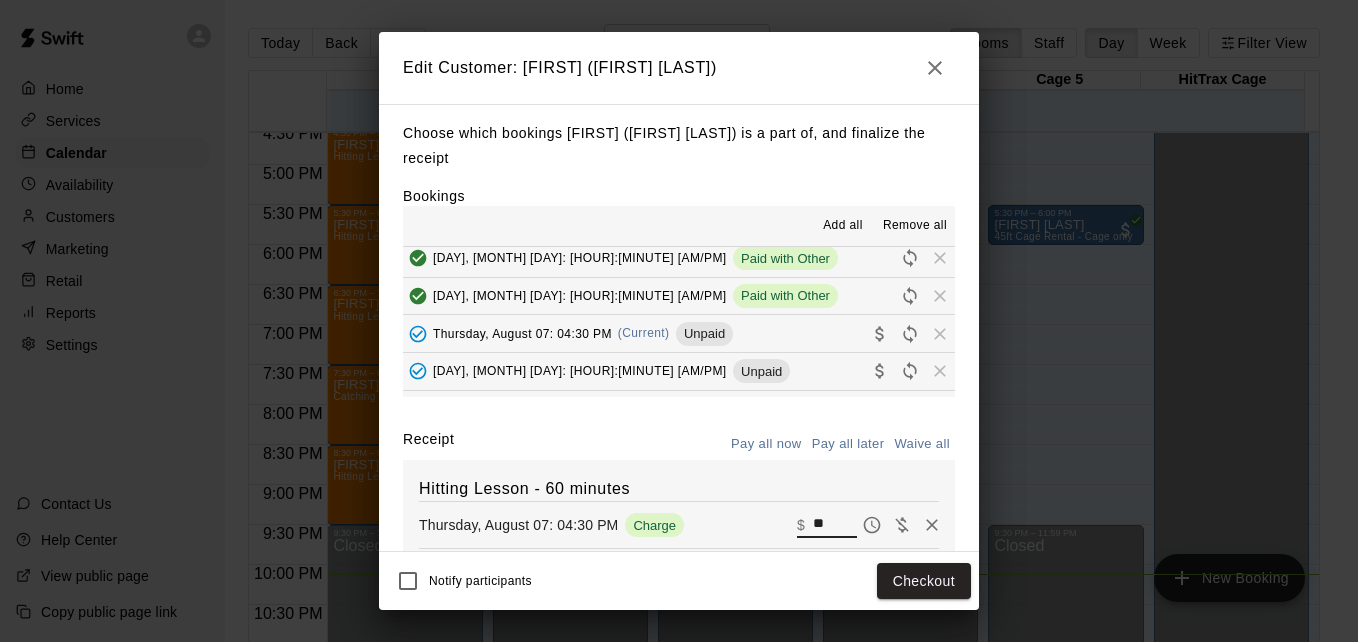 click on "**" at bounding box center [835, 525] 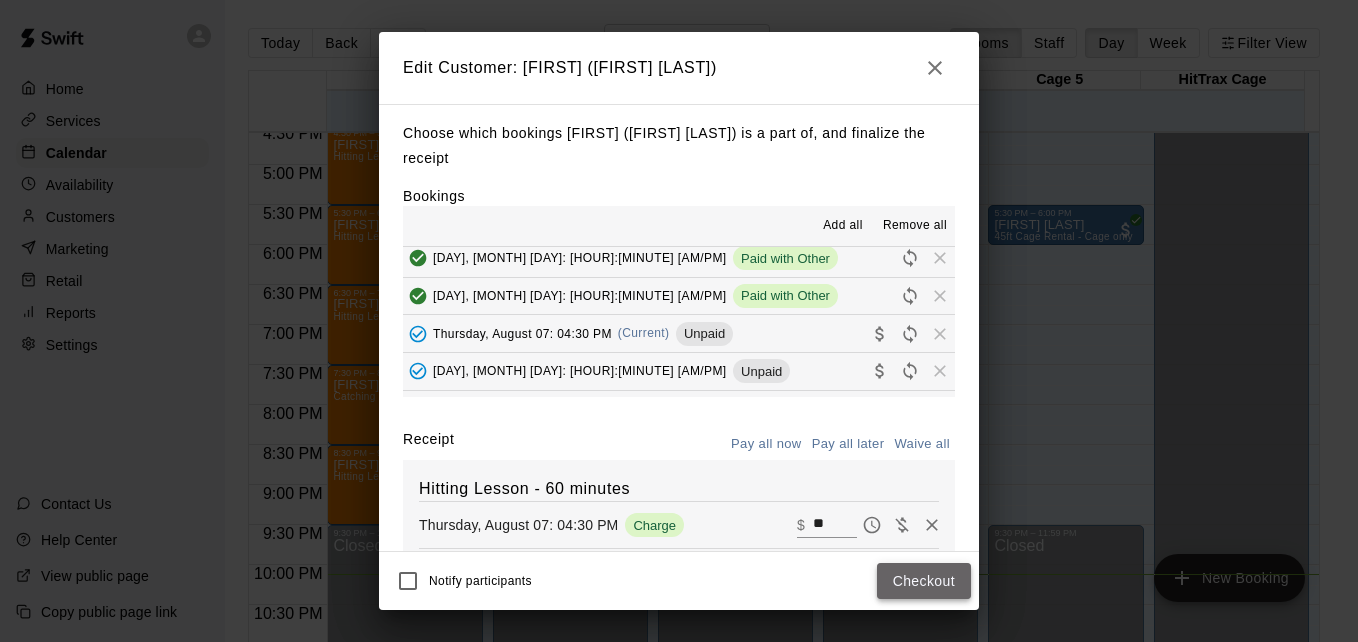 click on "Checkout" at bounding box center [924, 581] 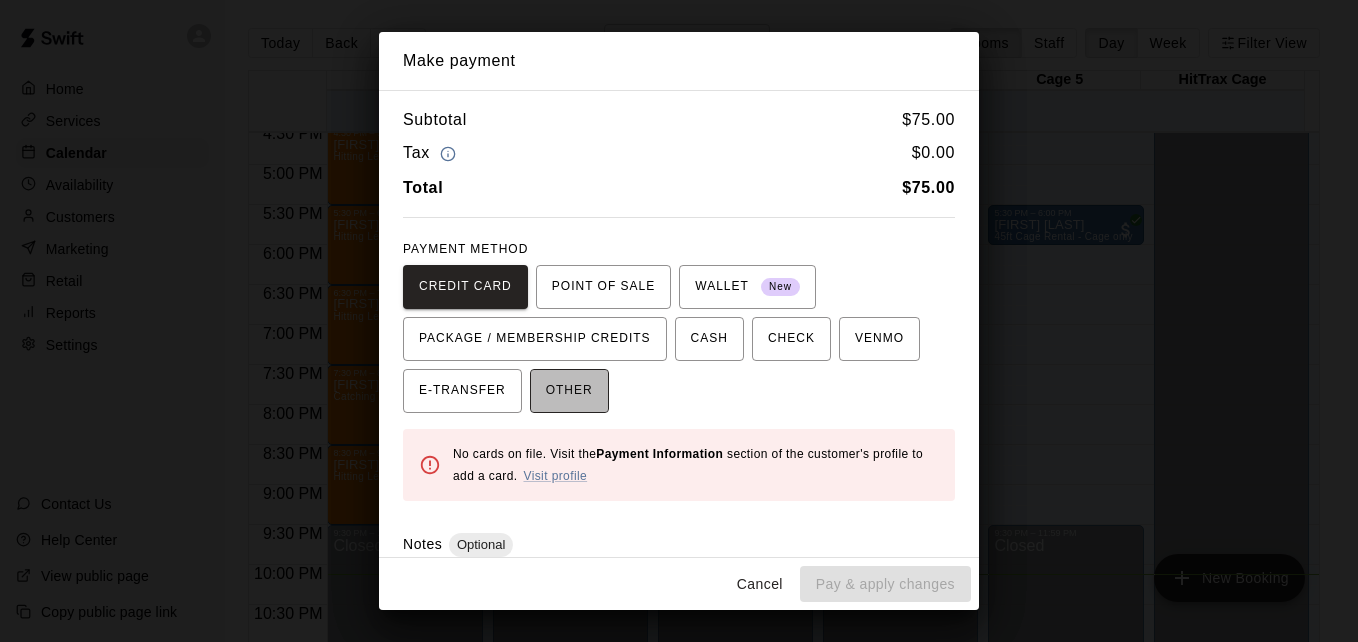 click on "OTHER" at bounding box center (569, 391) 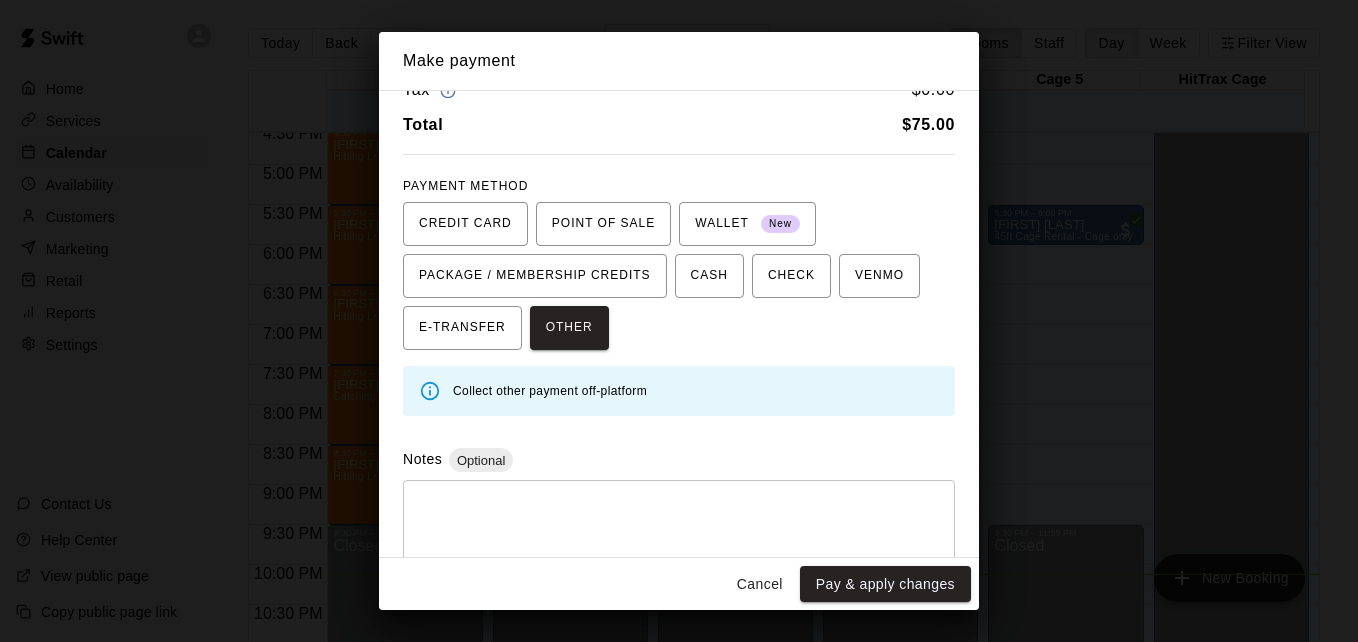 scroll, scrollTop: 91, scrollLeft: 0, axis: vertical 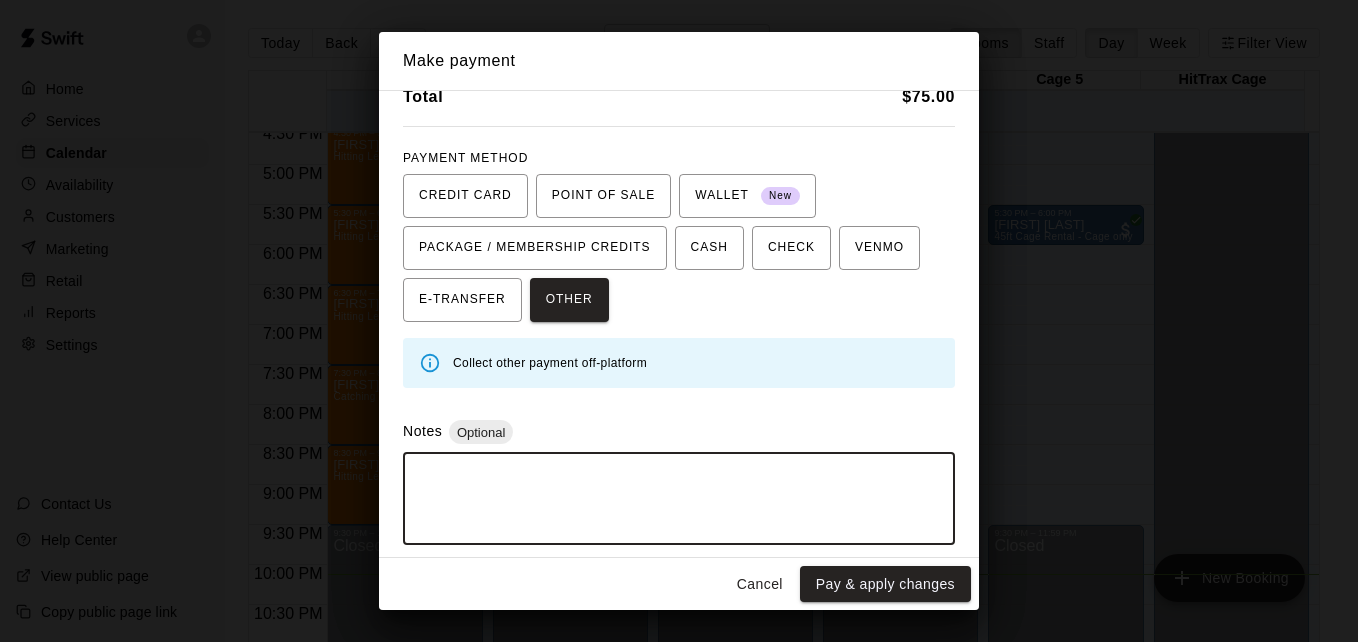 click at bounding box center (679, 499) 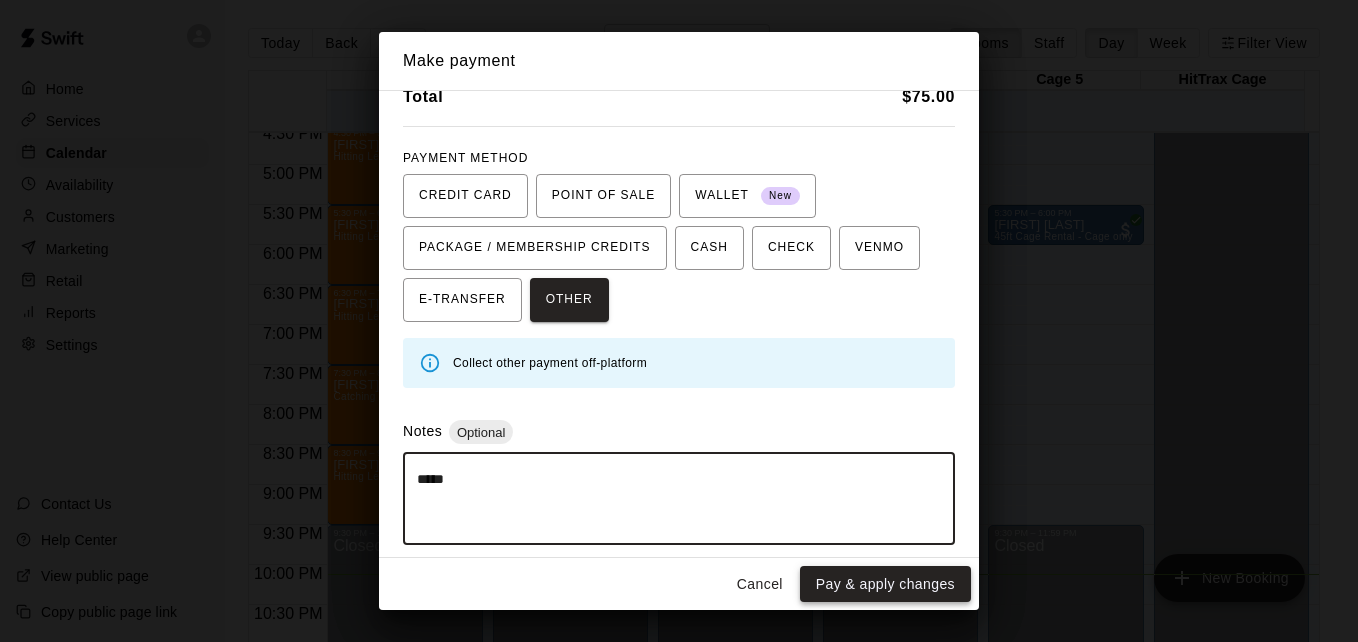 type on "*****" 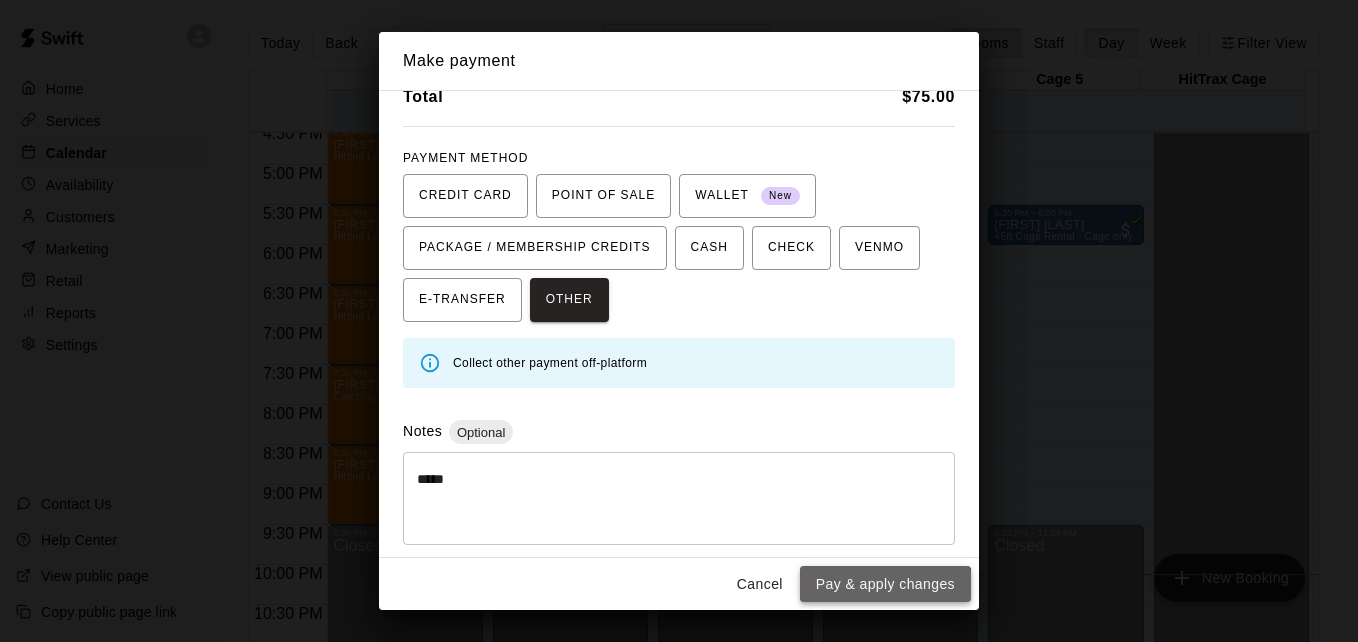 click on "Pay & apply changes" at bounding box center (885, 584) 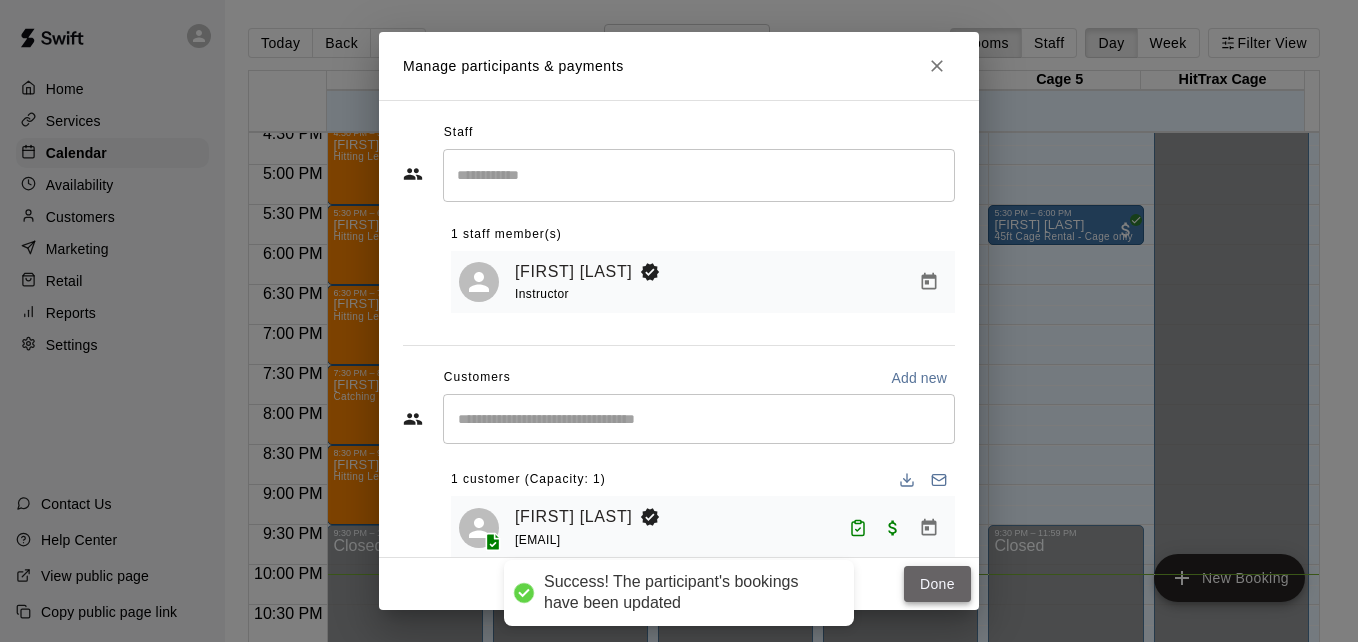 click on "Done" at bounding box center (937, 584) 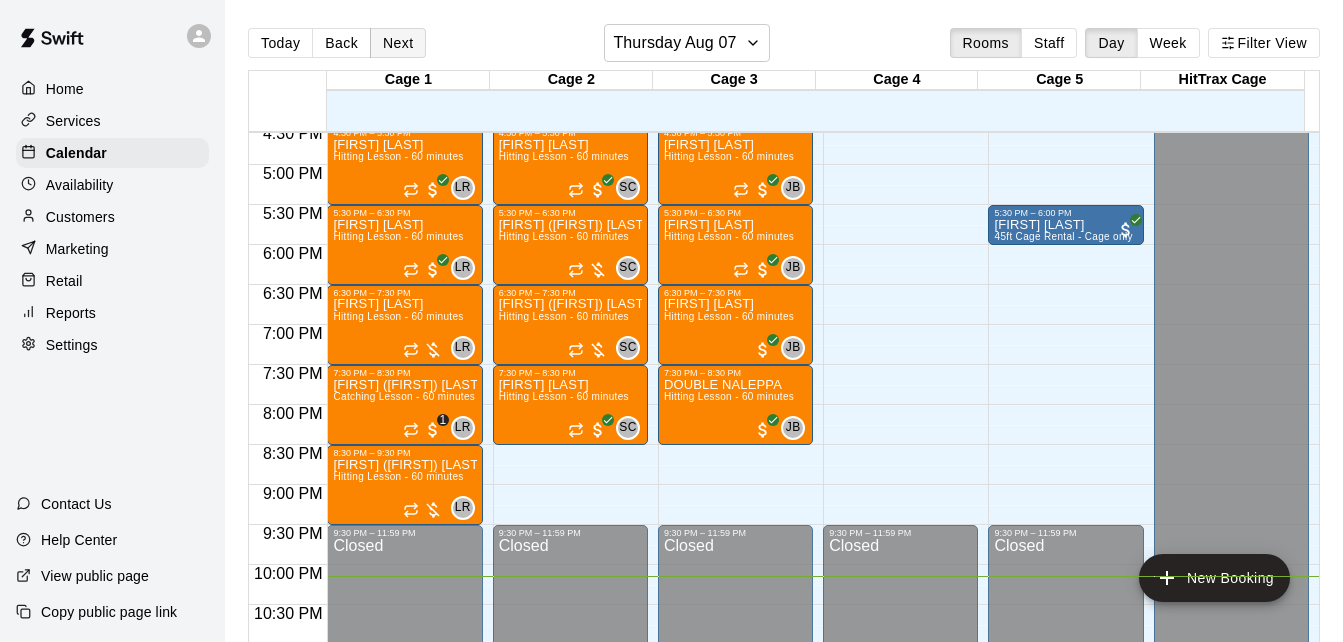 click on "Next" at bounding box center (398, 43) 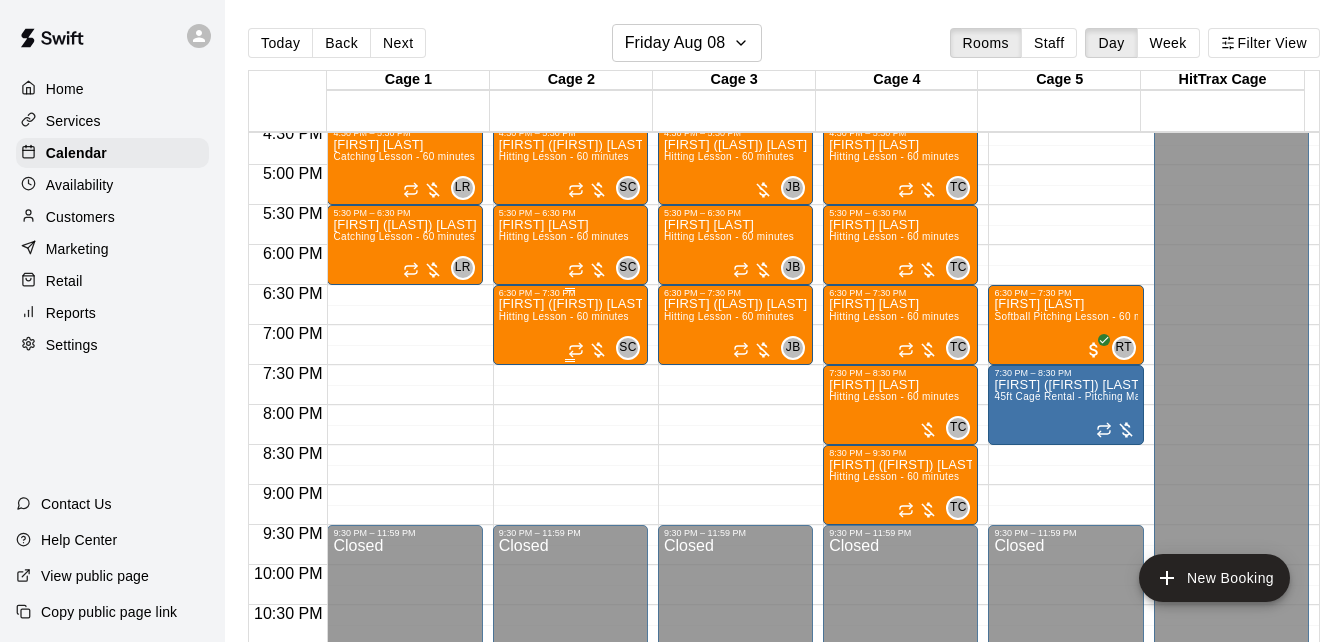 click on "[FIRST] ([FIRST]) [LAST]" at bounding box center [570, 304] 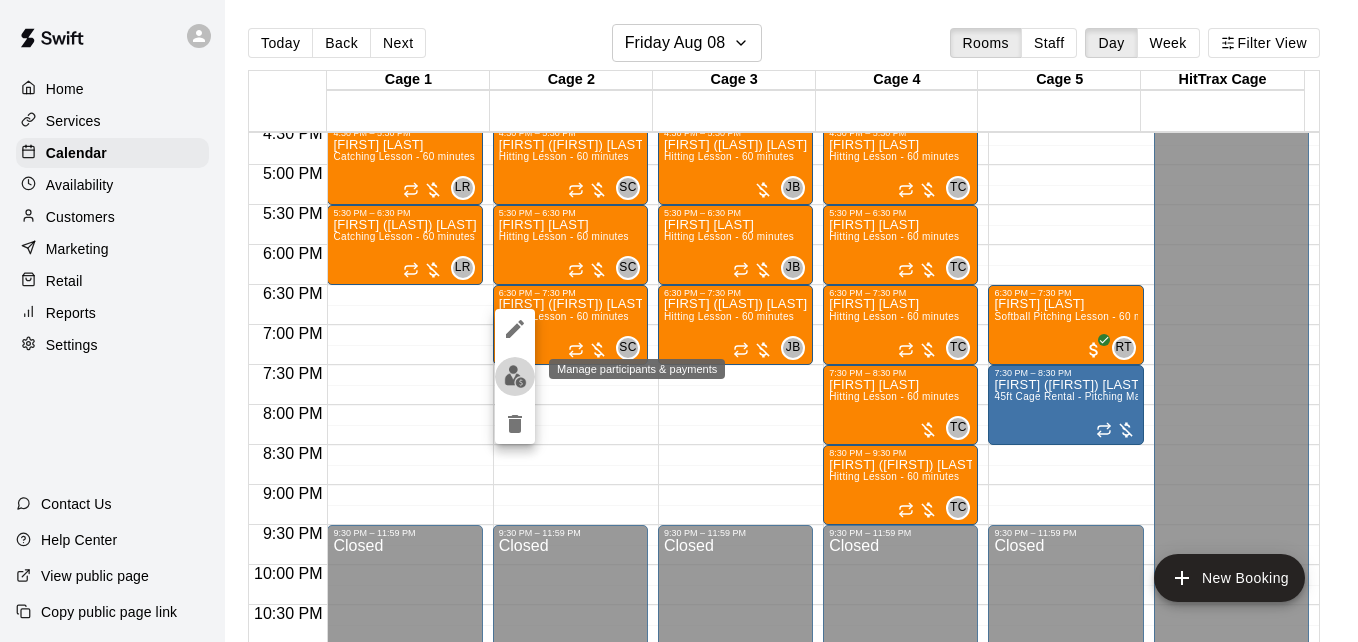 click at bounding box center [515, 376] 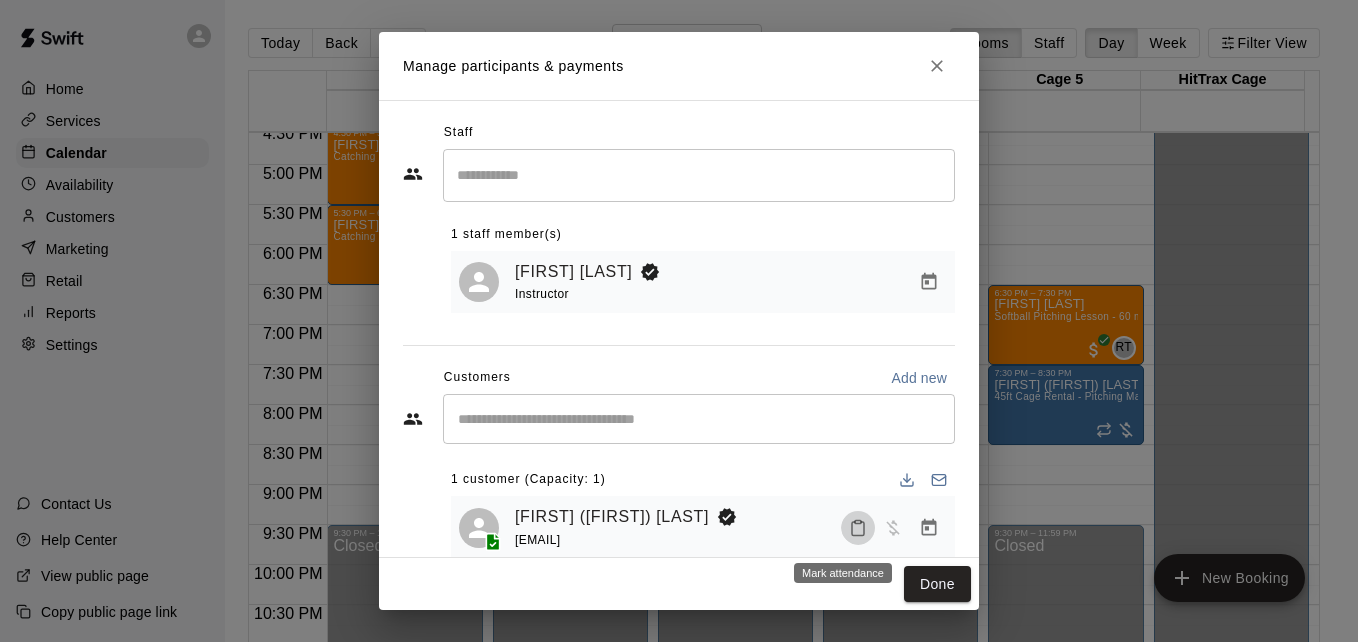 click 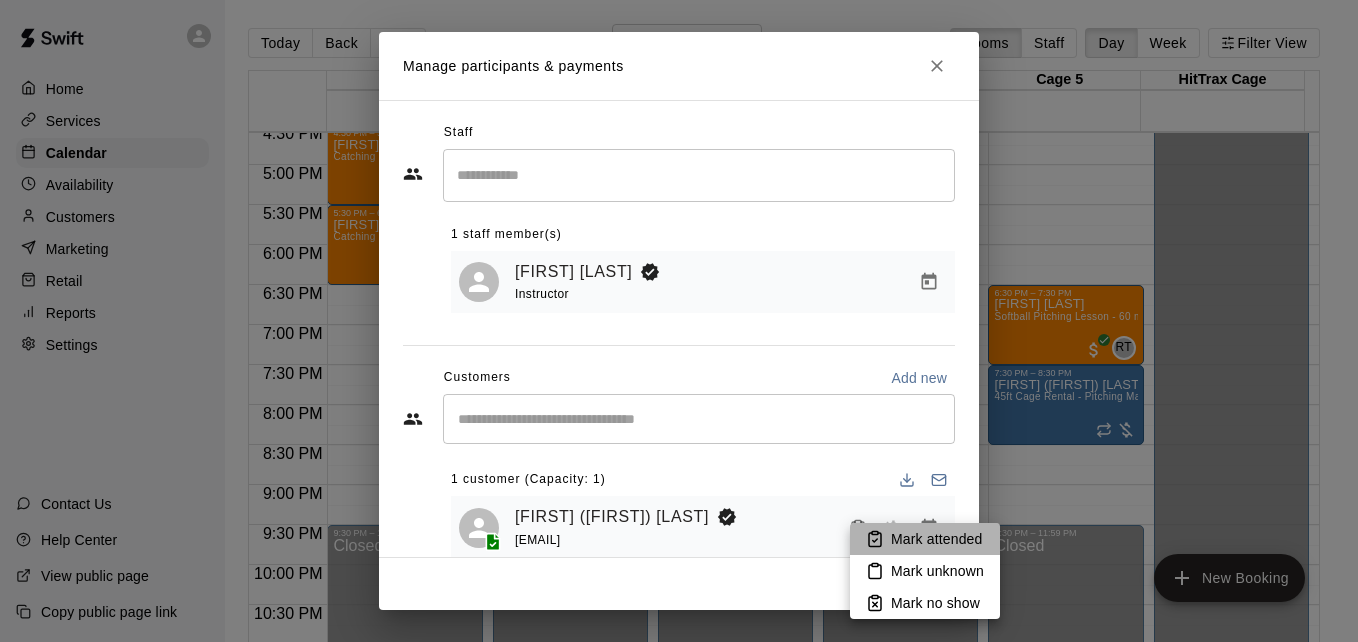 click on "Mark attended" at bounding box center (936, 539) 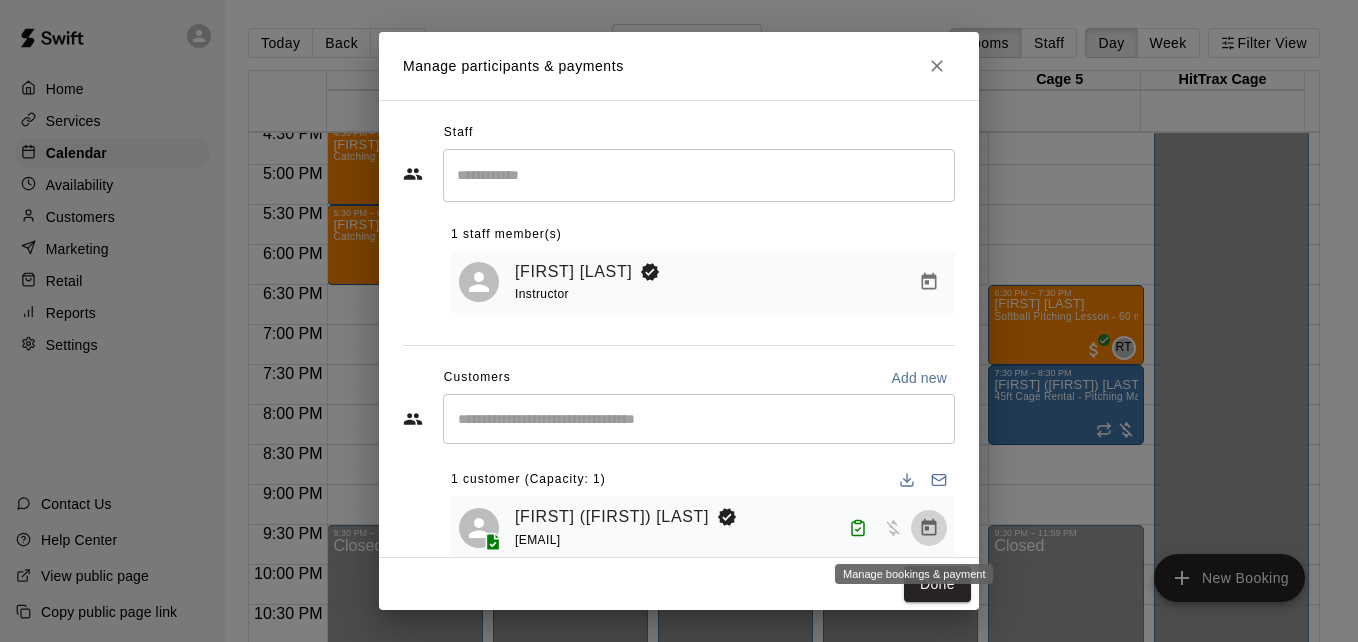 click 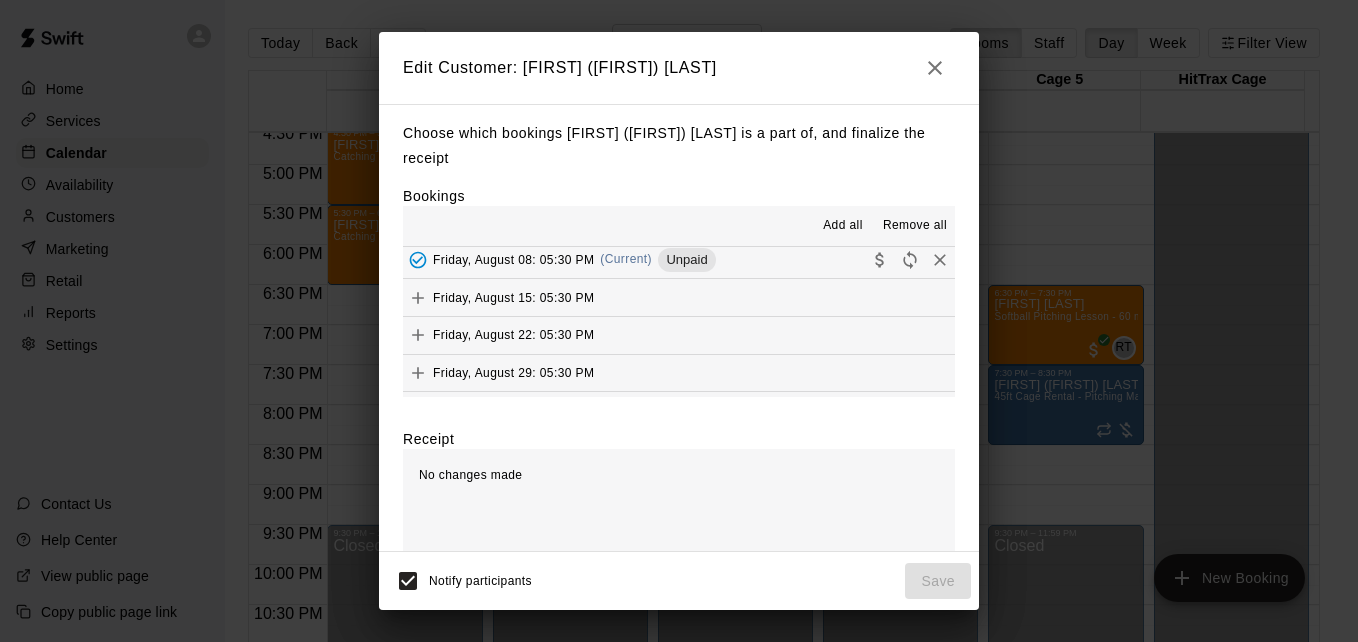 scroll, scrollTop: 280, scrollLeft: 0, axis: vertical 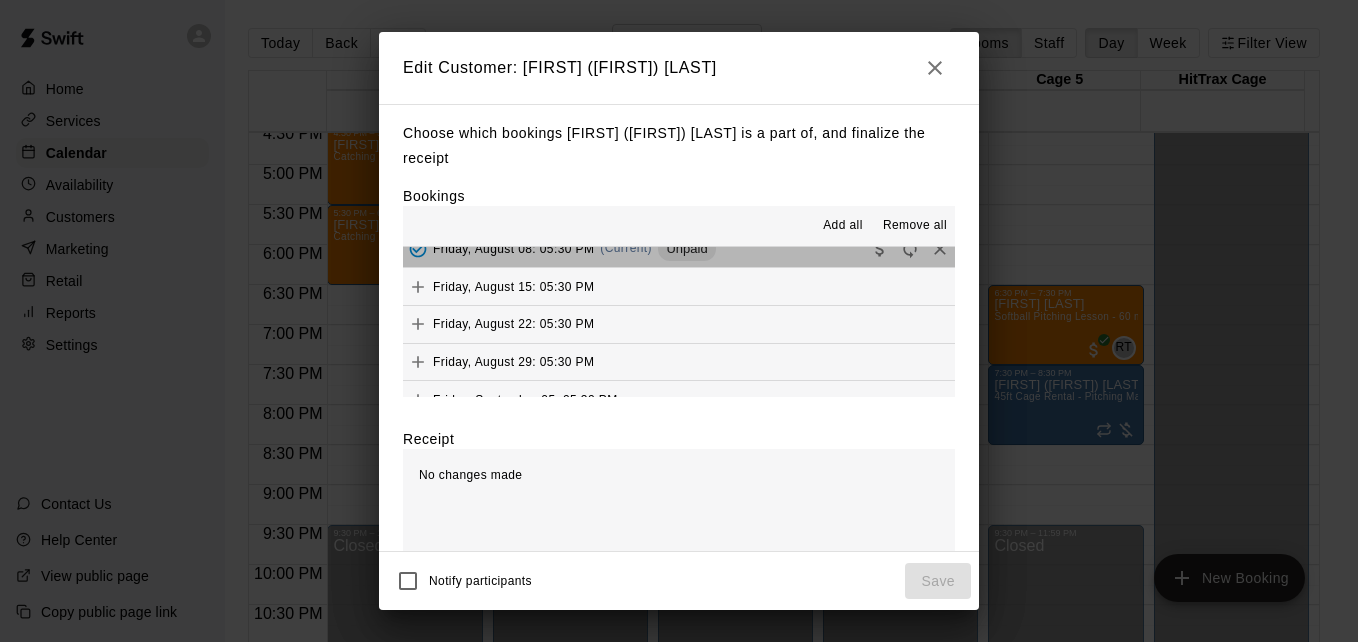 click on "Friday, August 08: 05:30 PM (Current) Unpaid" at bounding box center [679, 249] 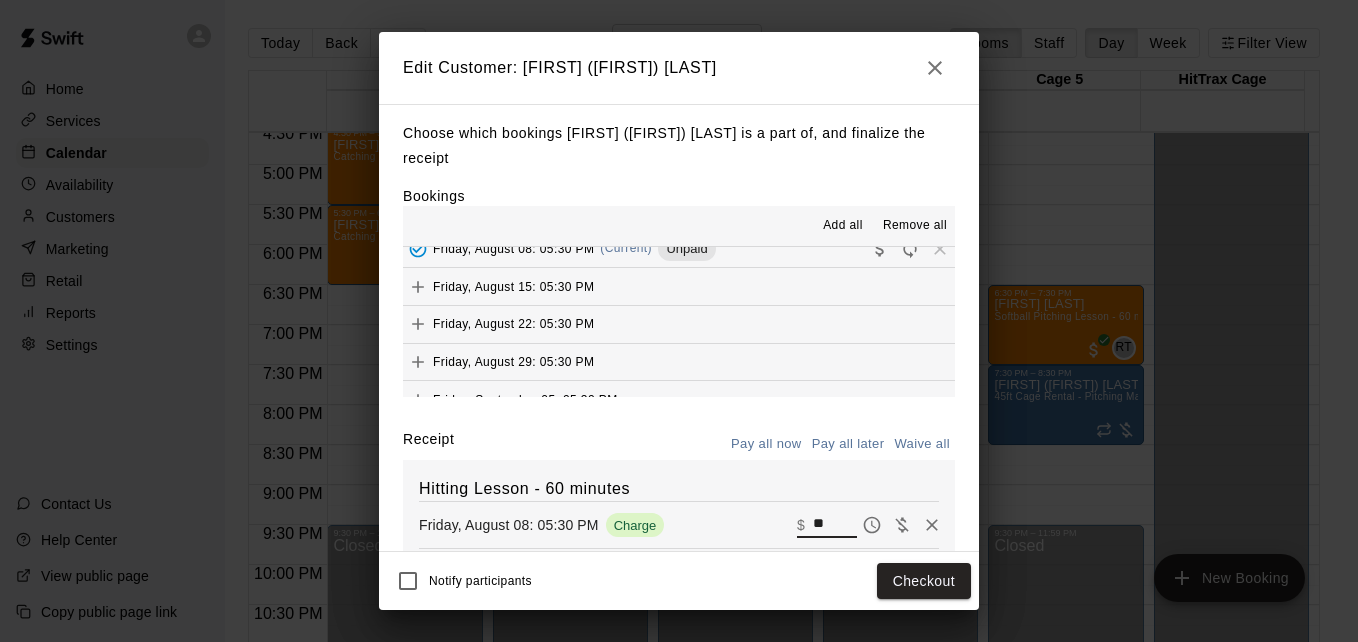 click on "**" at bounding box center [835, 525] 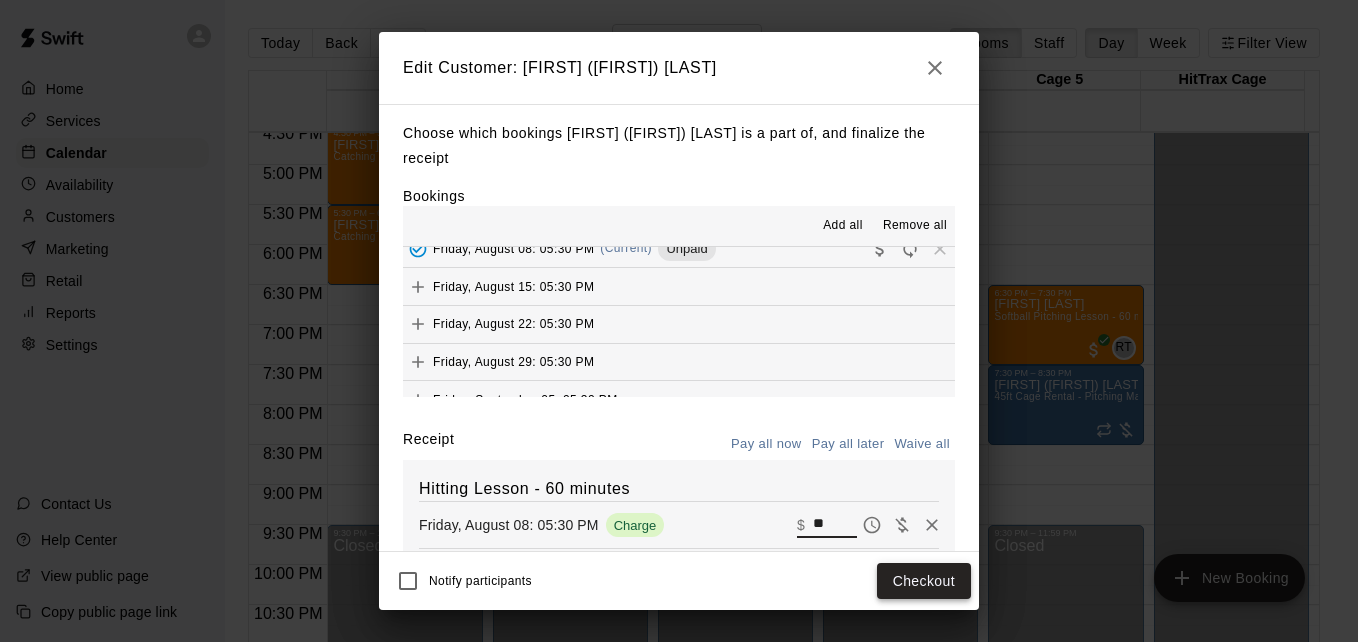 type on "**" 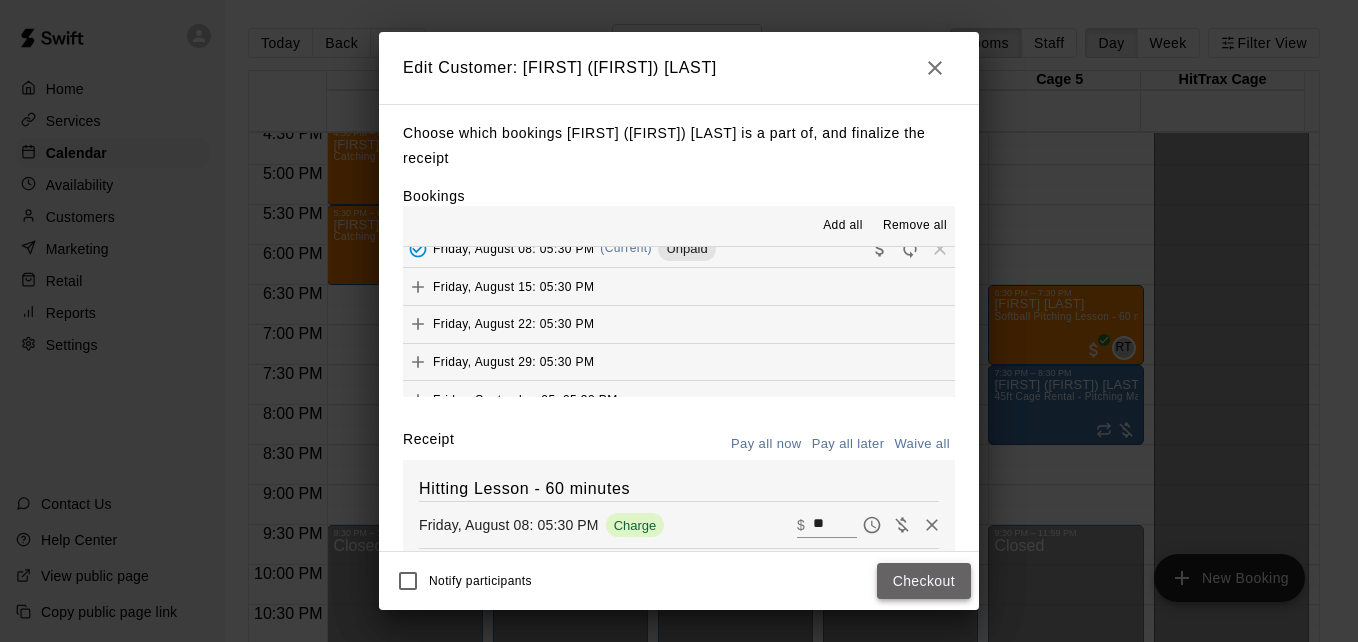 click on "Checkout" at bounding box center [924, 581] 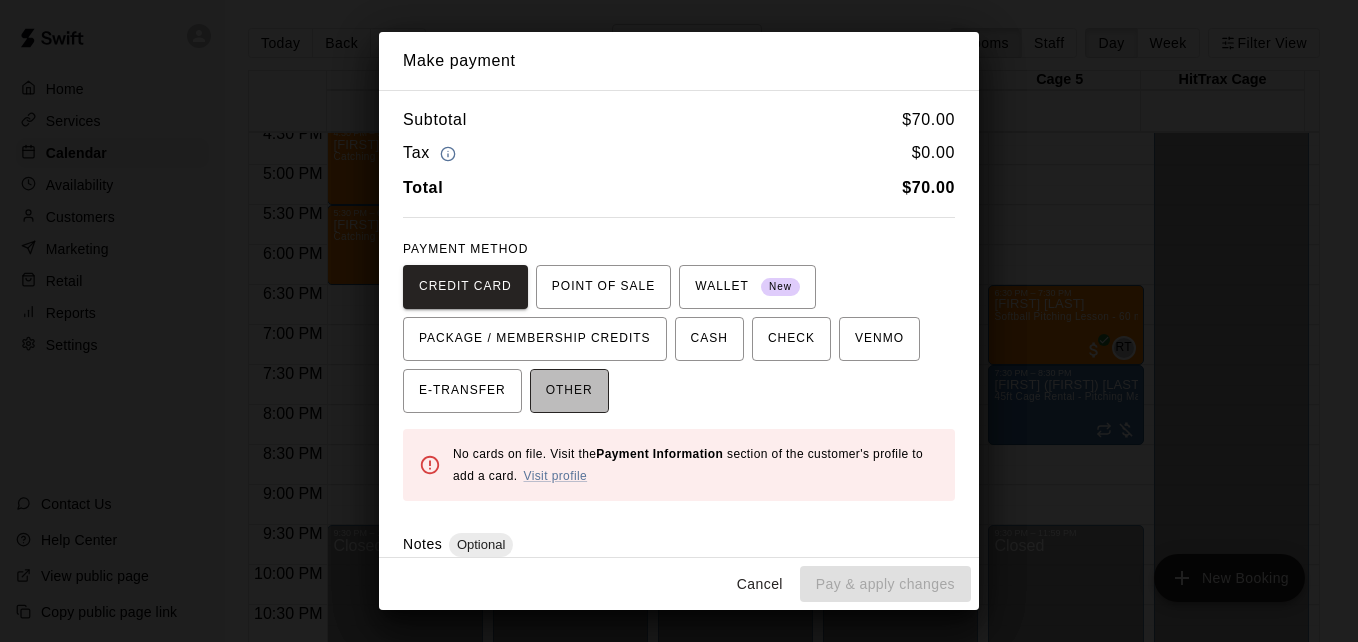 click on "OTHER" at bounding box center (569, 391) 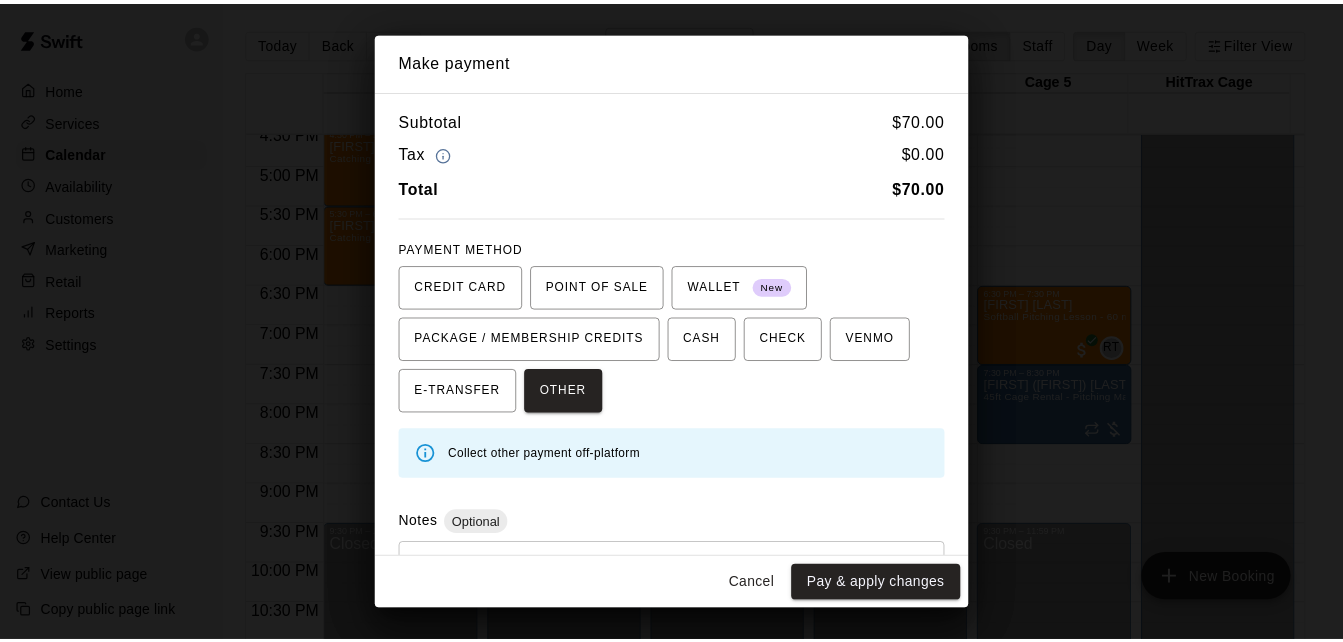 scroll, scrollTop: 95, scrollLeft: 0, axis: vertical 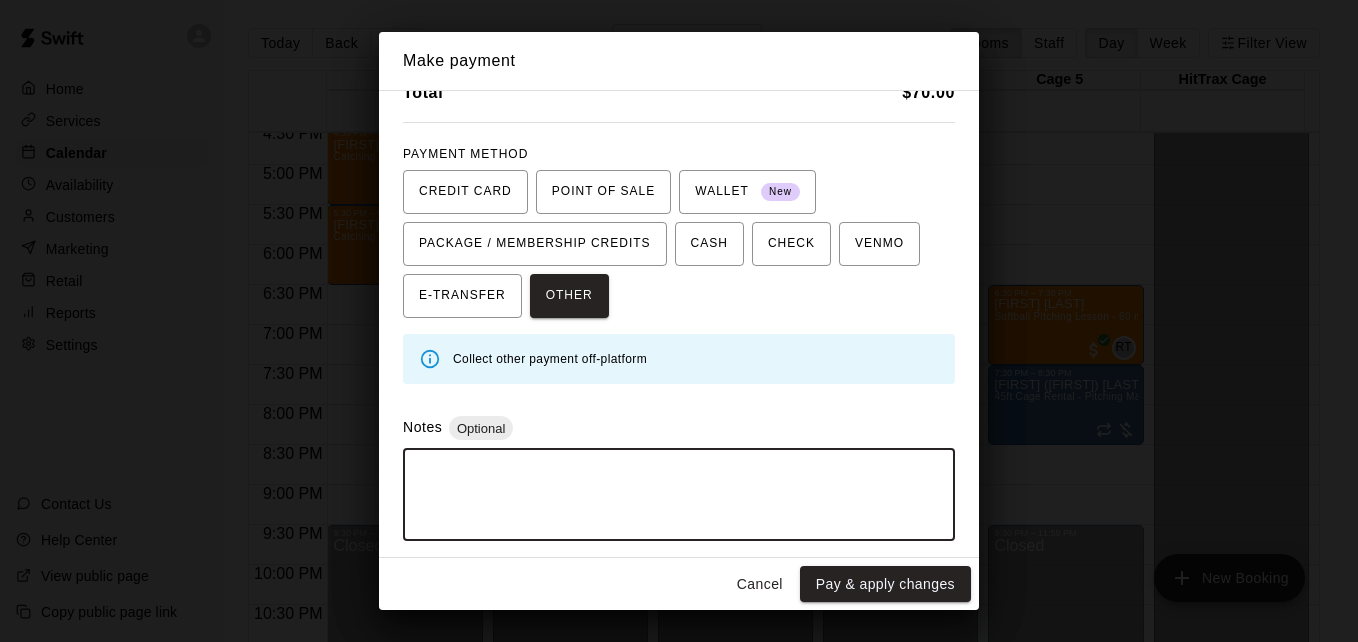 click at bounding box center (679, 495) 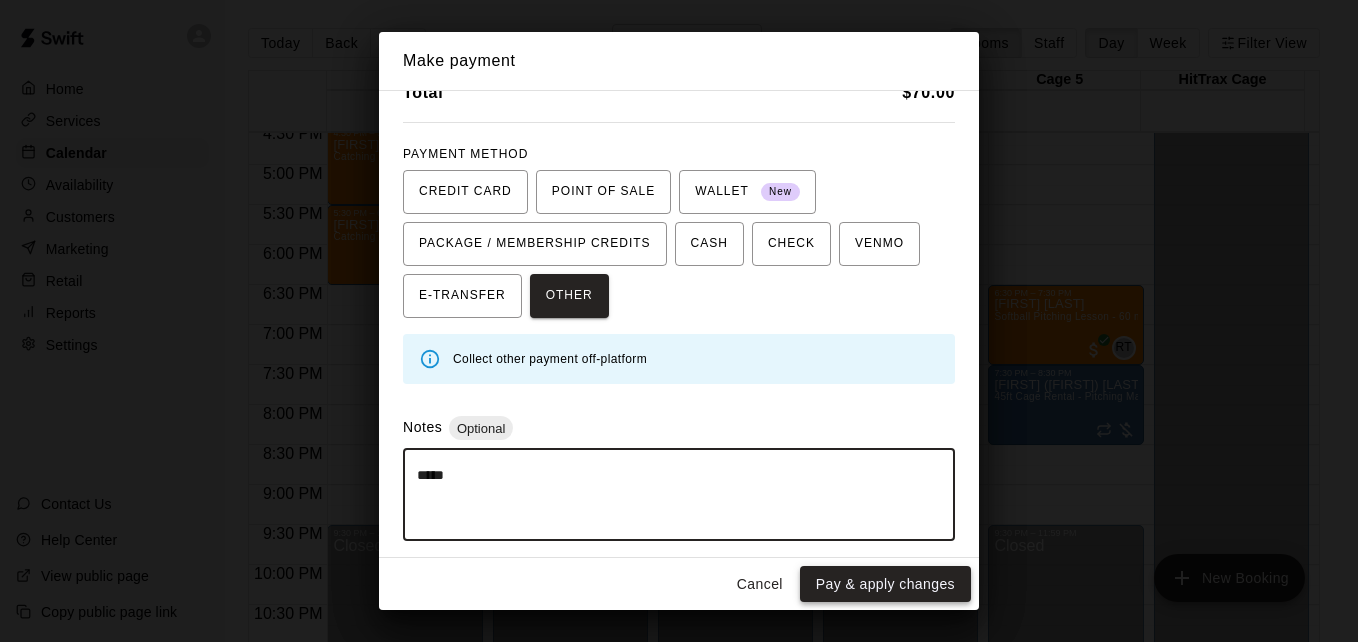 type on "*****" 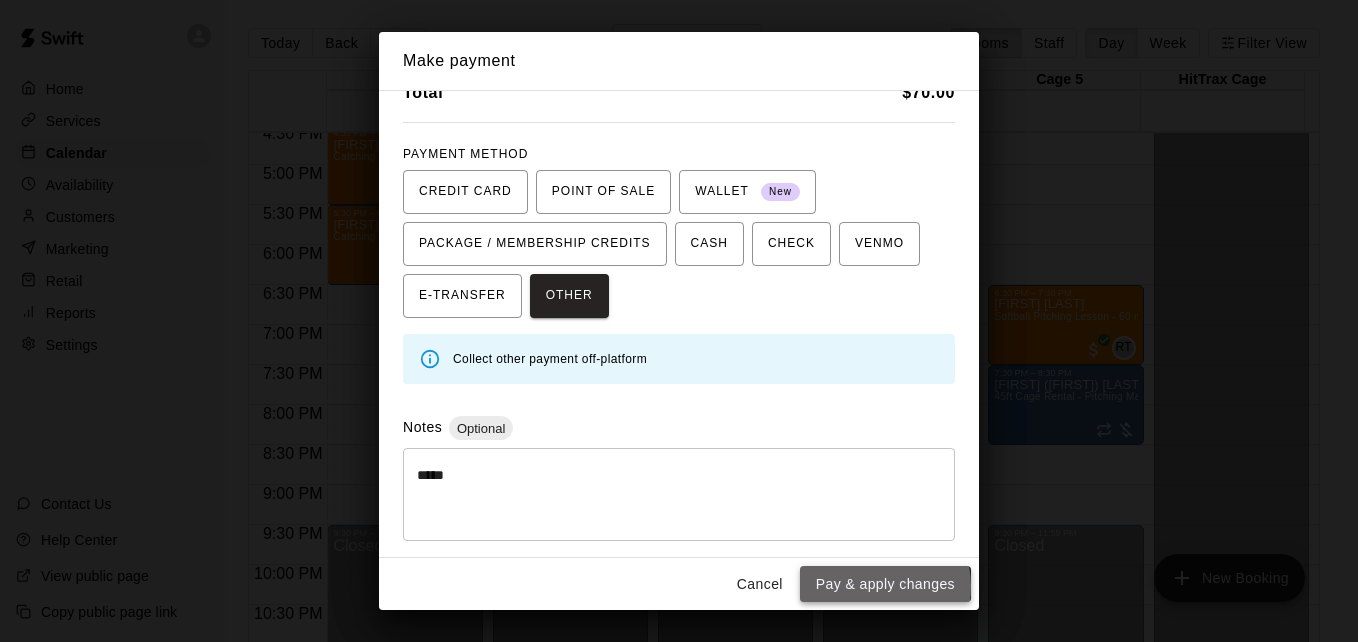 click on "Pay & apply changes" at bounding box center (885, 584) 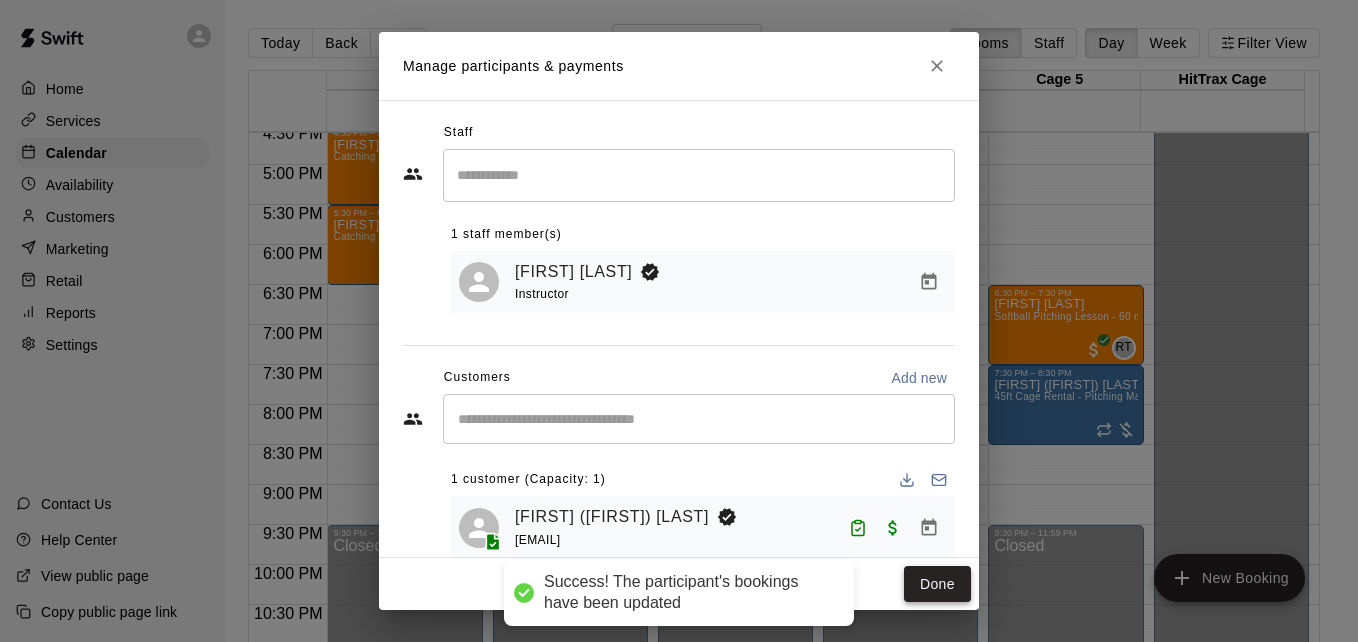click on "Done" at bounding box center (937, 584) 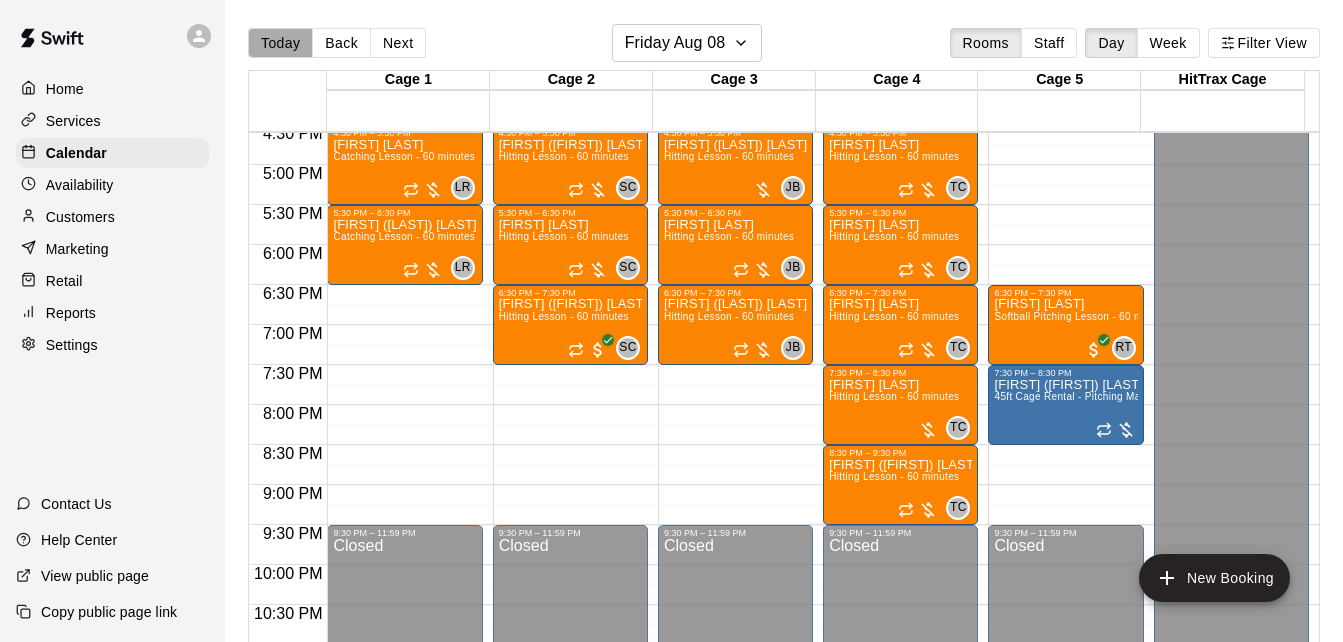 click on "Today" at bounding box center [280, 43] 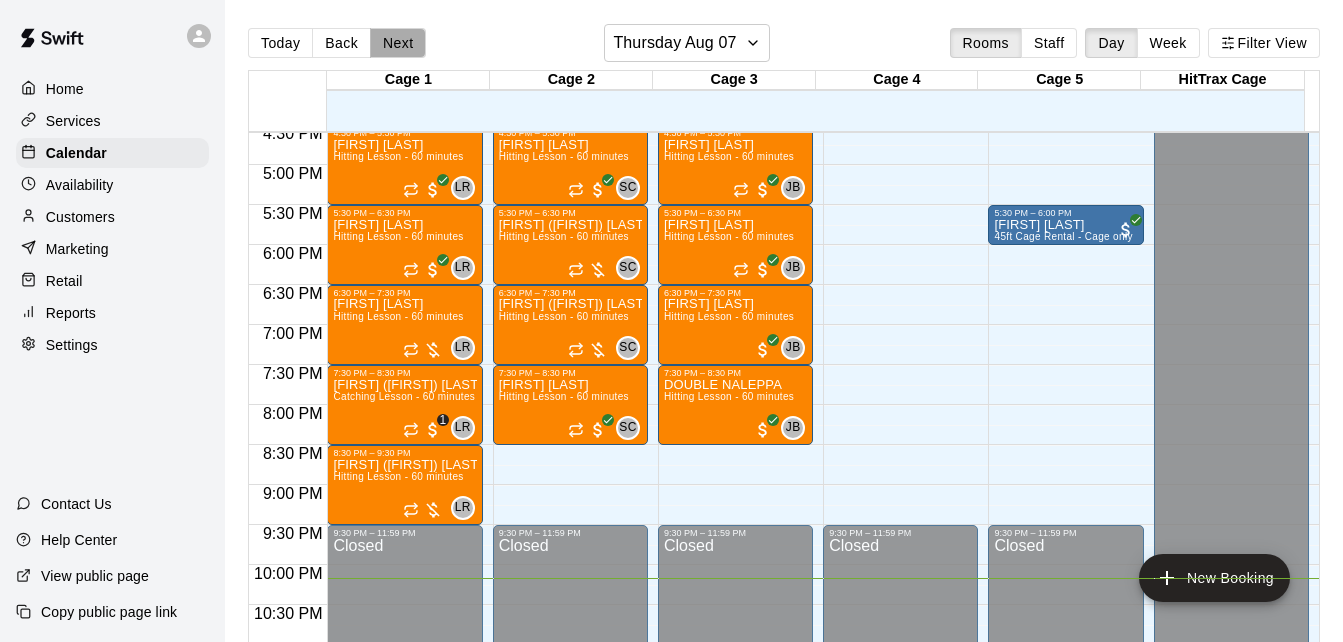 click on "Next" at bounding box center (398, 43) 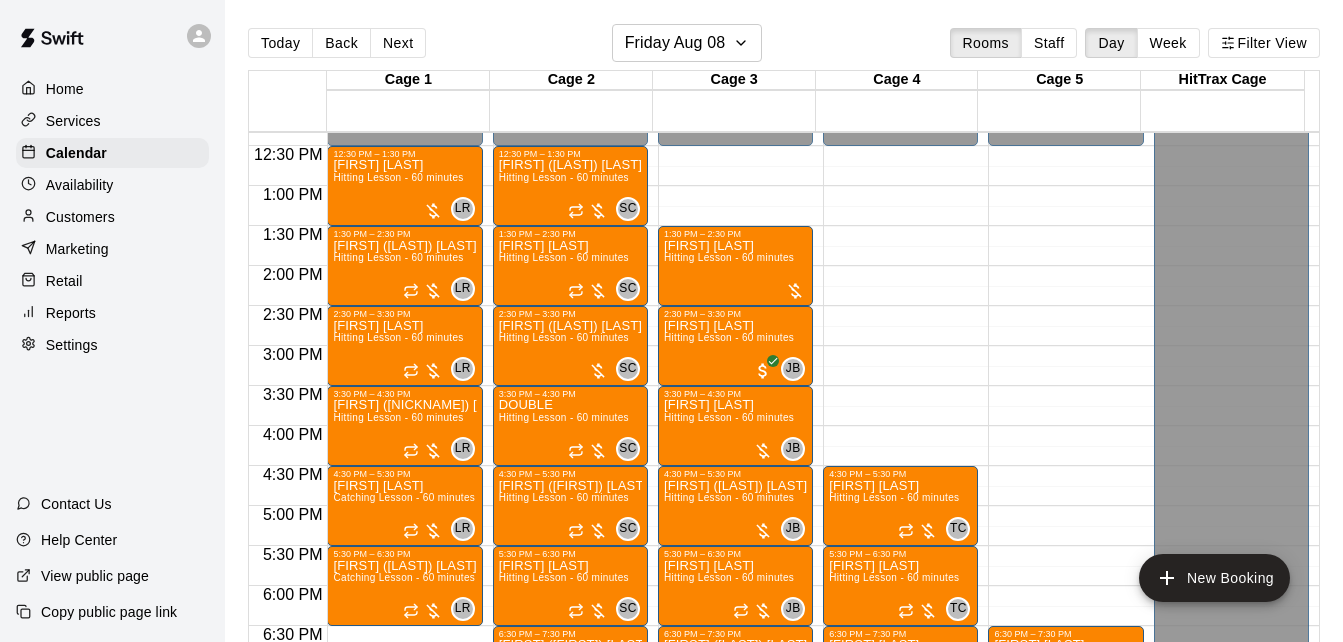 scroll, scrollTop: 980, scrollLeft: 0, axis: vertical 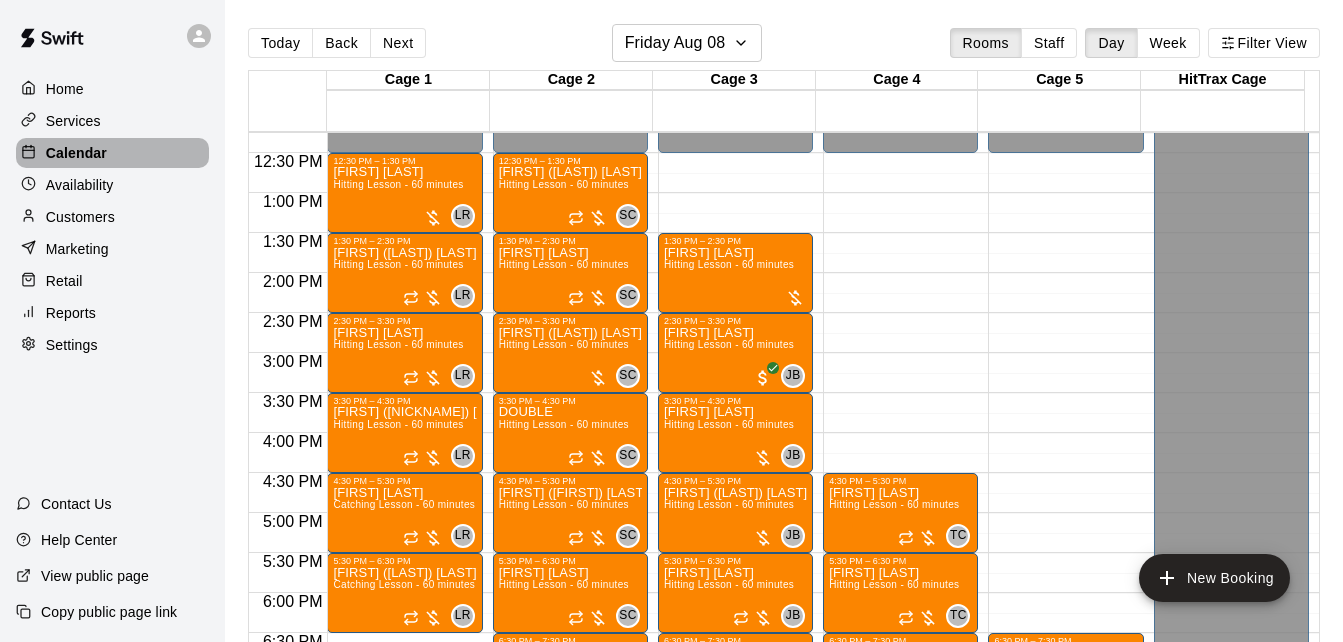 click on "Calendar" at bounding box center (112, 153) 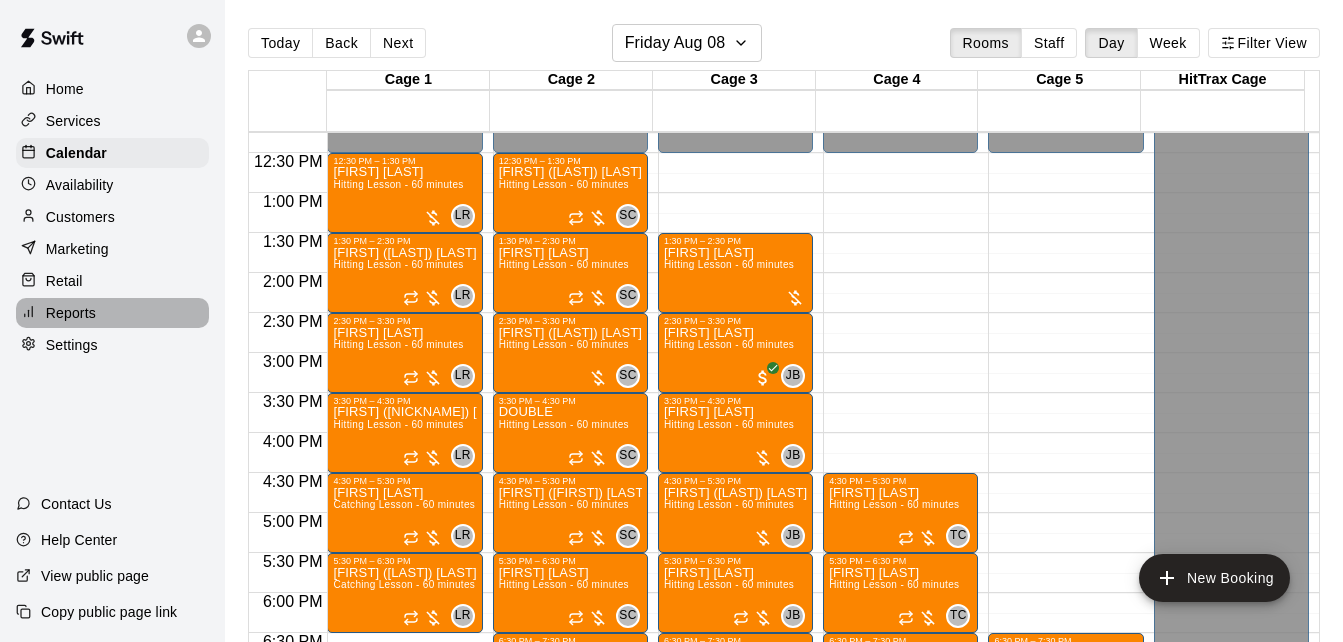 click on "Reports" at bounding box center (112, 313) 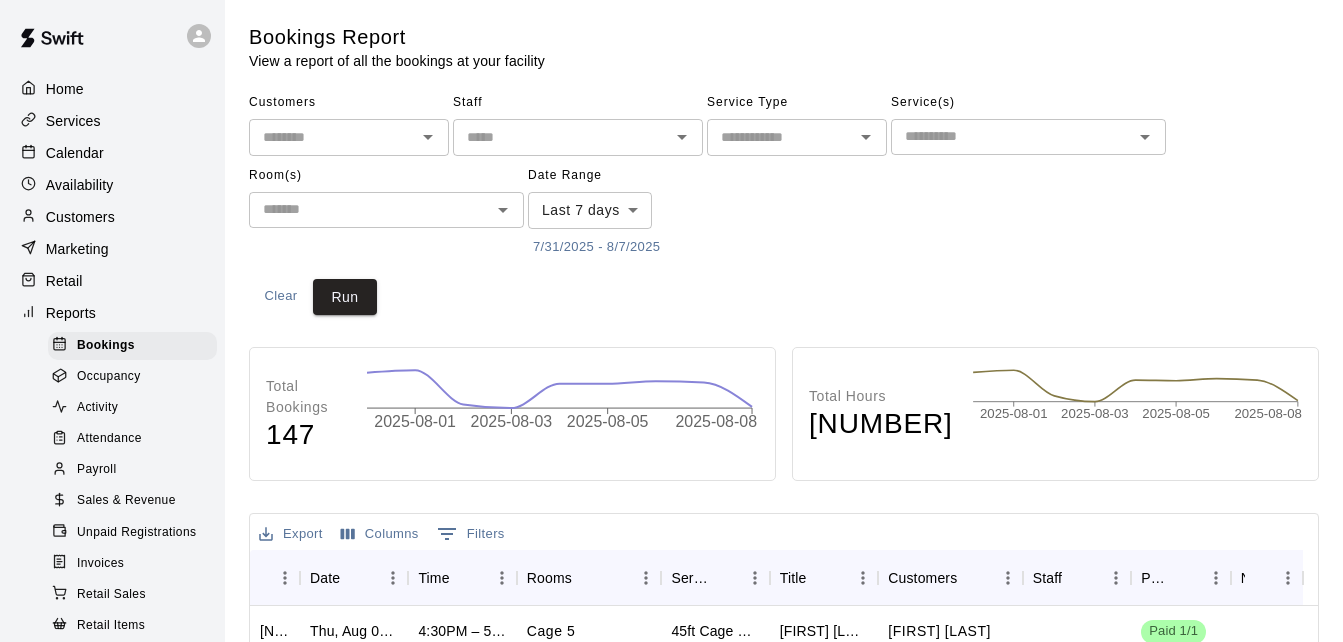 click on "Unpaid Registrations" at bounding box center [136, 533] 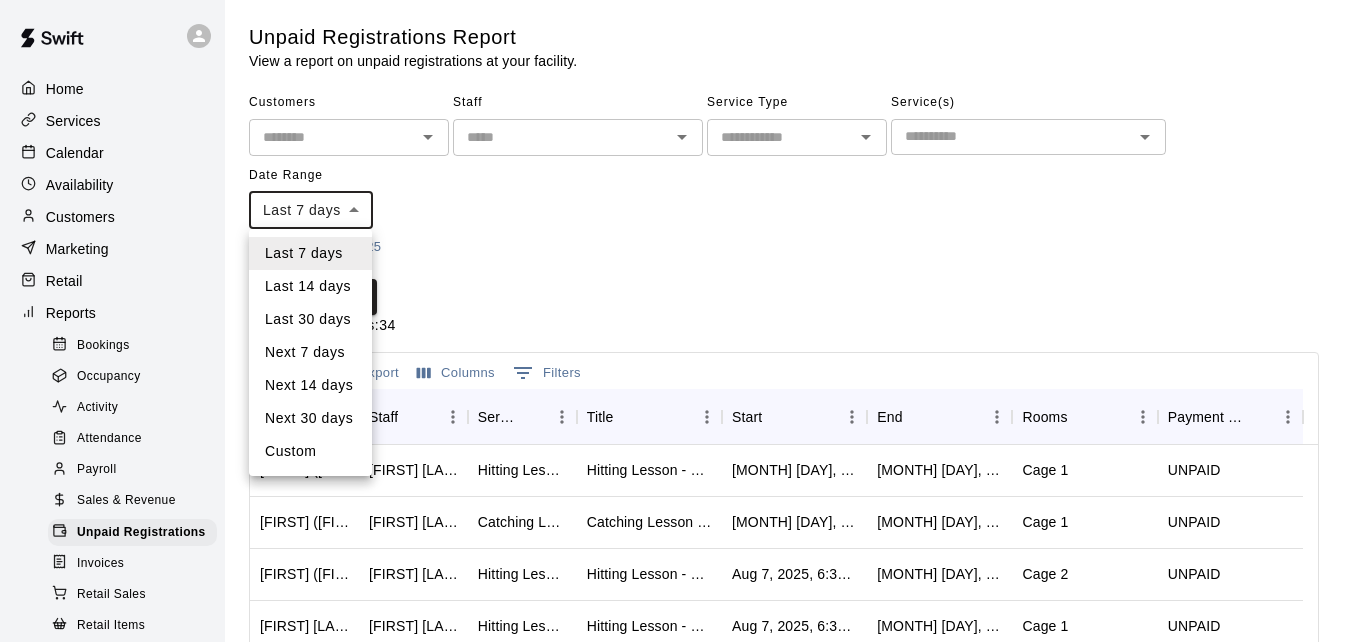 click on "Home Services Calendar Availability Customers Marketing Retail Reports Bookings Occupancy Activity Attendance Payroll Sales & Revenue Unpaid Registrations Invoices Retail Sales Retail Items Wallet New Settings Contact Us Help Center View public page Copy public page link Unpaid Registrations Report View a report on unpaid registrations at your facility. Customers ​ Staff ​ Service Type ​ Service(s) ​ Date Range Last 7 days **** ​ [MONTH]/[DAY]/[YEAR] - [MONTH]/[DAY]/[YEAR] Clear Run Total Registrations:  34 Email New Export Columns 0 Filters Customer Staff Service Title Start End Rooms Payment Status [FIRST] ([FIRST]) [LAST] [FIRST] [LAST] Hitting Lesson - 60 minutes Hitting Lesson - 60 minutes [MONTH] [DAY], [YEAR], [HOUR]:[MINUTE] [AM/PM] [MONTH] [DAY], [YEAR], [HOUR]:[MINUTE] [AM/PM] Cage 1 UNPAID [FIRST] ([FIRST]) [LAST] [FIRST] [LAST] Catching Lesson - 60 minutes Catching Lesson - 60 minutes [MONTH] [DAY], [YEAR], [HOUR]:[MINUTE] [AM/PM] [MONTH] [DAY], [YEAR], [HOUR]:[MINUTE] [AM/PM] Cage 1 UNPAID [FIRST] ([FIRST]) [LAST] [FIRST] [LAST] Hitting Lesson - 60 minutes Hitting Lesson - 60 minutes [MONTH] [DAY], [YEAR], [HOUR]:[MINUTE] [AM/PM] Cage 2 UNPAID 100" at bounding box center (679, 530) 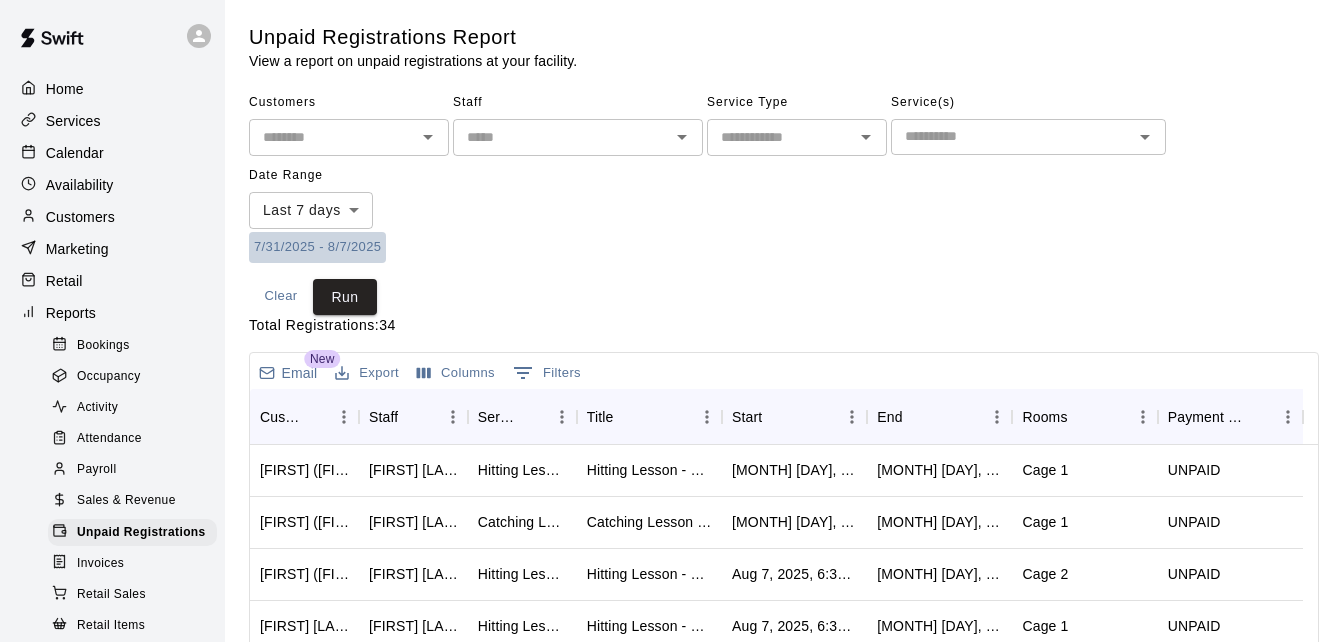 click on "7/31/2025 - 8/7/2025" at bounding box center (317, 247) 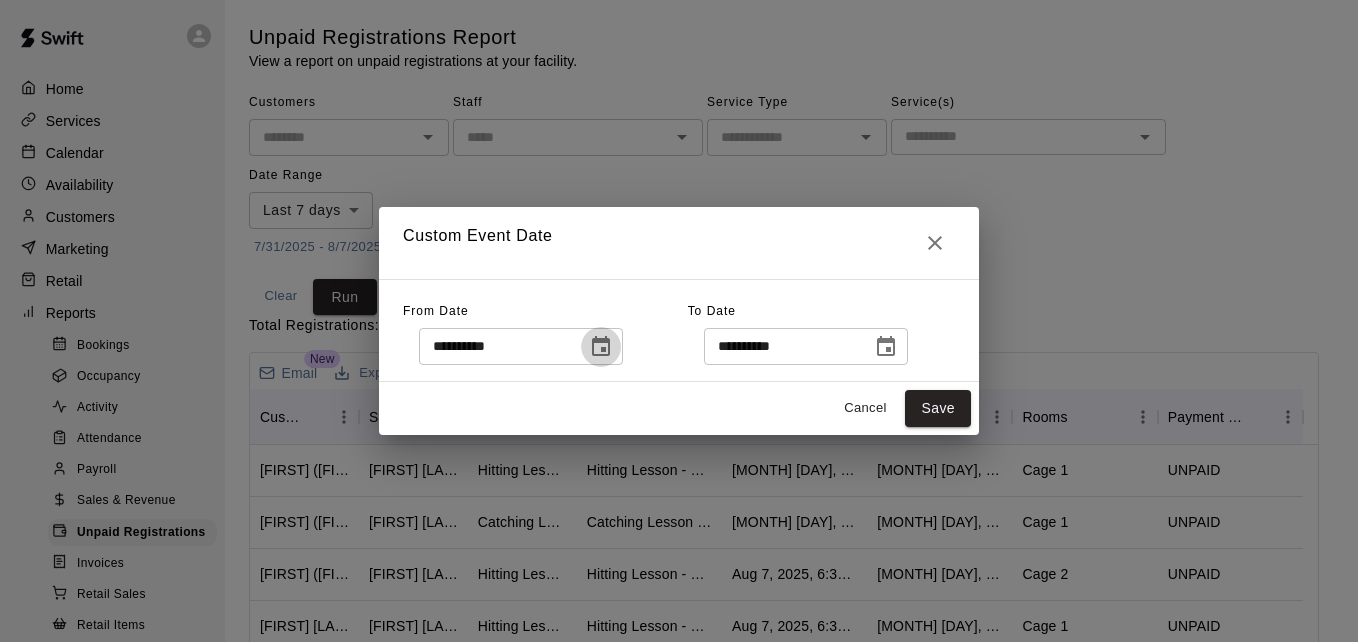 click 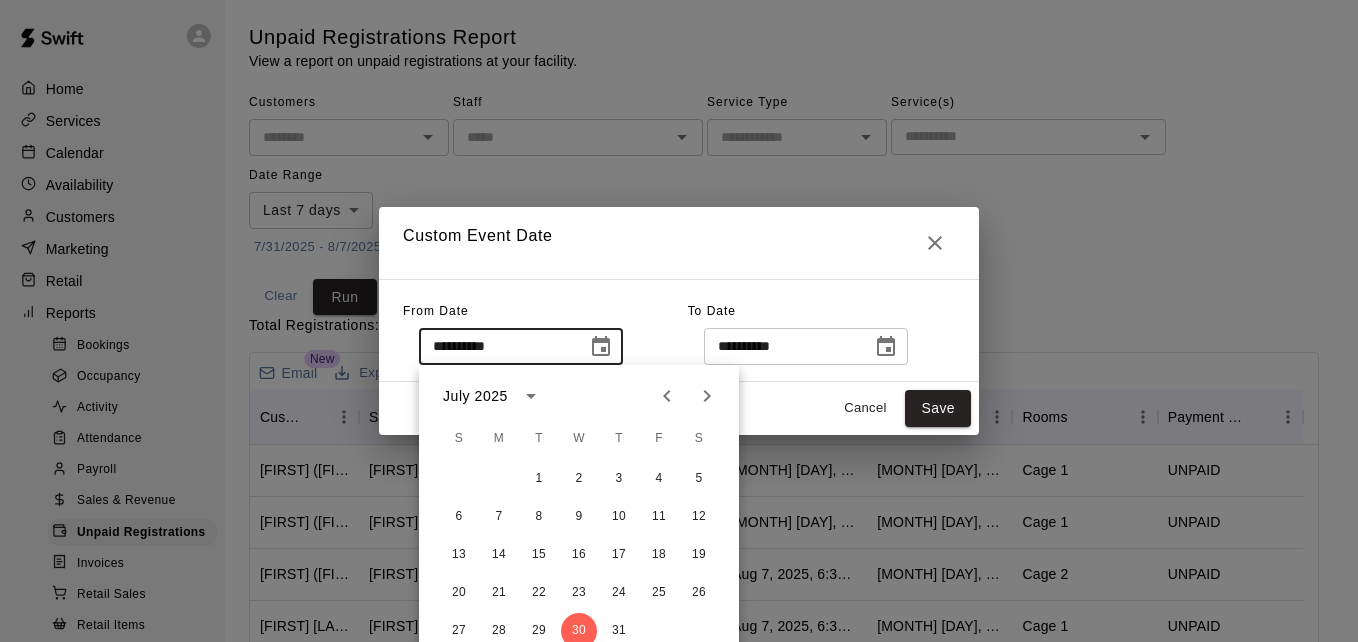 click 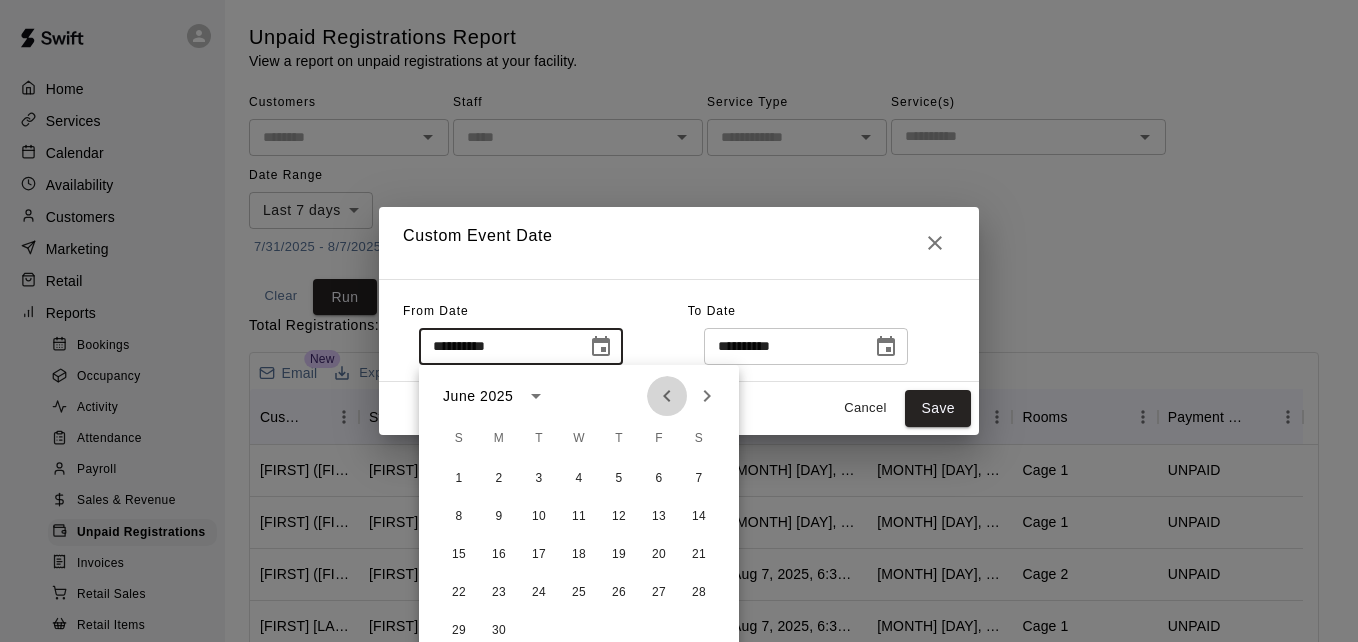 click 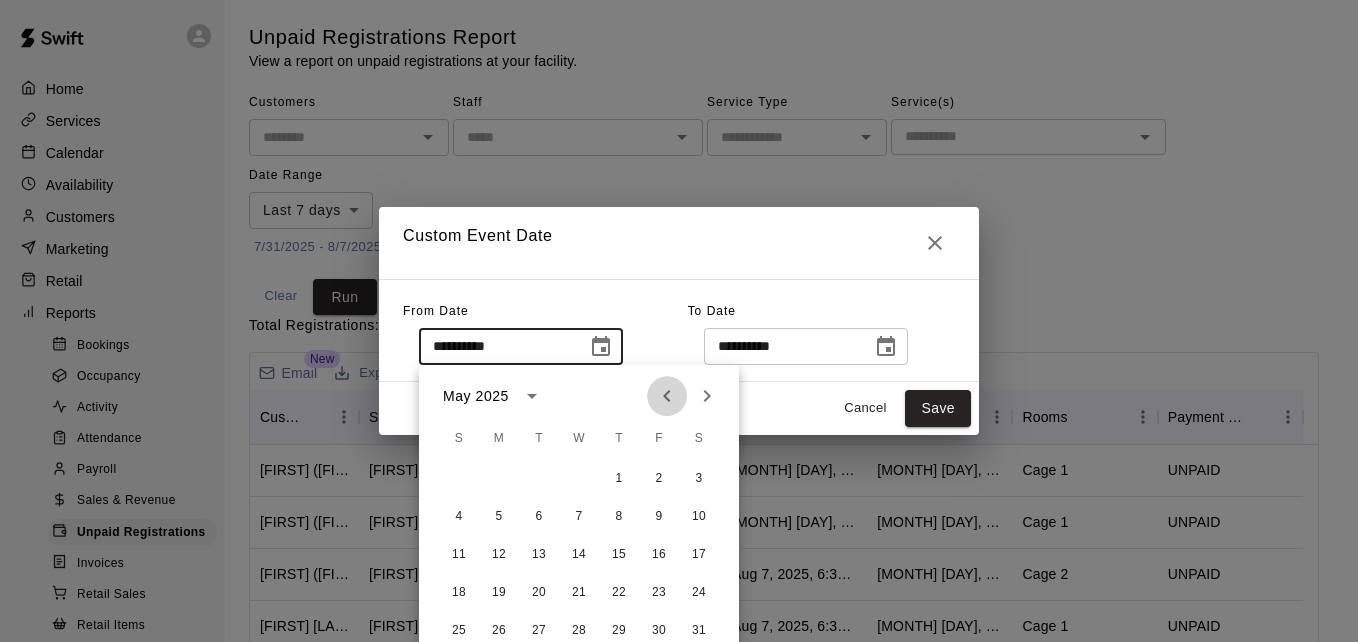 click 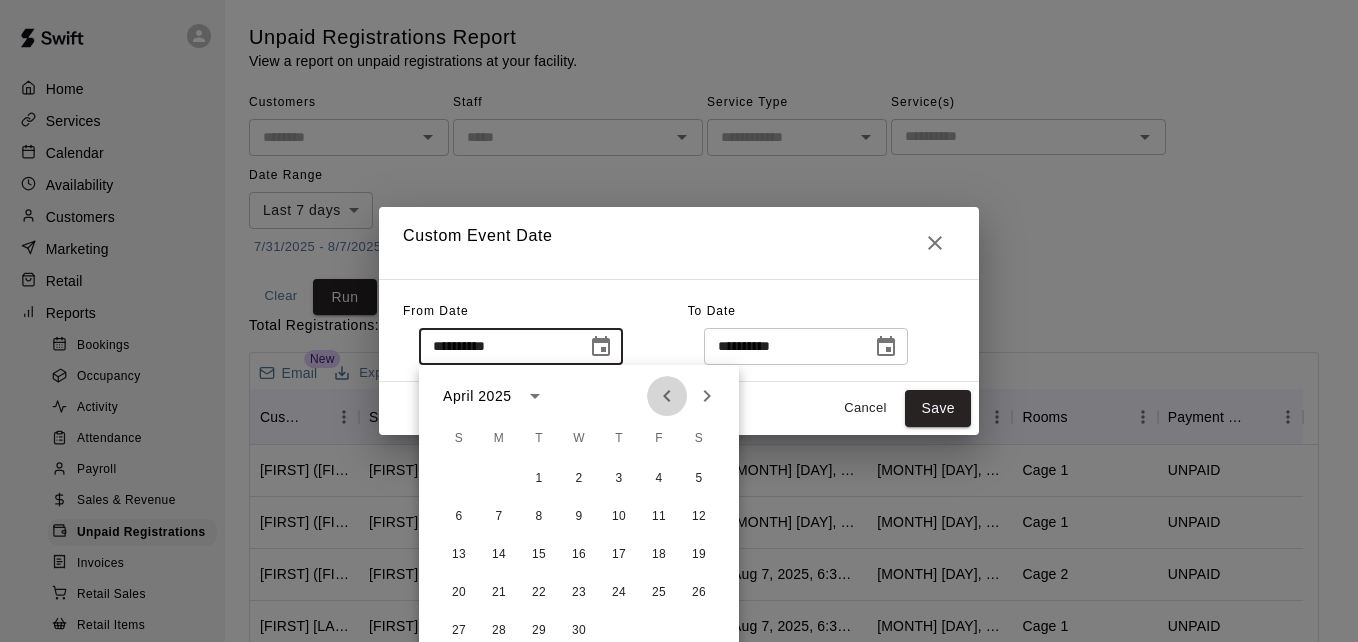click 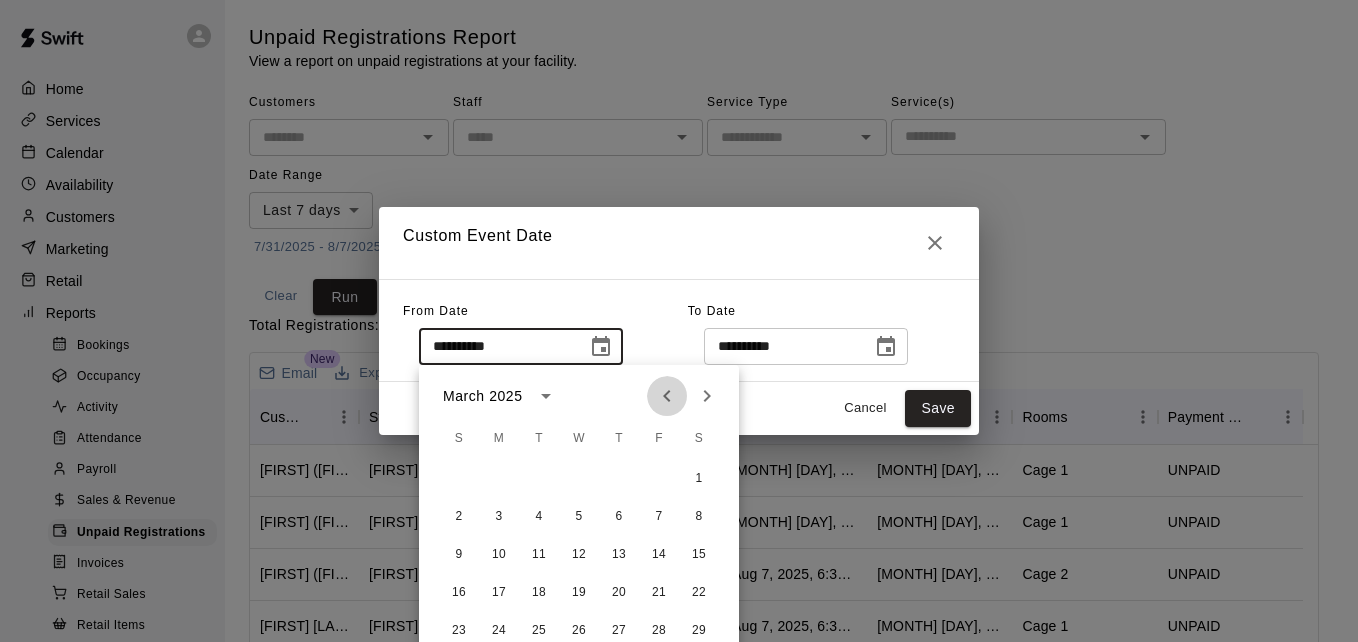 click 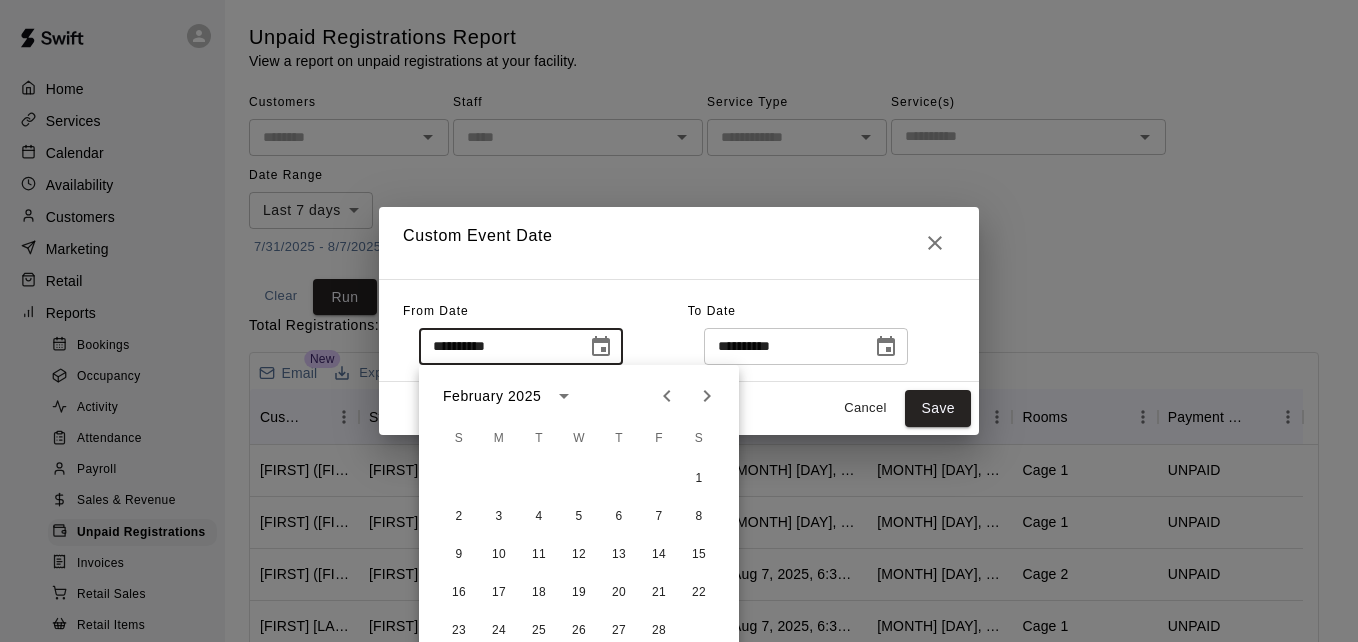 click 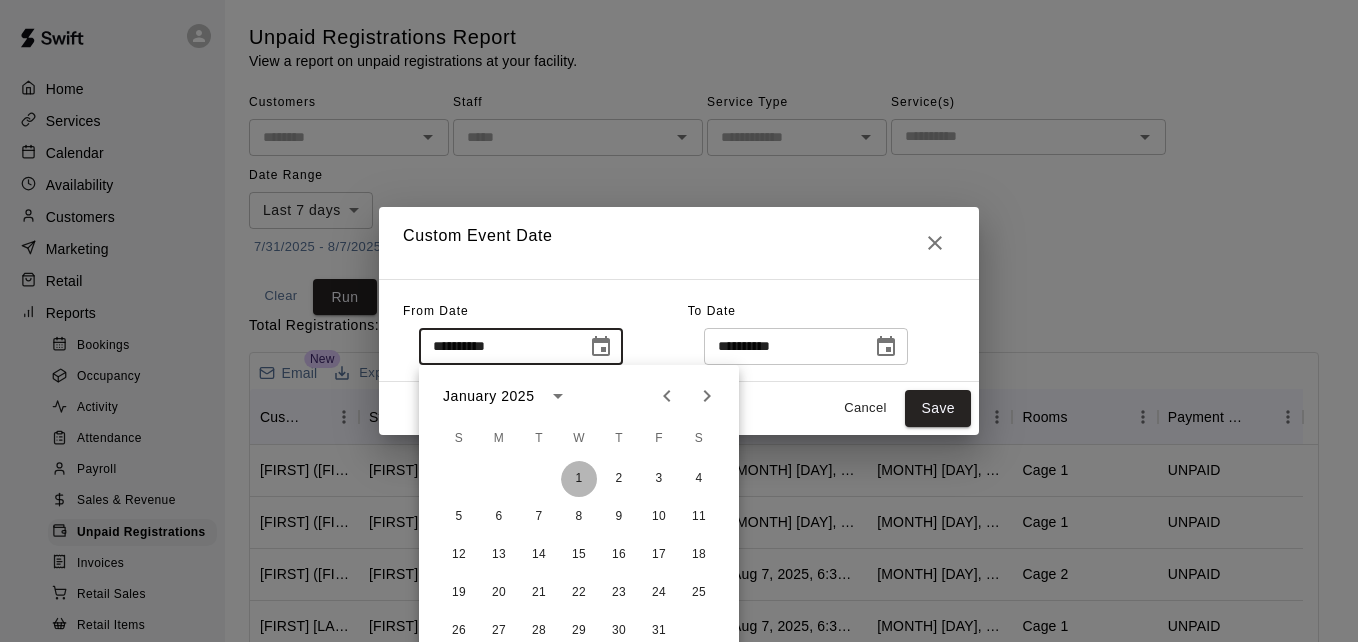 click on "1" at bounding box center (579, 479) 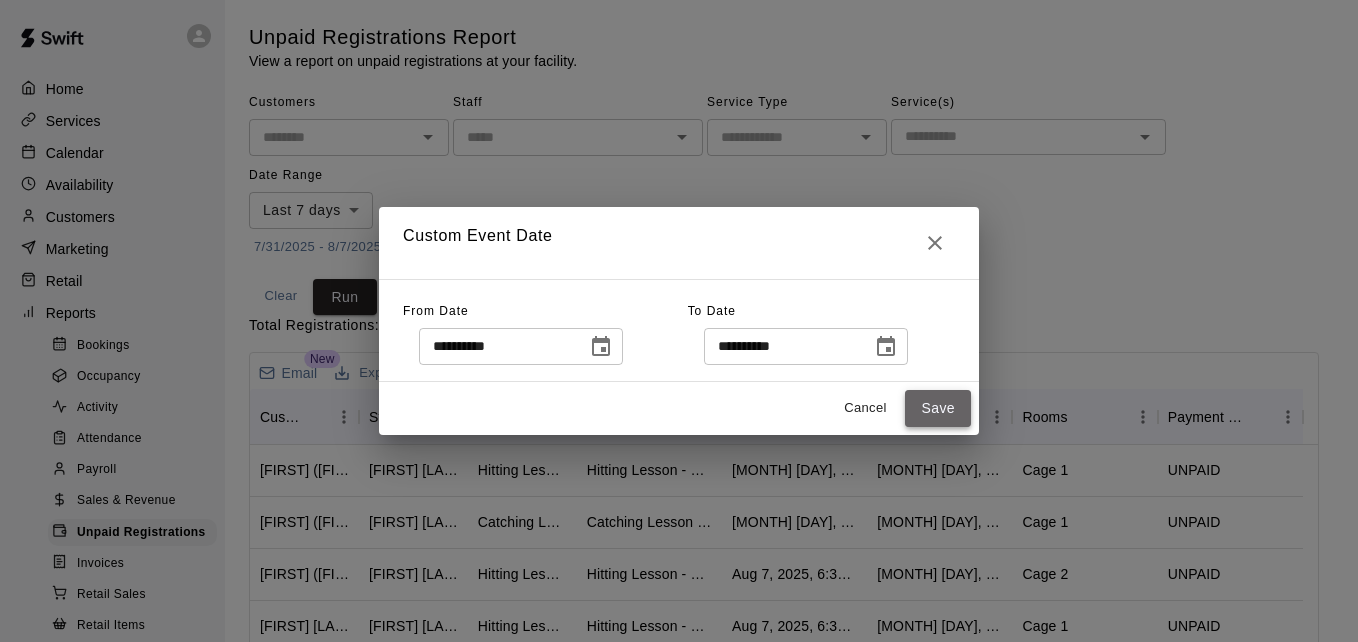click on "Save" at bounding box center [938, 408] 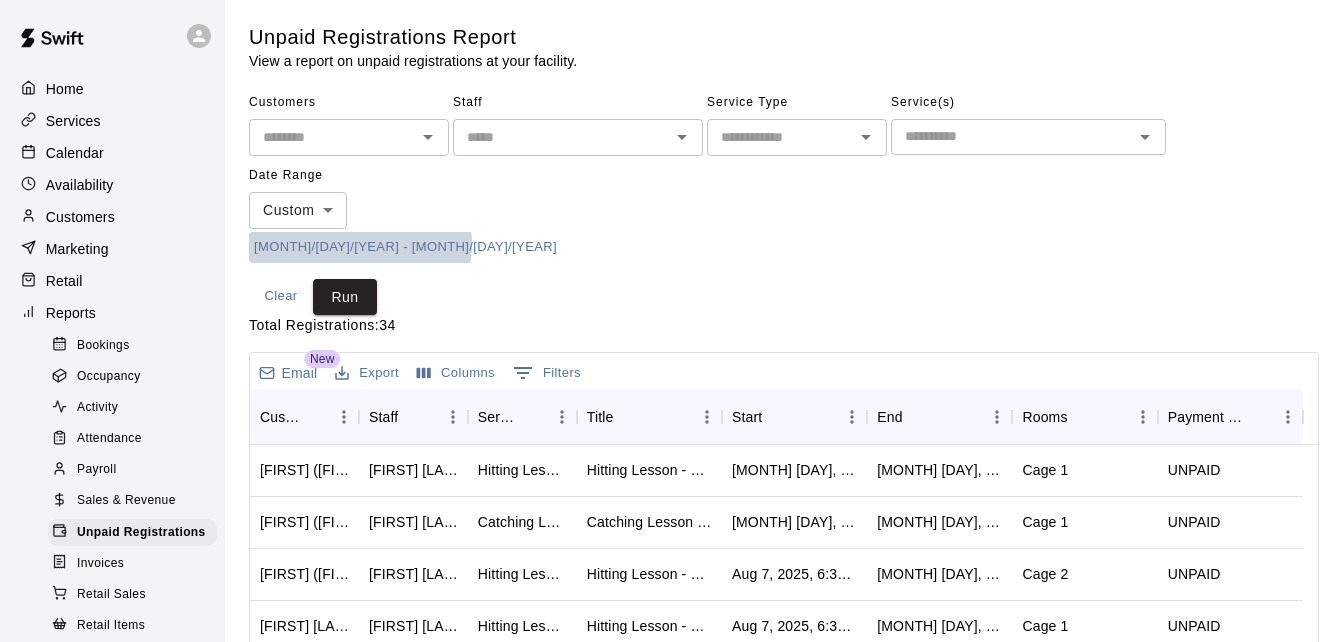 click on "[MONTH]/[DAY]/[YEAR] - [MONTH]/[DAY]/[YEAR]" at bounding box center (405, 247) 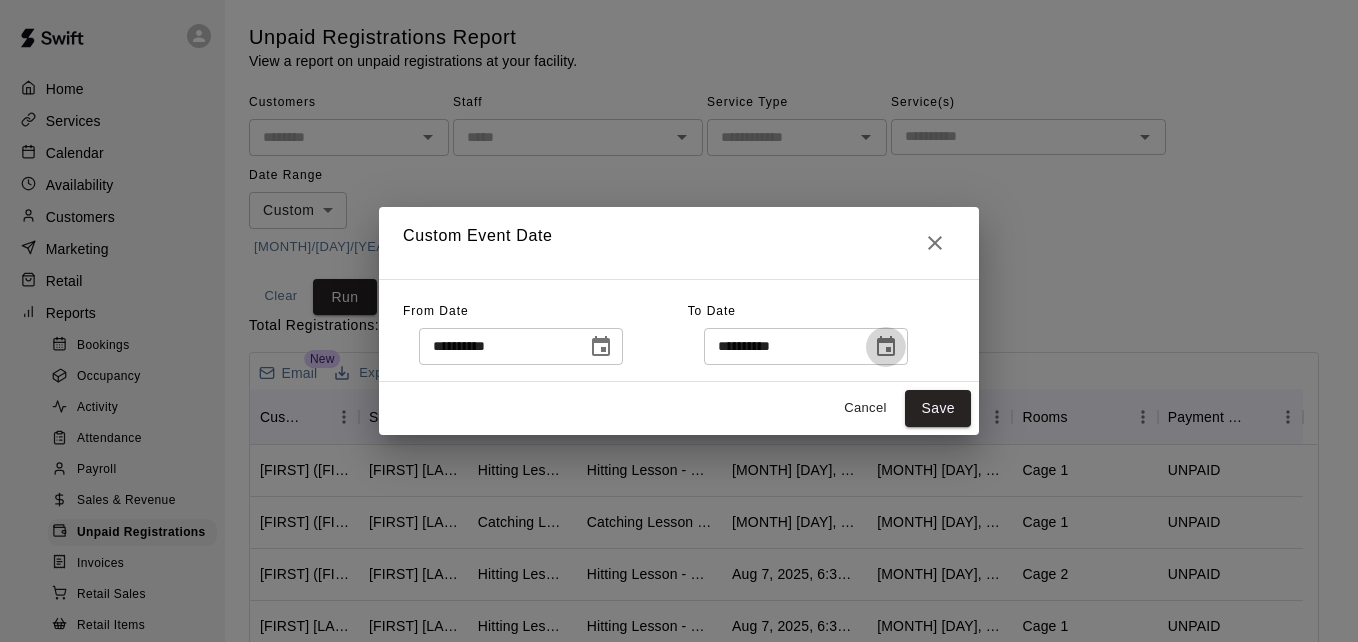 click 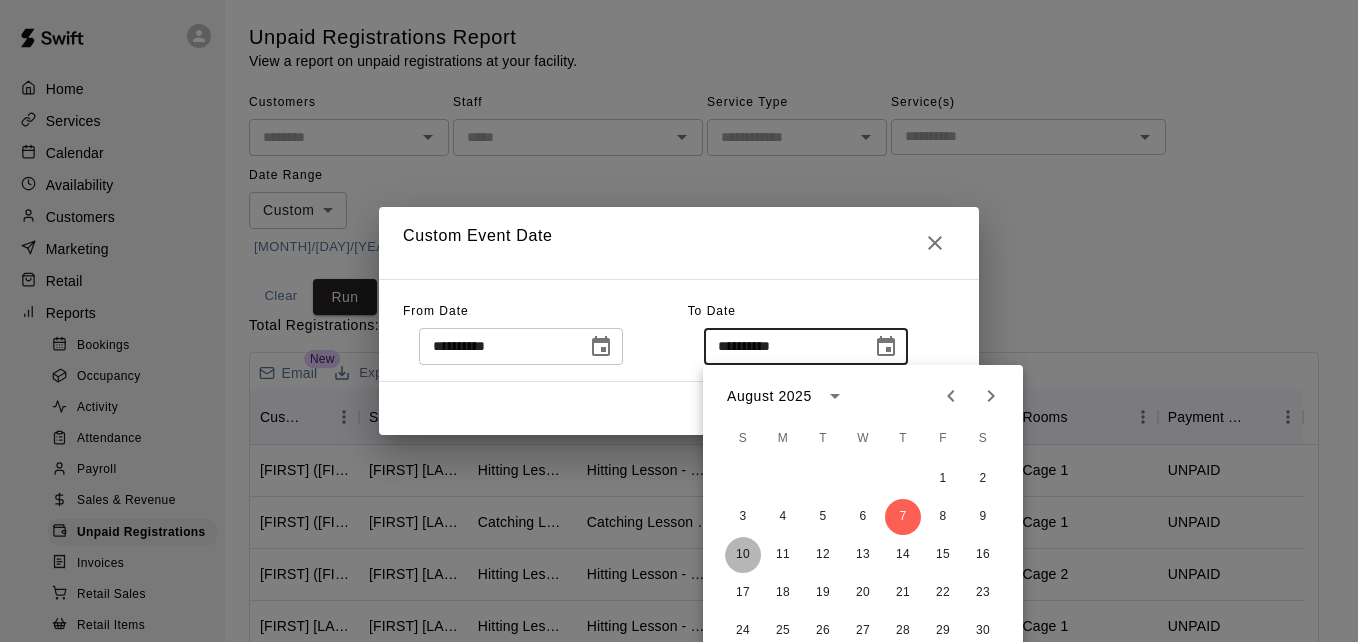 click on "10" at bounding box center (743, 555) 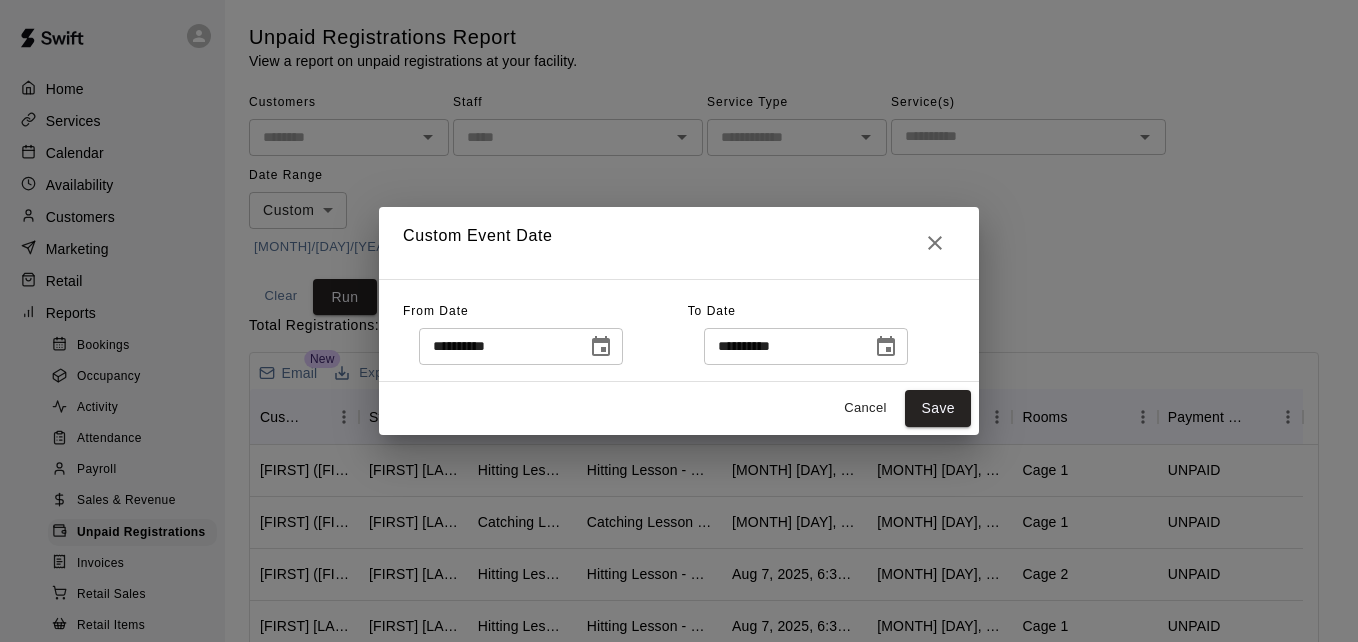 type on "**********" 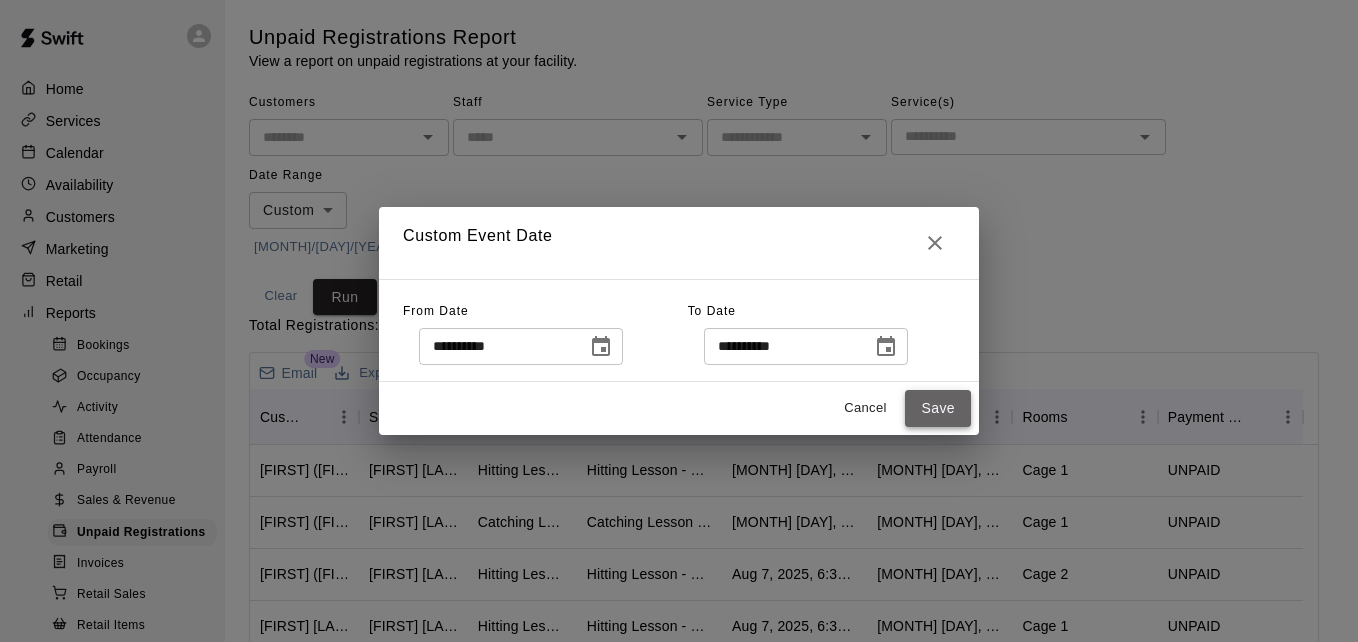 click on "Save" at bounding box center (938, 408) 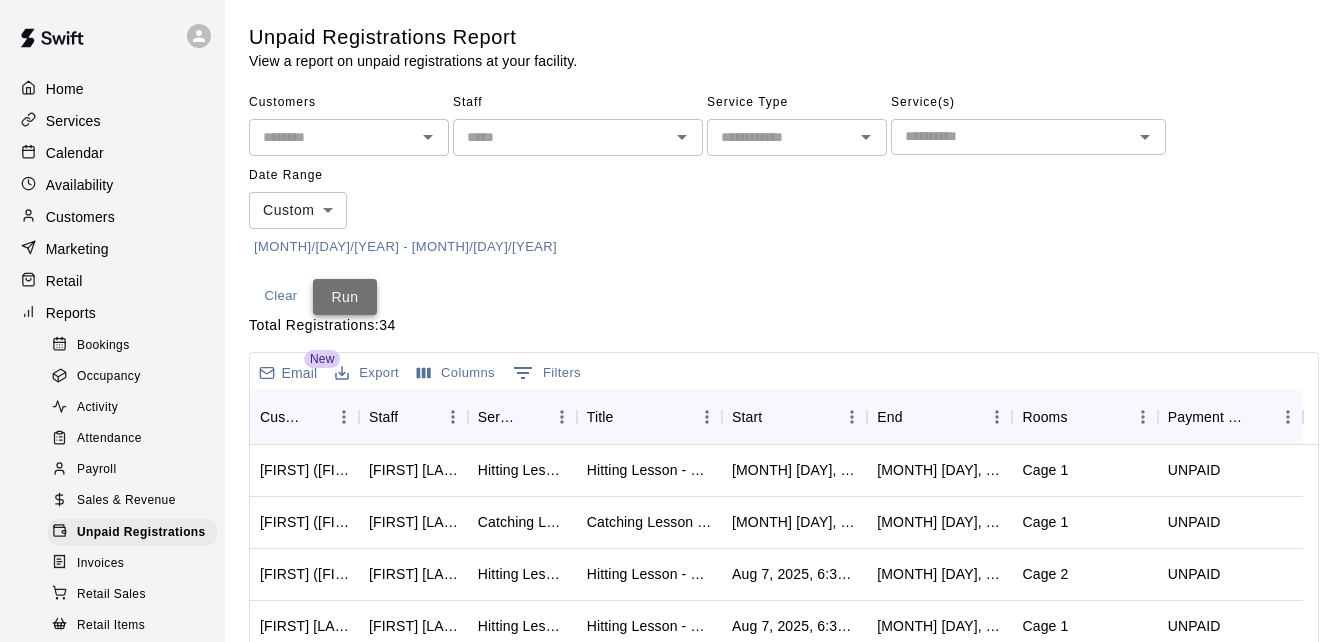 click on "Run" at bounding box center [345, 297] 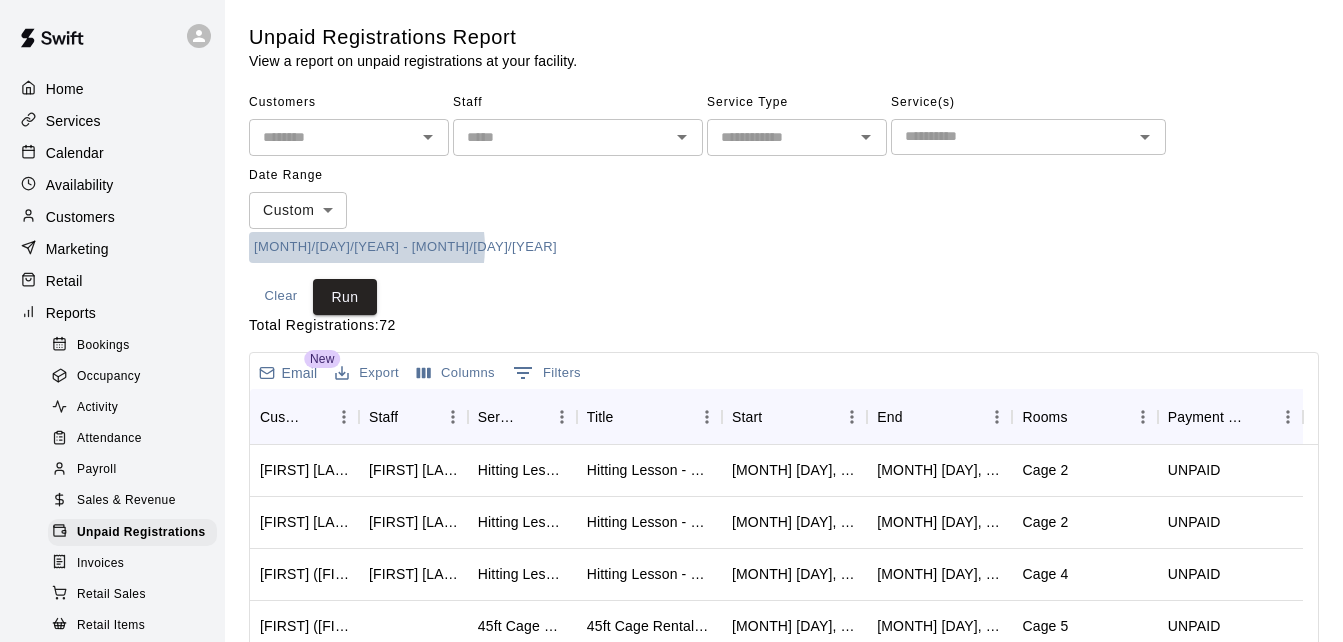 click on "[MONTH]/[DAY]/[YEAR] - [MONTH]/[DAY]/[YEAR]" at bounding box center (405, 247) 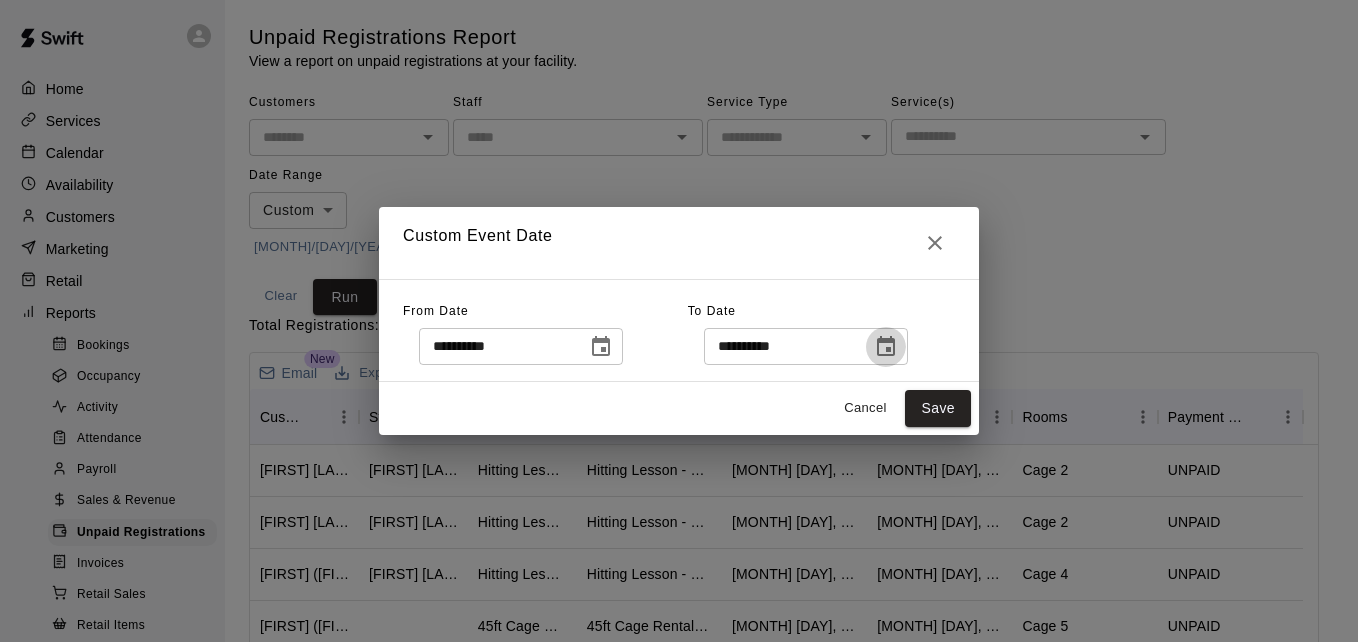 click 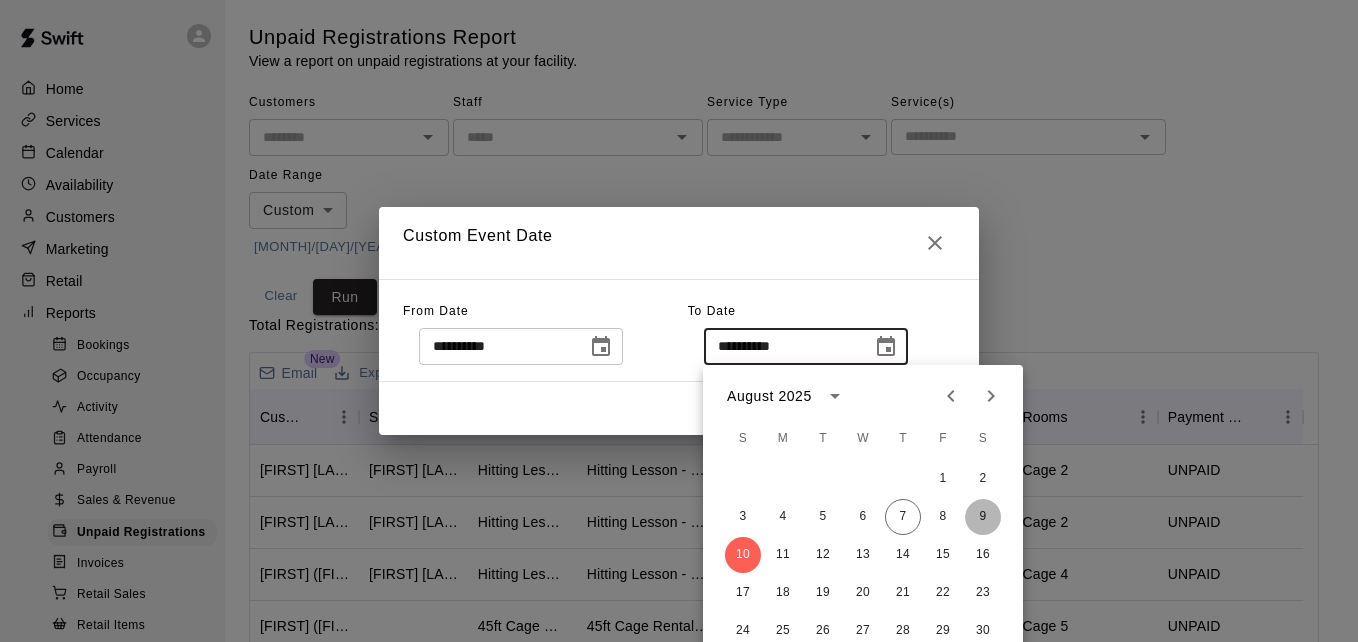 click on "9" at bounding box center (983, 517) 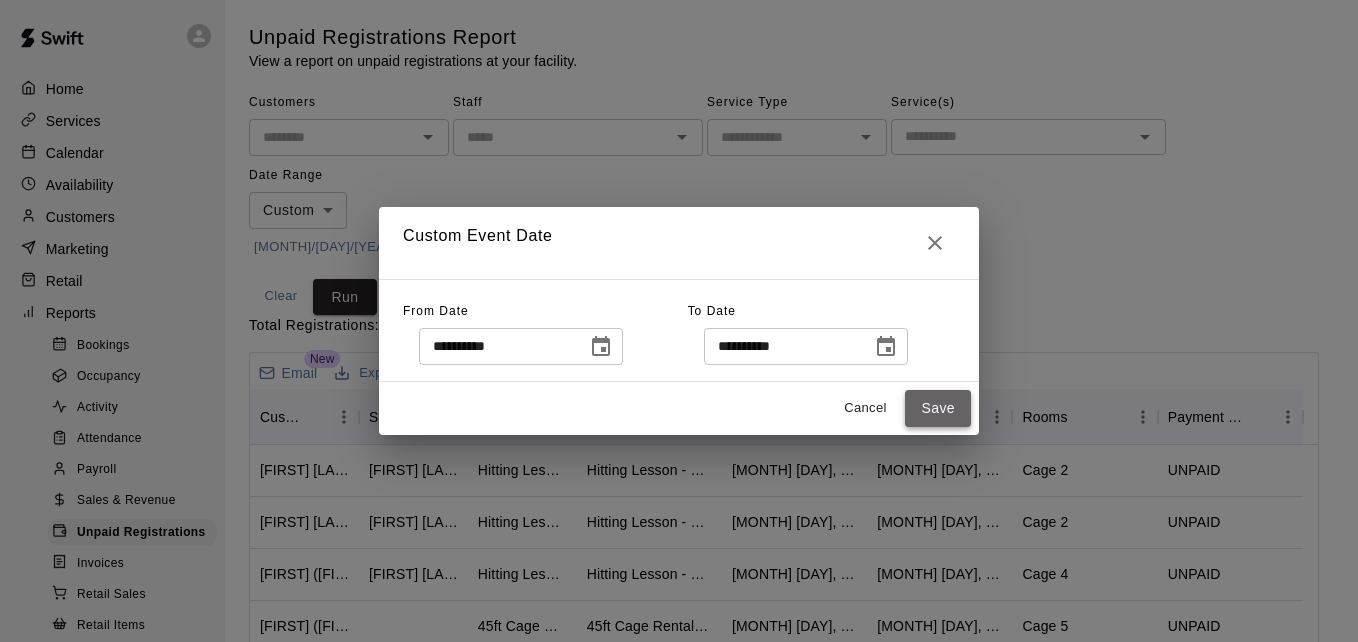 click on "Save" at bounding box center [938, 408] 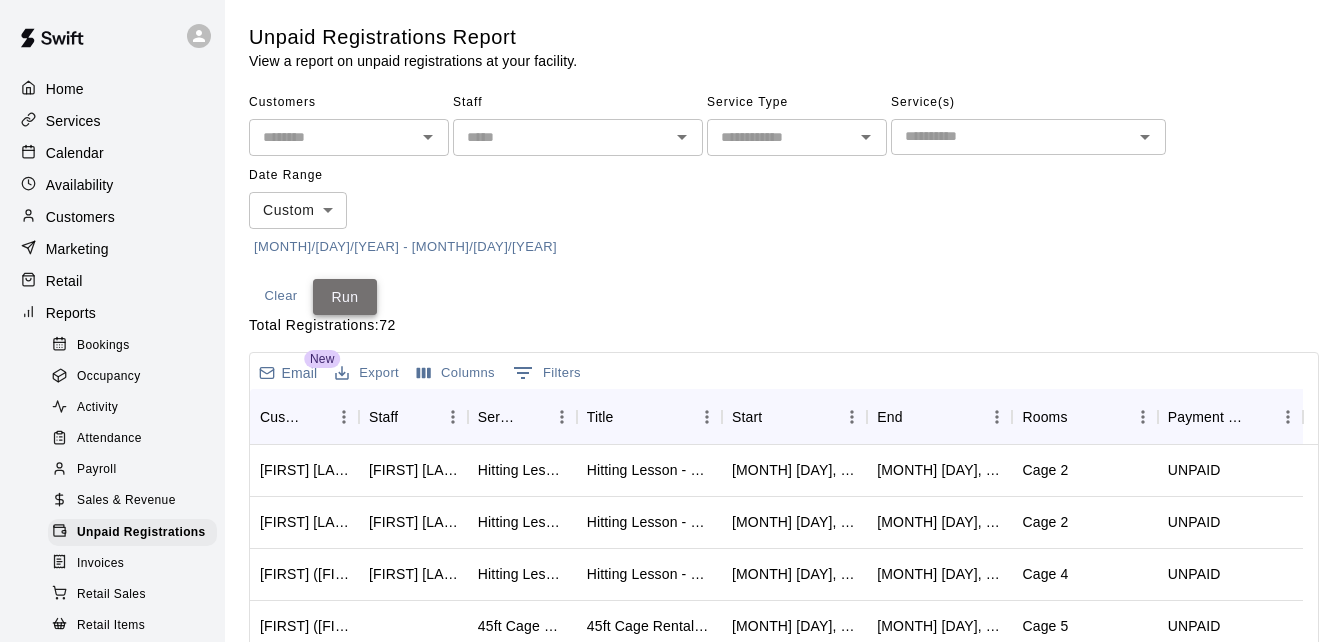 click on "Run" at bounding box center (345, 297) 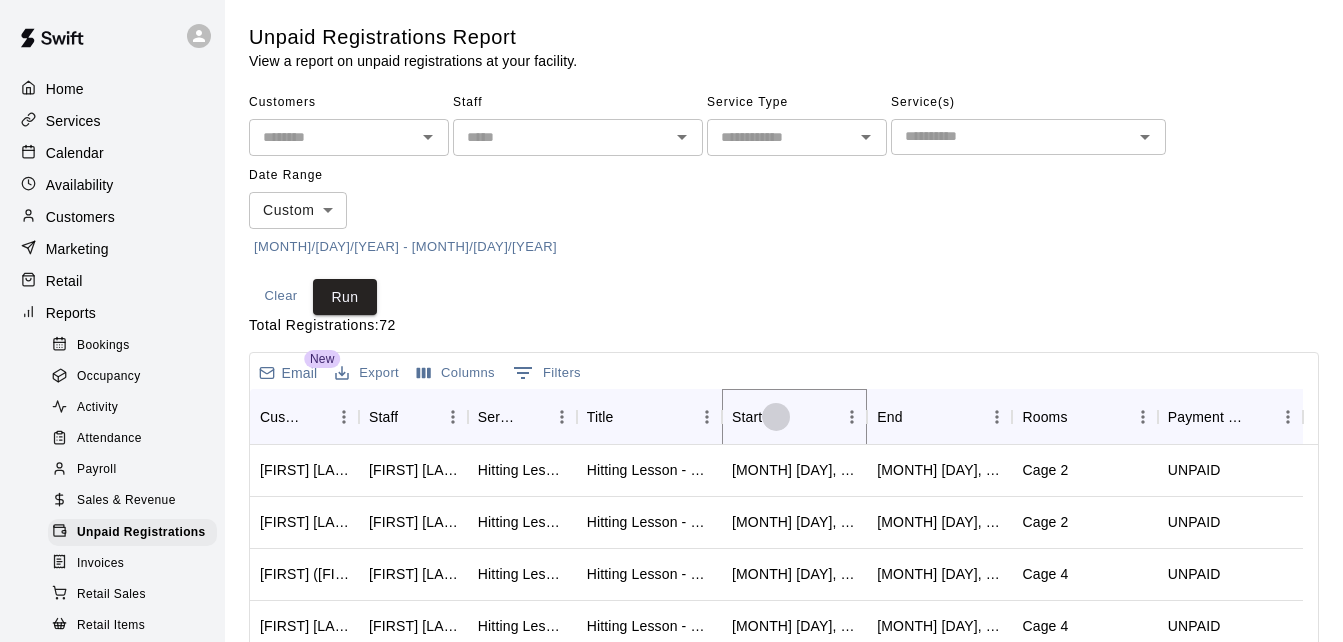 click 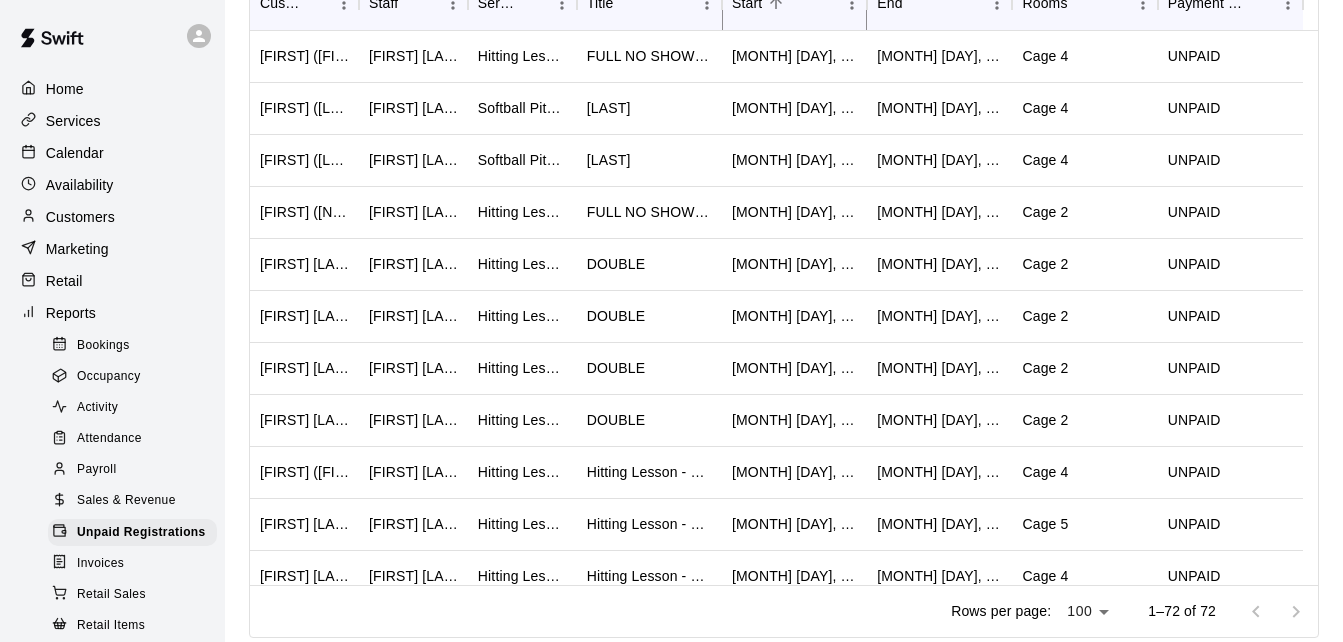scroll, scrollTop: 418, scrollLeft: 0, axis: vertical 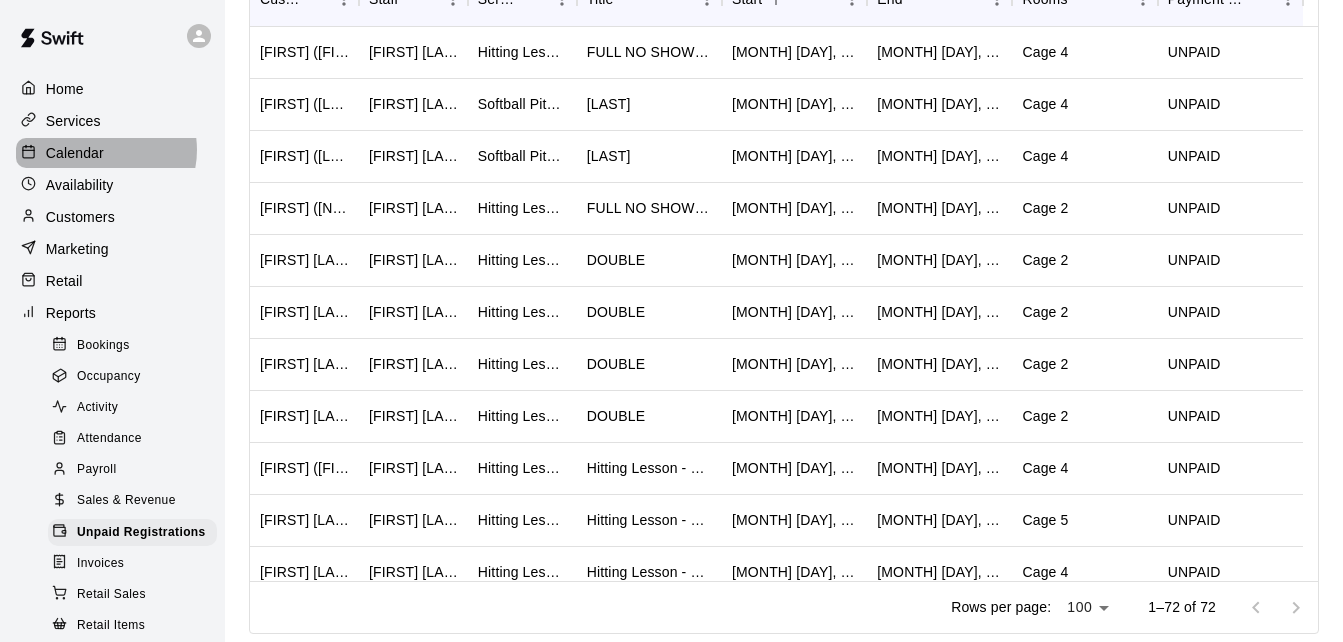 click on "Calendar" at bounding box center (75, 153) 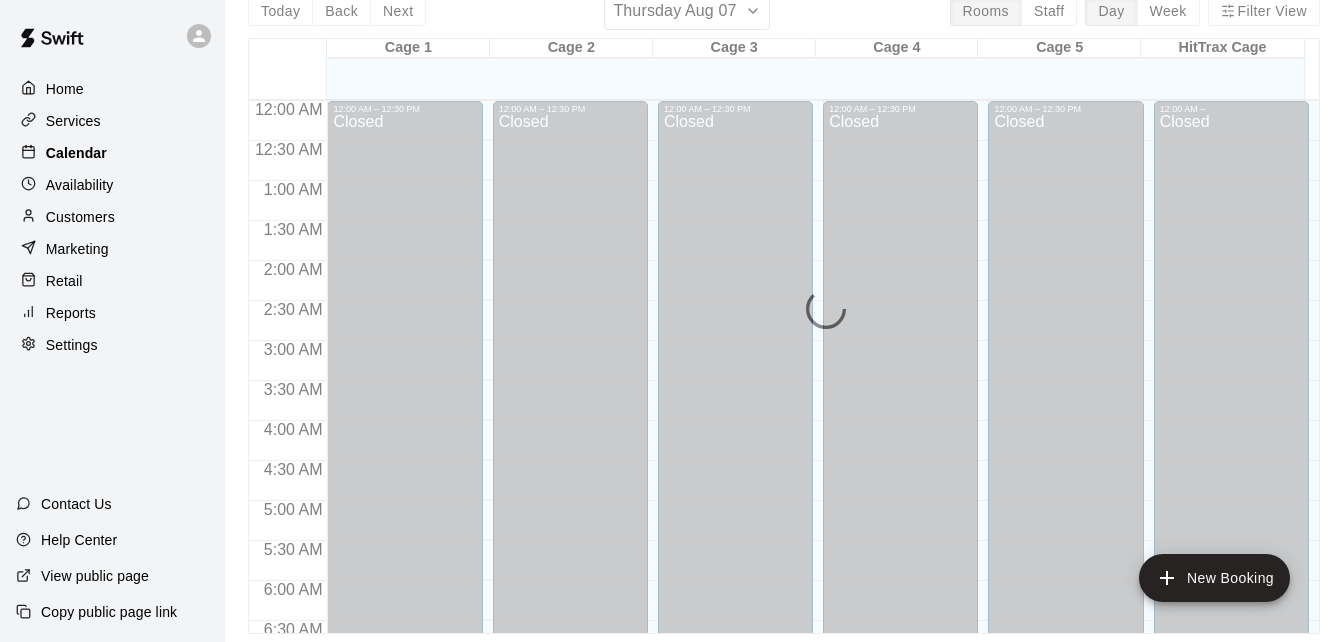 scroll, scrollTop: 0, scrollLeft: 0, axis: both 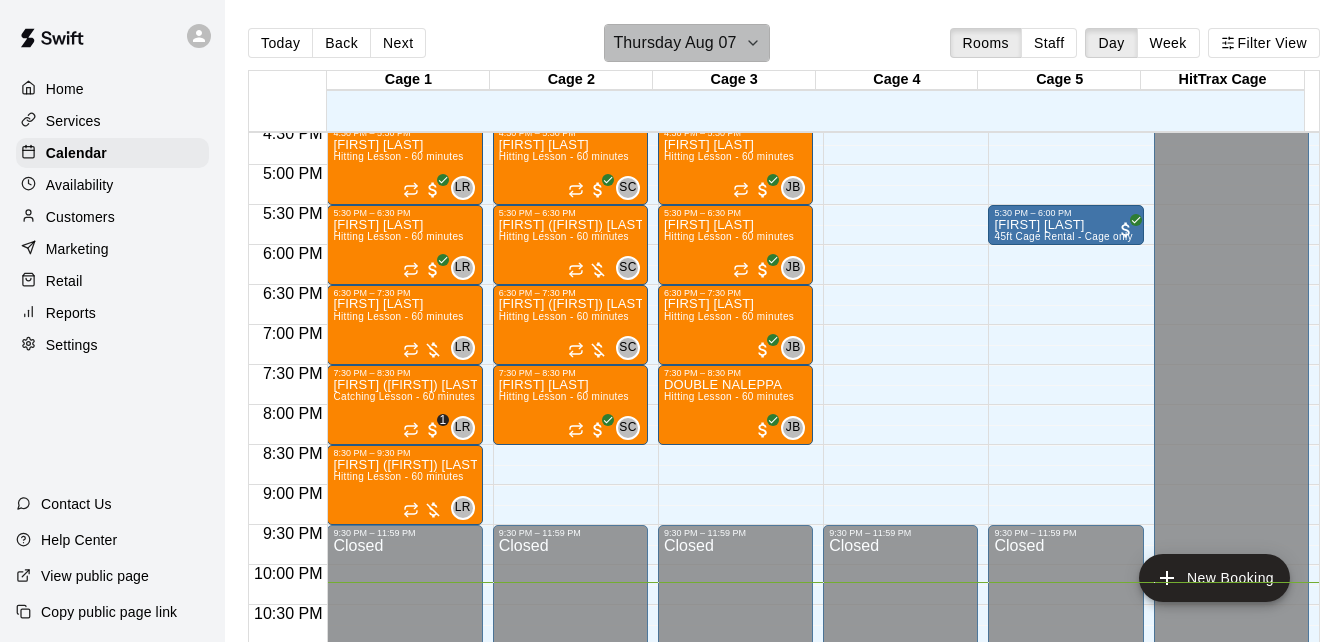 click 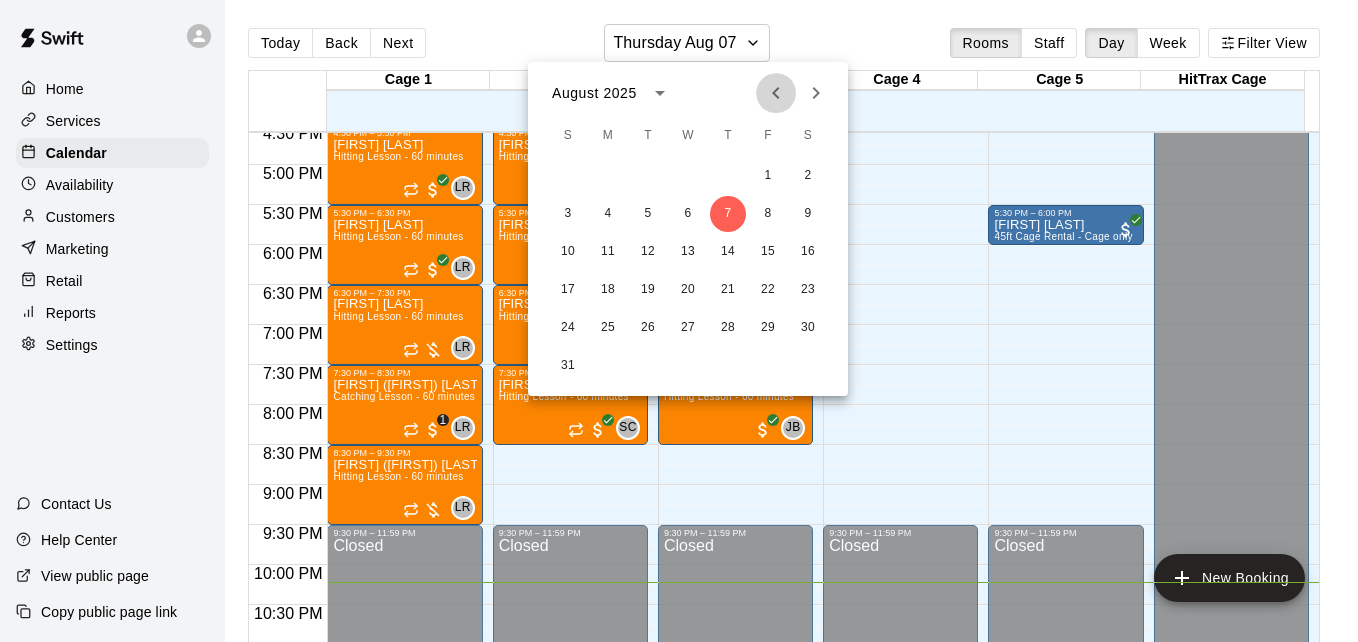 click 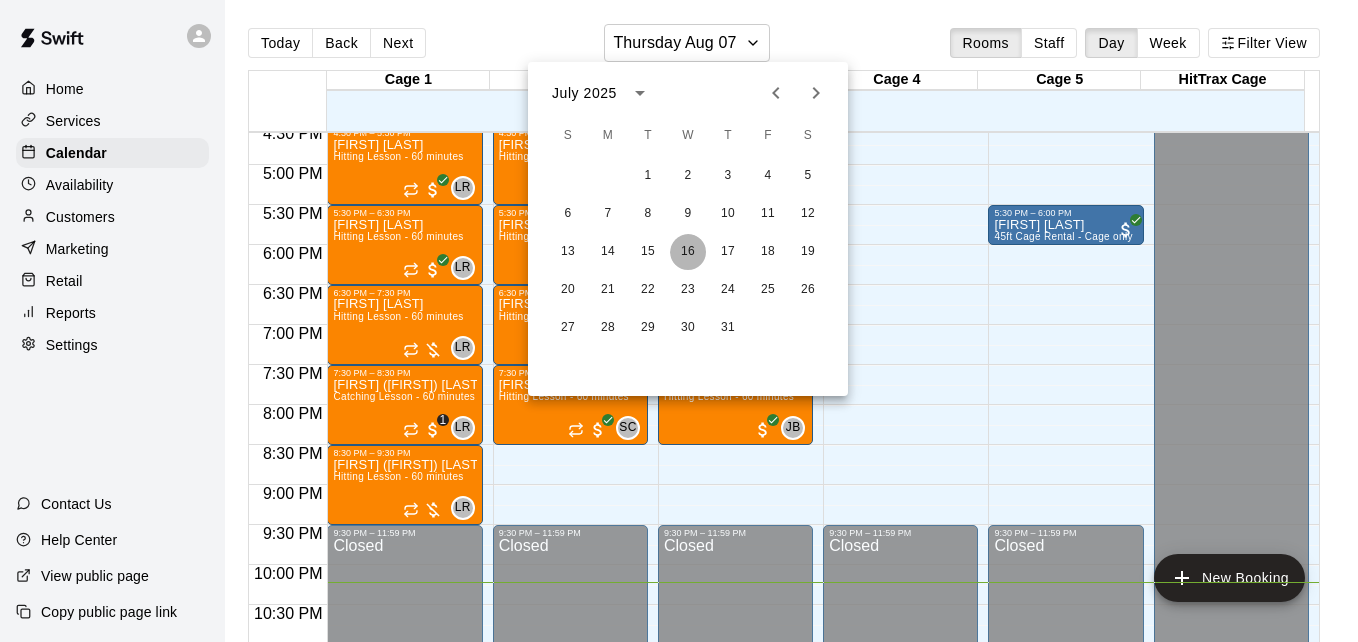 click on "16" at bounding box center [688, 252] 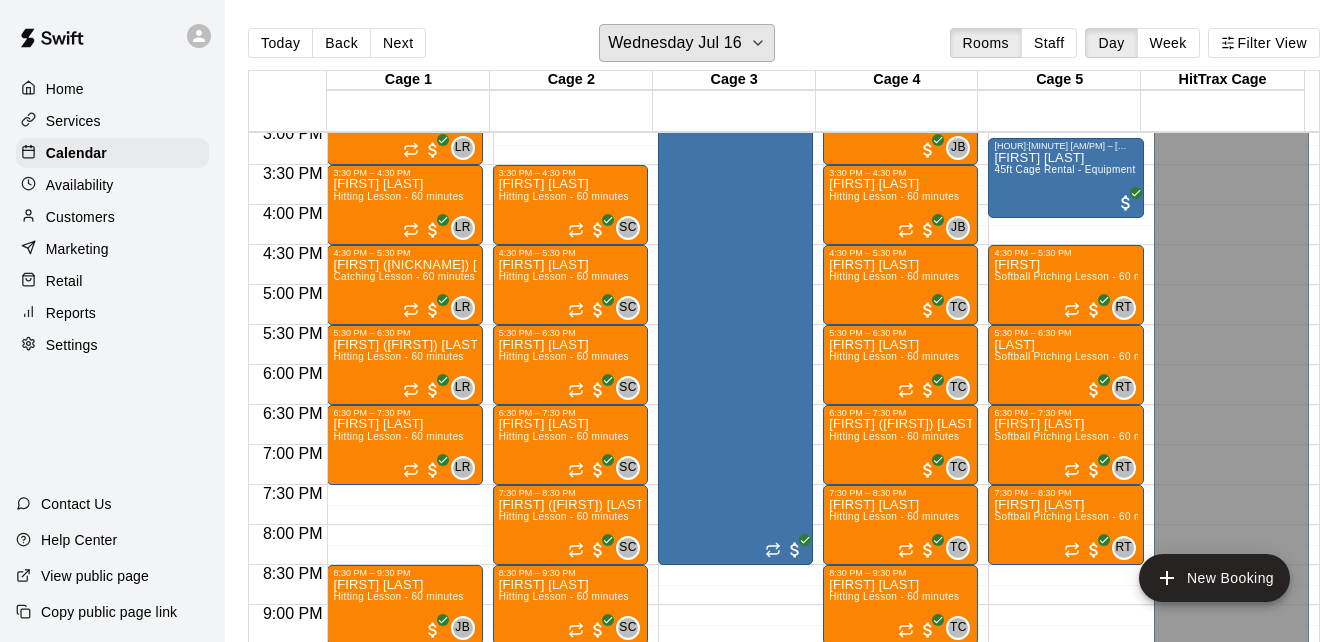 scroll, scrollTop: 1168, scrollLeft: 0, axis: vertical 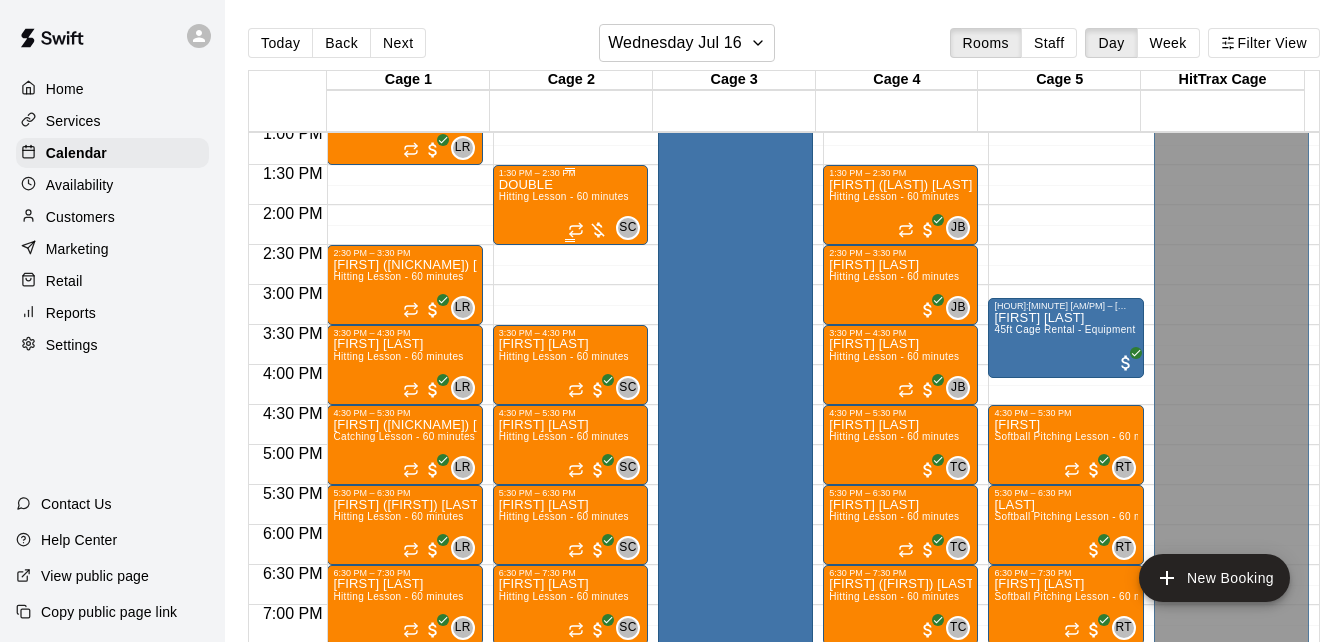 click on "Hitting Lesson - 60 minutes" at bounding box center (564, 196) 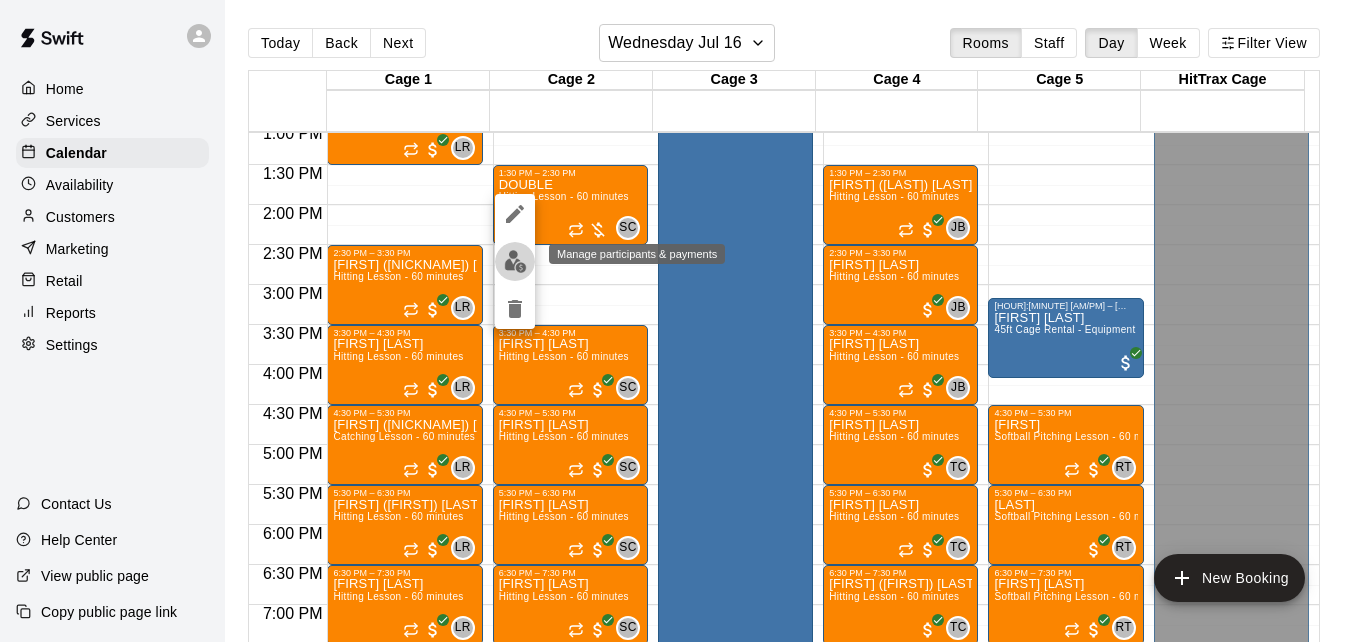 click at bounding box center [515, 261] 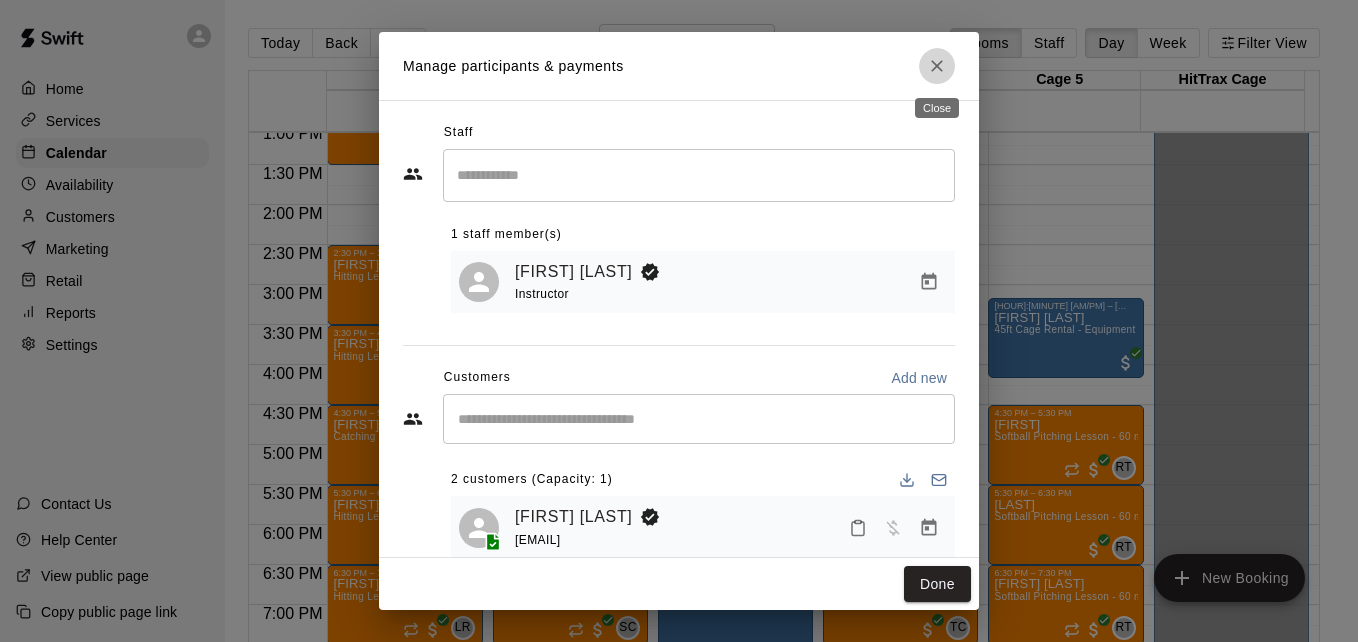 click 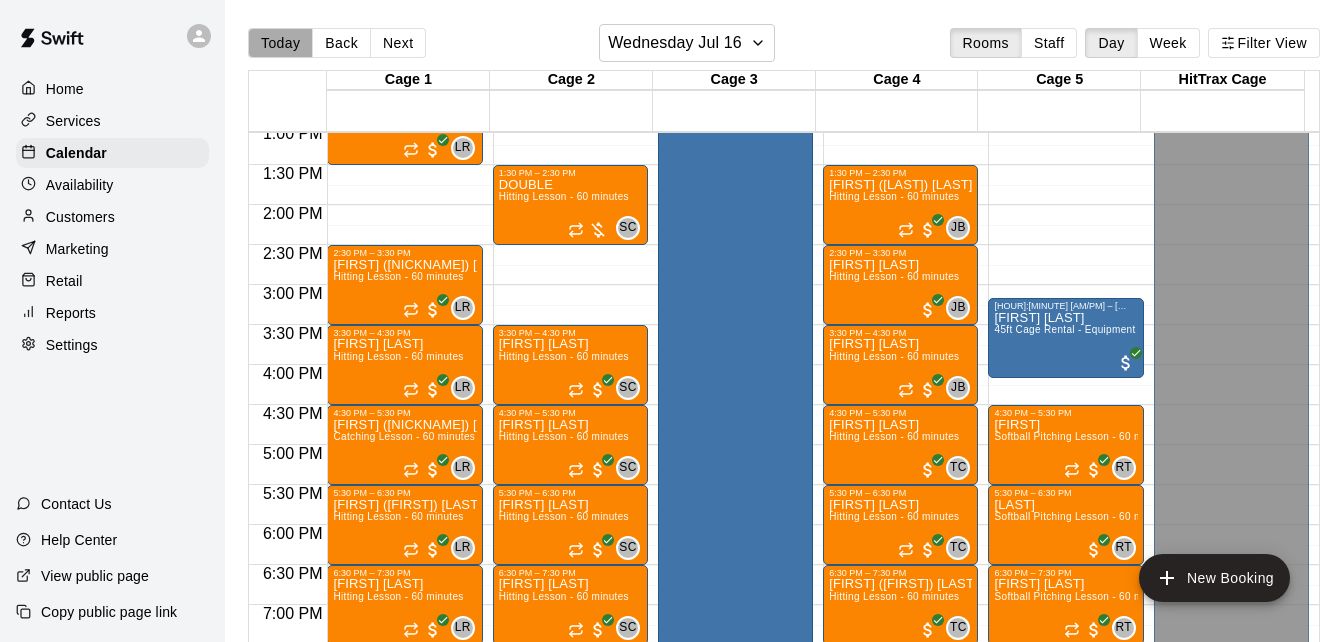 click on "Today" at bounding box center [280, 43] 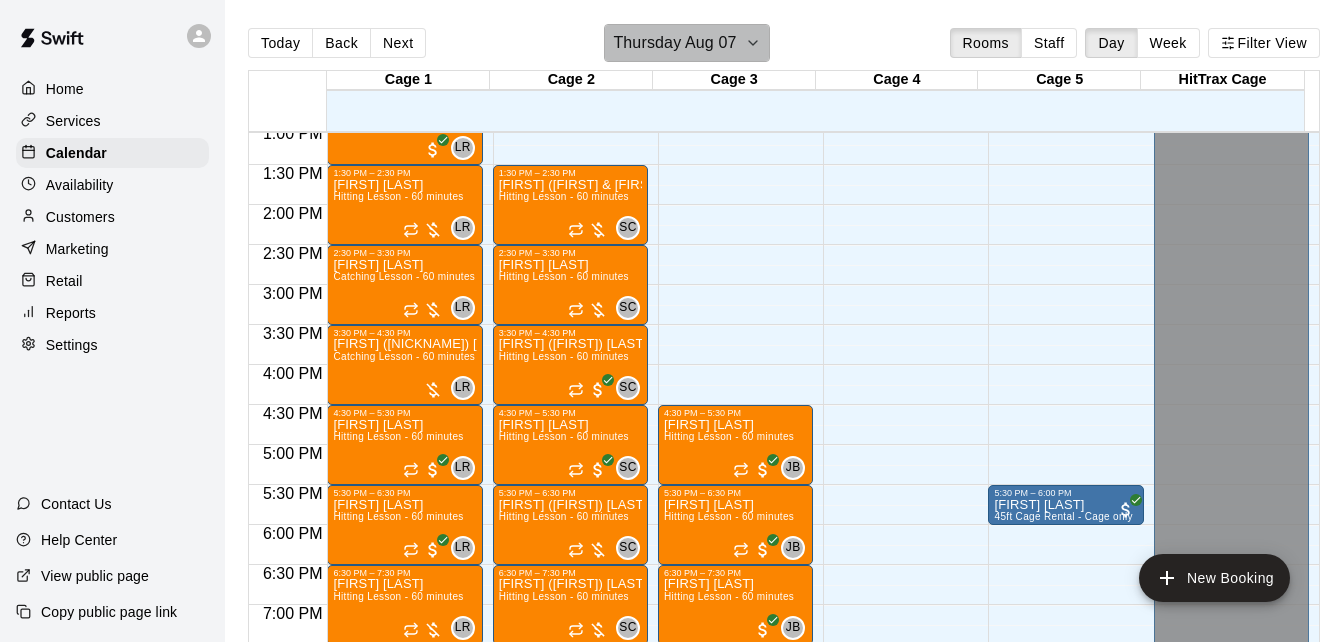 click on "Thursday Aug 07" at bounding box center [674, 43] 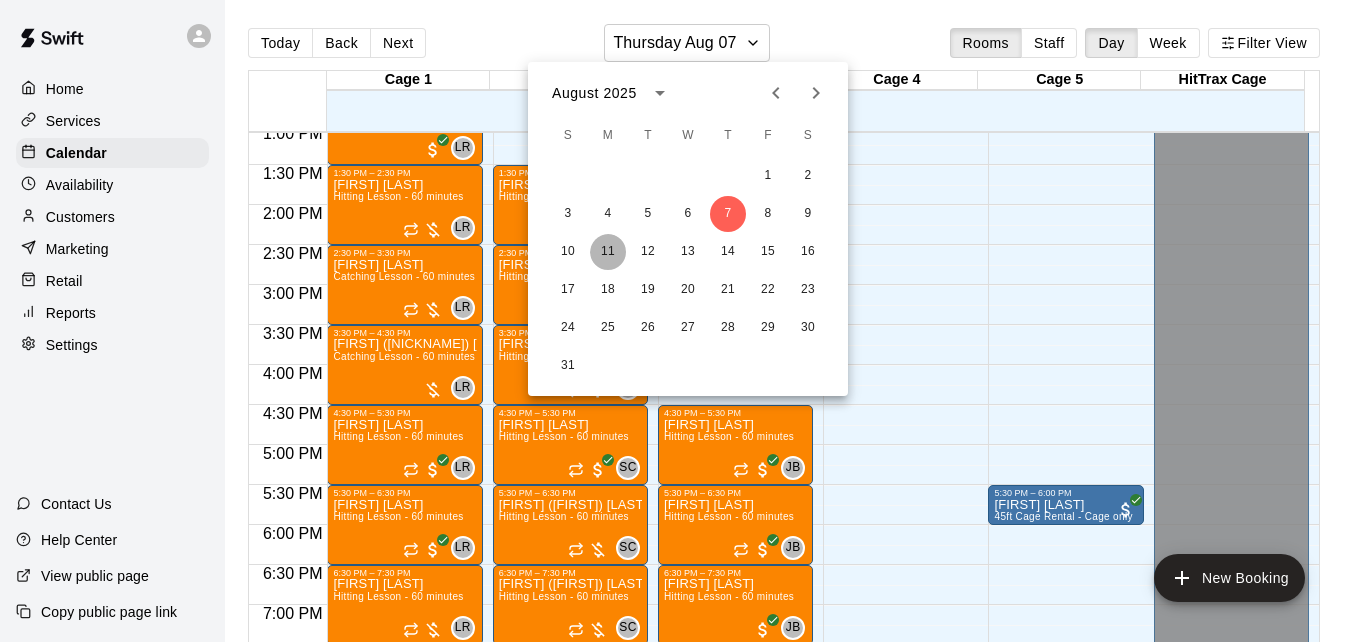 click on "11" at bounding box center [608, 252] 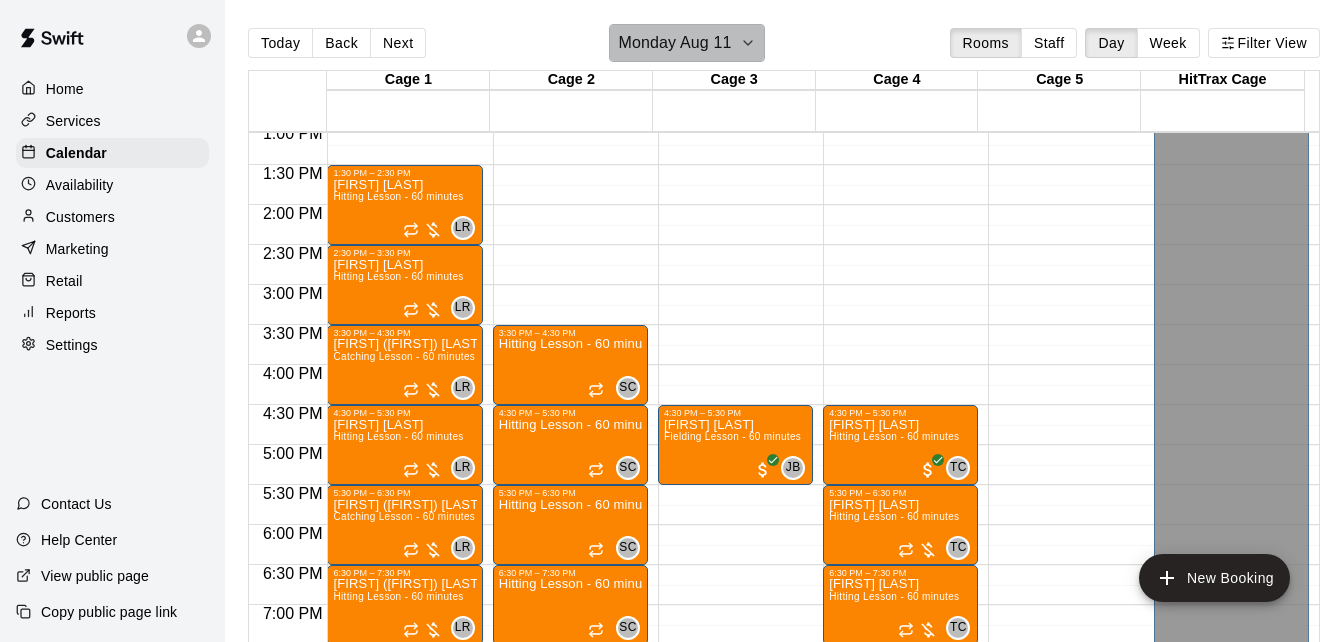 click 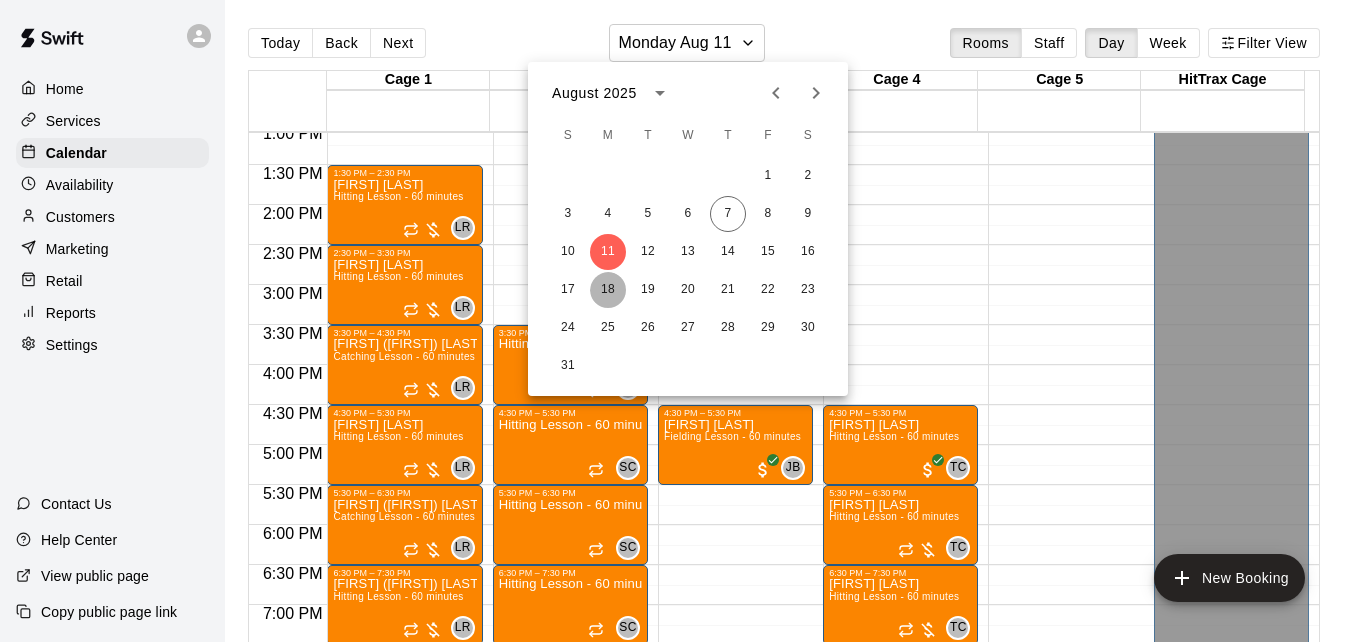 click on "18" at bounding box center [608, 290] 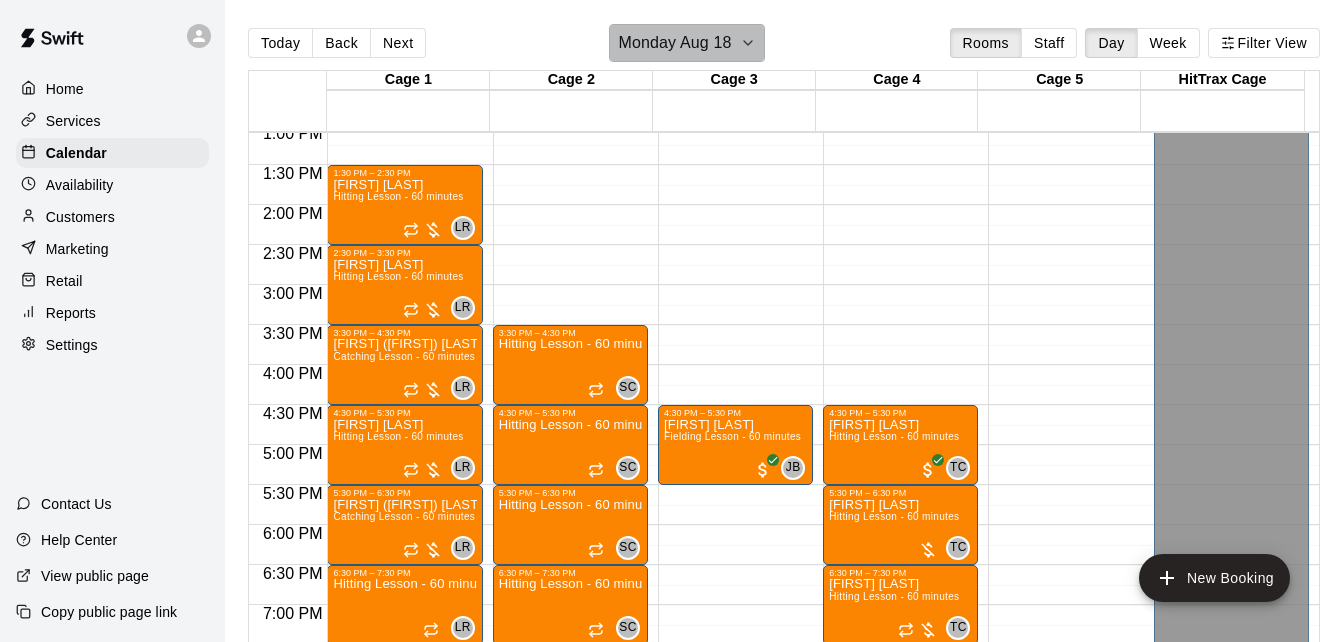 click on "Monday Aug 18" at bounding box center [674, 43] 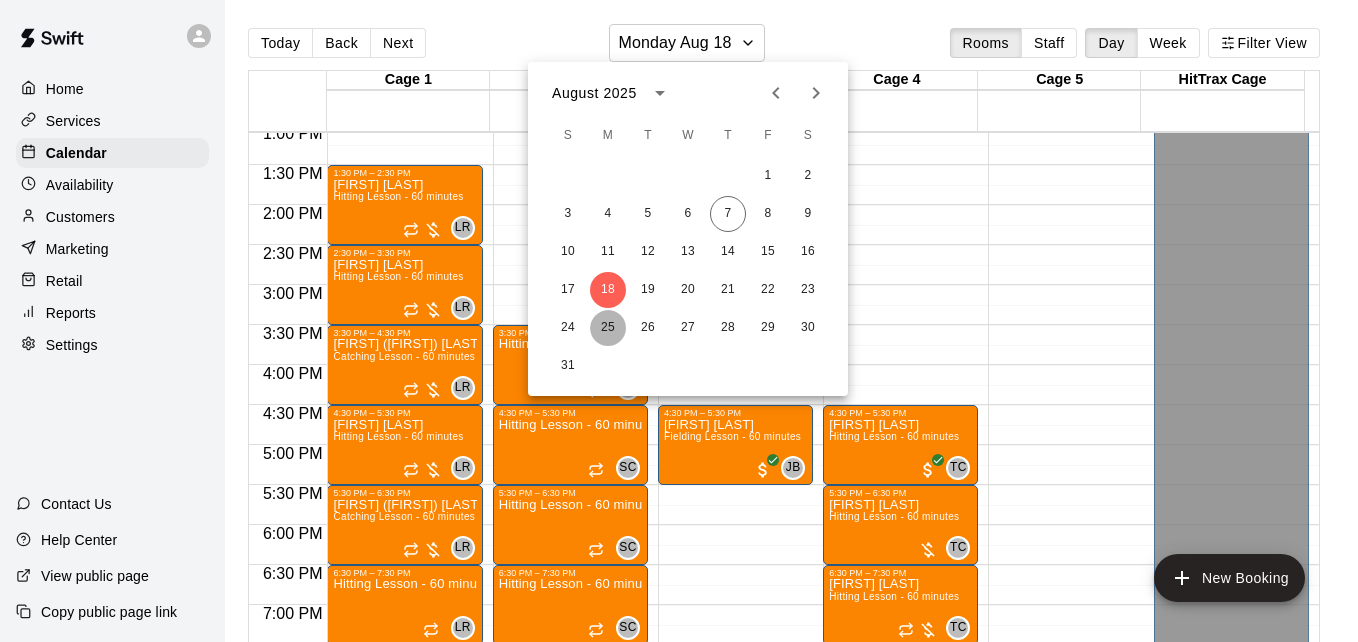 click on "25" at bounding box center [608, 328] 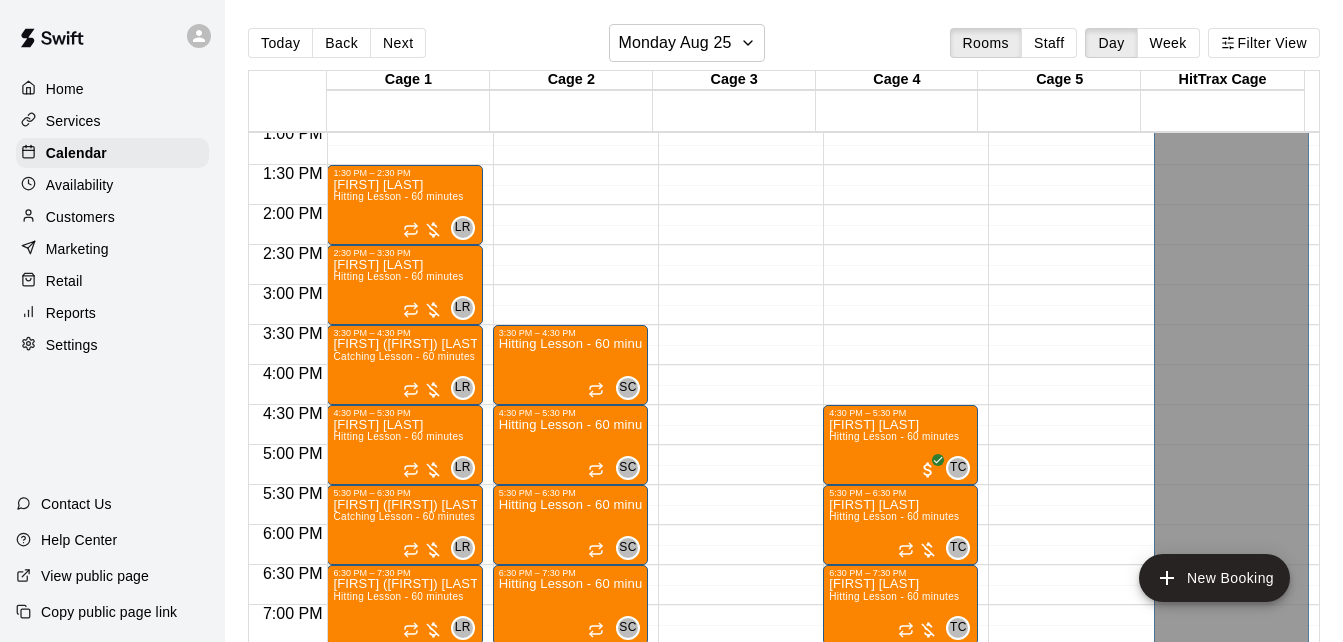 click on "Cage 1 25 Mon Cage 2 25 Mon Cage 3 25 Mon Cage 4 25 Mon Cage 5 25 Mon HitTrax Cage 25 Mon 12:00 AM 12:30 AM 1:00 AM 1:30 AM 2:00 AM 2:30 AM 3:00 AM 3:30 AM 4:00 AM 4:30 AM 5:00 AM 5:30 AM 6:00 AM 6:30 AM 7:00 AM 7:30 AM 8:00 AM 8:30 AM 9:00 AM 9:30 AM 10:00 AM 10:30 AM 11:00 AM 11:30 AM 12:00 PM 12:30 PM 1:00 PM 1:30 PM 2:00 PM 2:30 PM 3:00 PM 3:30 PM 4:00 PM 4:30 PM 5:00 PM 5:30 PM 6:00 PM 6:30 PM 7:00 PM 7:30 PM 8:00 PM 8:30 PM 9:00 PM 9:30 PM 10:00 PM 10:30 PM 11:00 PM 11:30 PM 12:00 AM – 12:30 PM Closed 1:30 PM – 2:30 PM [FIRST] [LAST] Hitting Lesson - 60 minutes LR 0 2:30 PM – 3:30 PM [FIRST] [LAST] Hitting Lesson - 60 minutes LR 0 3:30 PM – 4:30 PM [FIRST] ([FIRST]) [LAST] Catching Lesson - 60 minutes LR 0 4:30 PM – 5:30 PM [FIRST] [LAST] Hitting Lesson - 60 minutes LR 0 5:30 PM – 6:30 PM [FIRST] ([FIRST]) [LAST] & 1 other Catching Lesson - 60 minutes LR 0 6:30 PM – 7:30 PM [FIRST] ([FIRST]) [LAST] Hitting Lesson - 60 minutes LR 0 7:30 PM – 9:30 PM 13U Baseball Academy 2025 0/8 spots JB +2 SC 0" at bounding box center (784, 368) 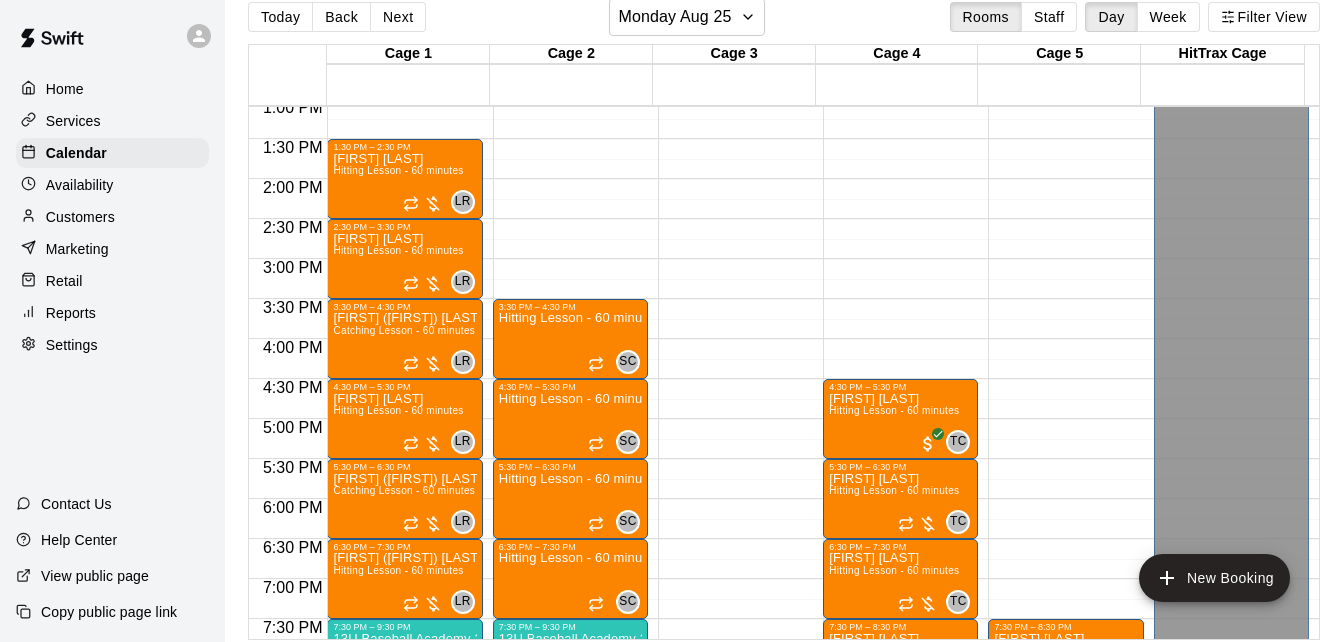scroll, scrollTop: 32, scrollLeft: 0, axis: vertical 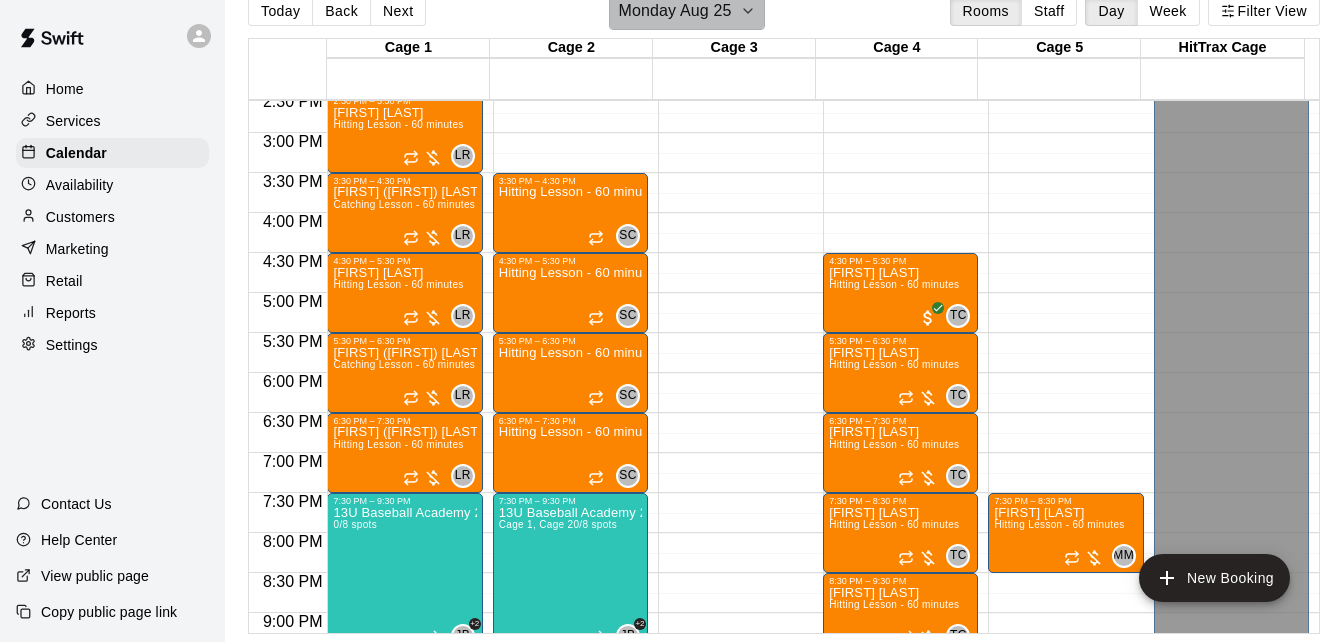 click on "Monday Aug 25" at bounding box center (686, 11) 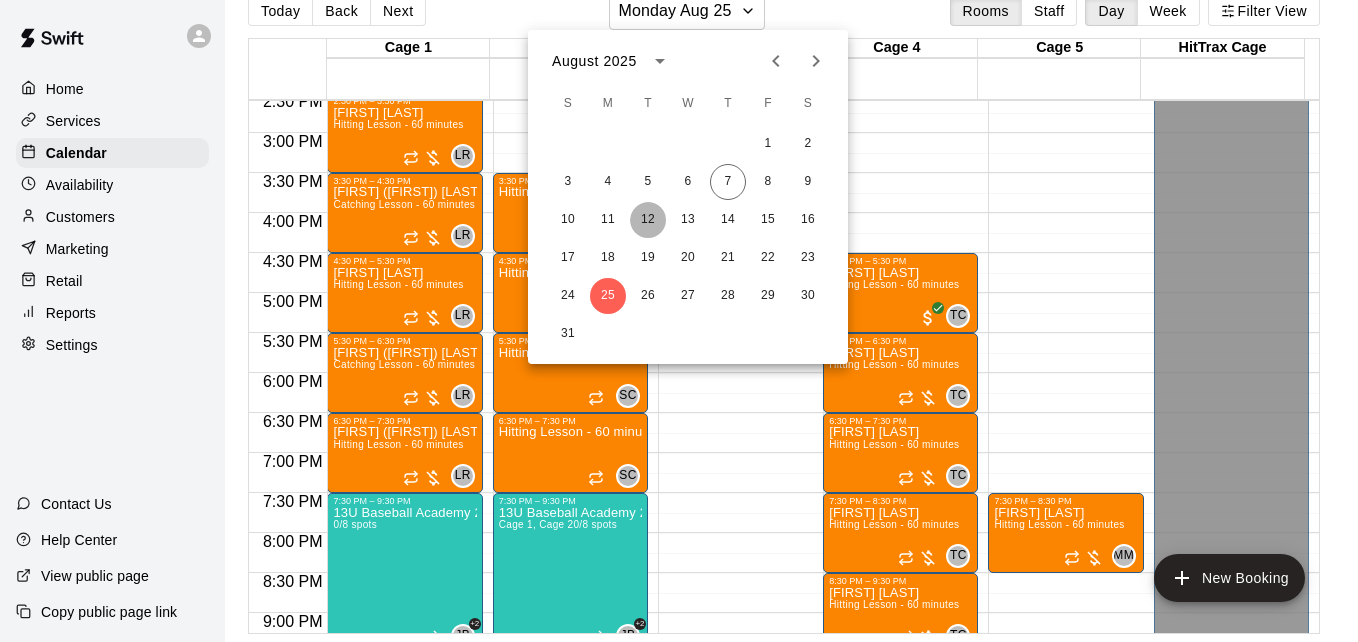 click on "12" at bounding box center (648, 220) 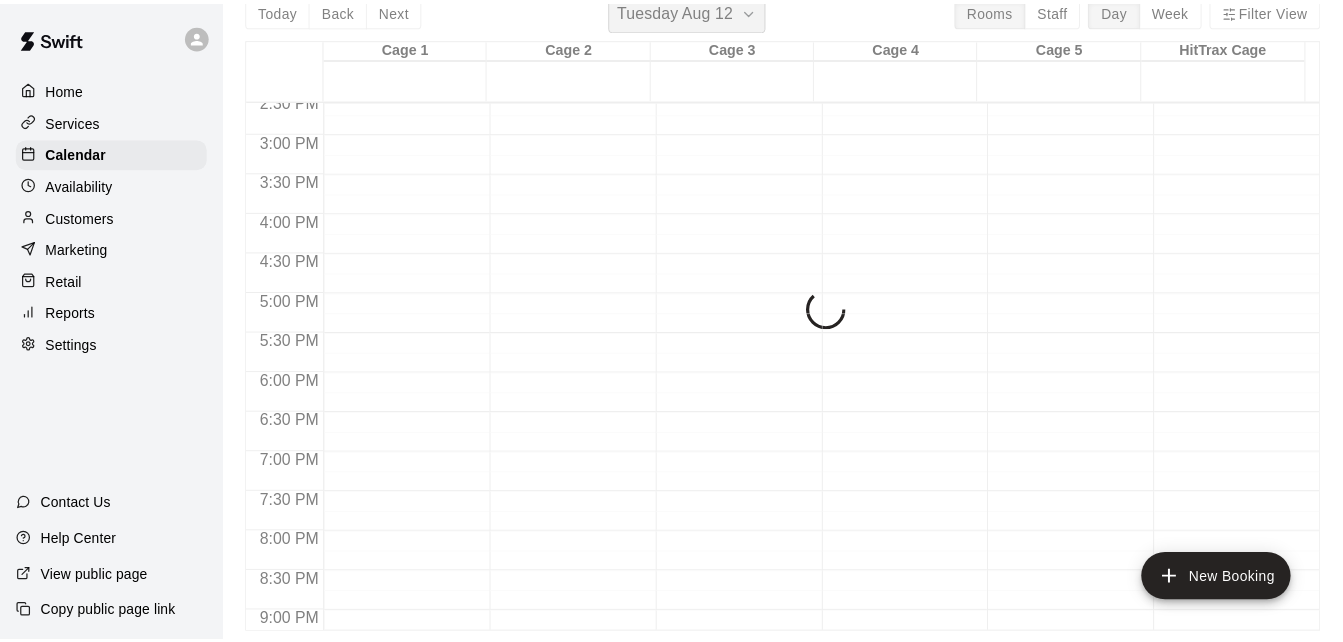 scroll, scrollTop: 24, scrollLeft: 0, axis: vertical 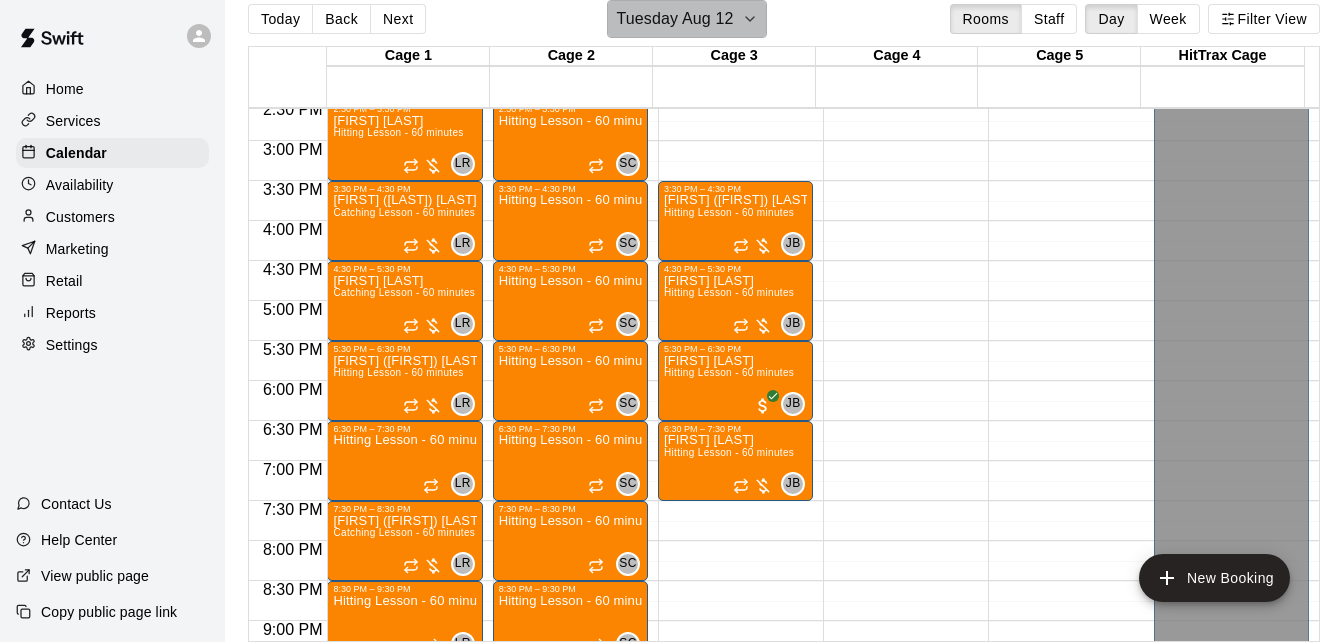 click on "Tuesday Aug 12" at bounding box center (674, 19) 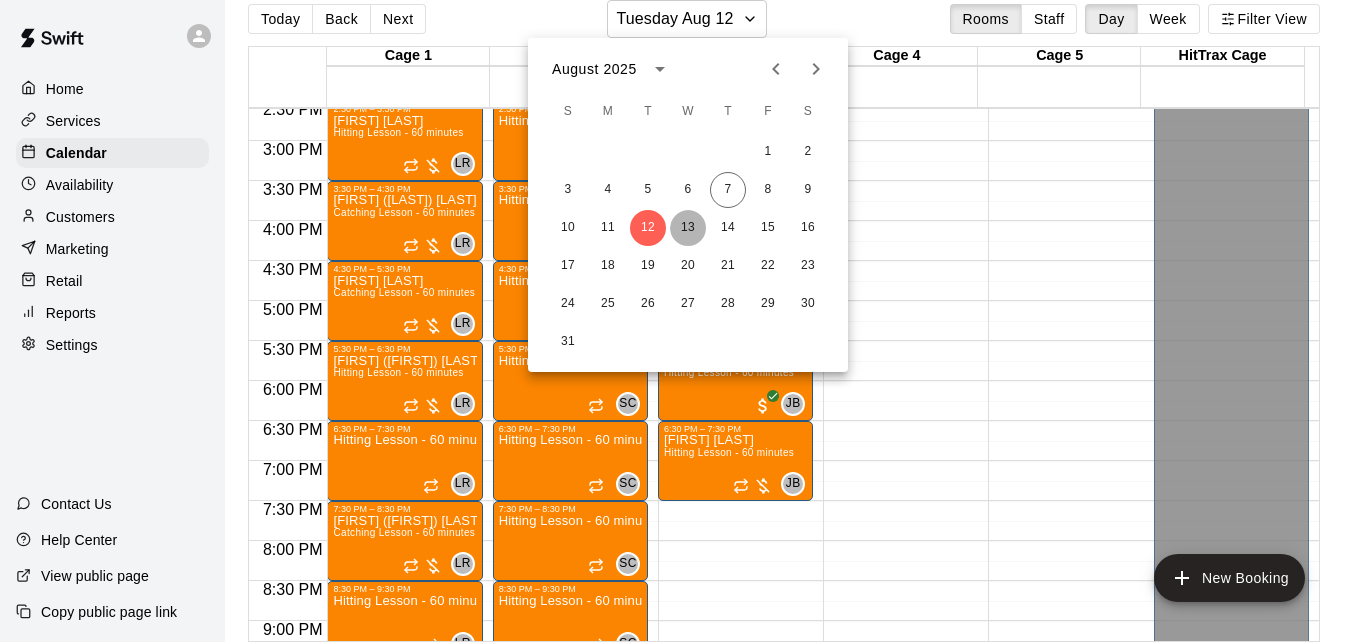 click on "13" at bounding box center (688, 228) 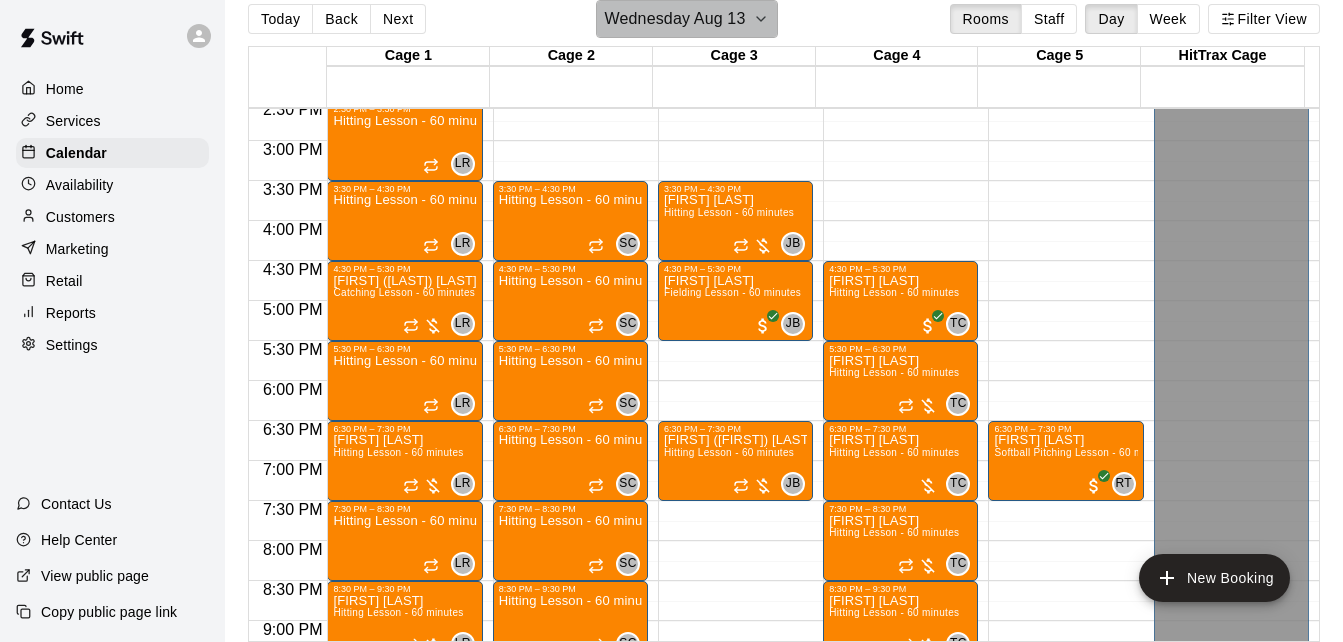 click on "Wednesday Aug 13" at bounding box center (675, 19) 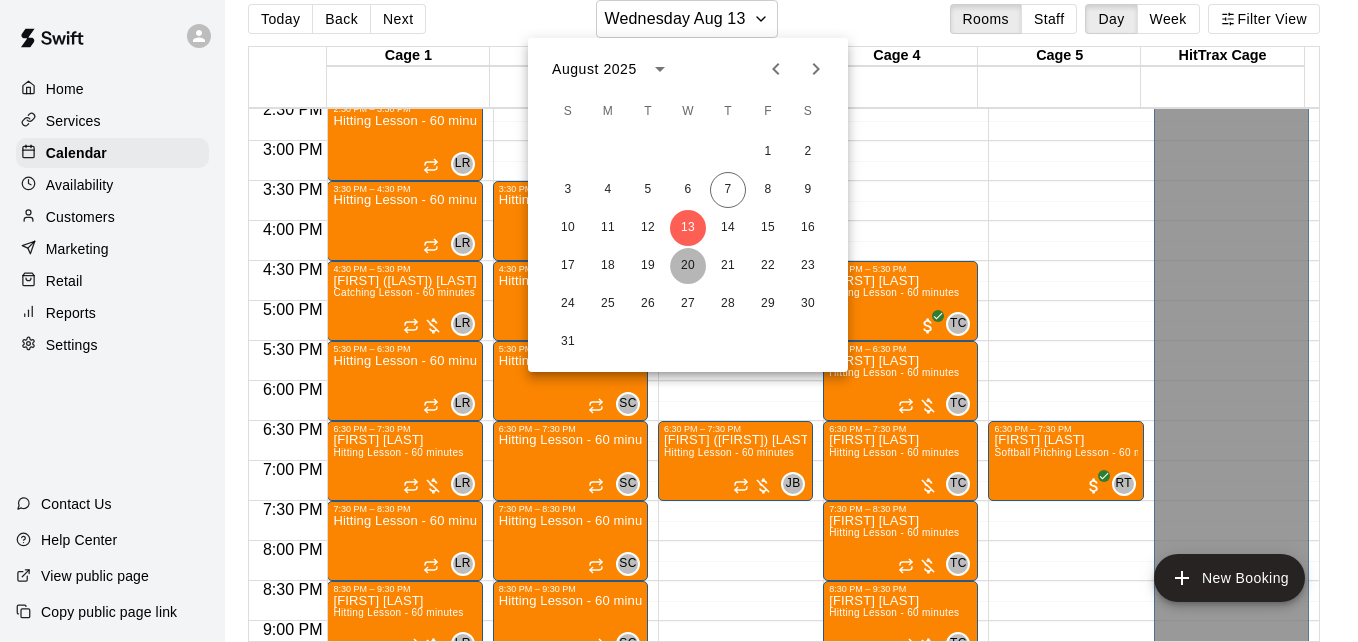 click on "20" at bounding box center (688, 266) 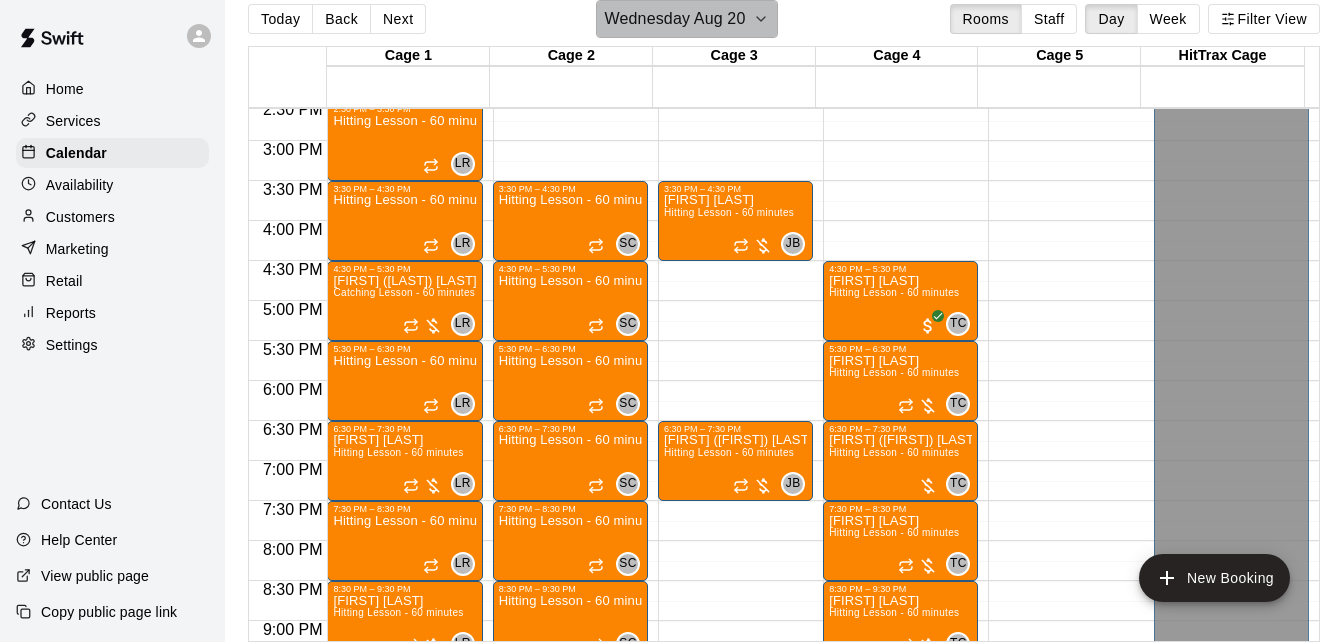 click on "Wednesday Aug 20" at bounding box center (687, 19) 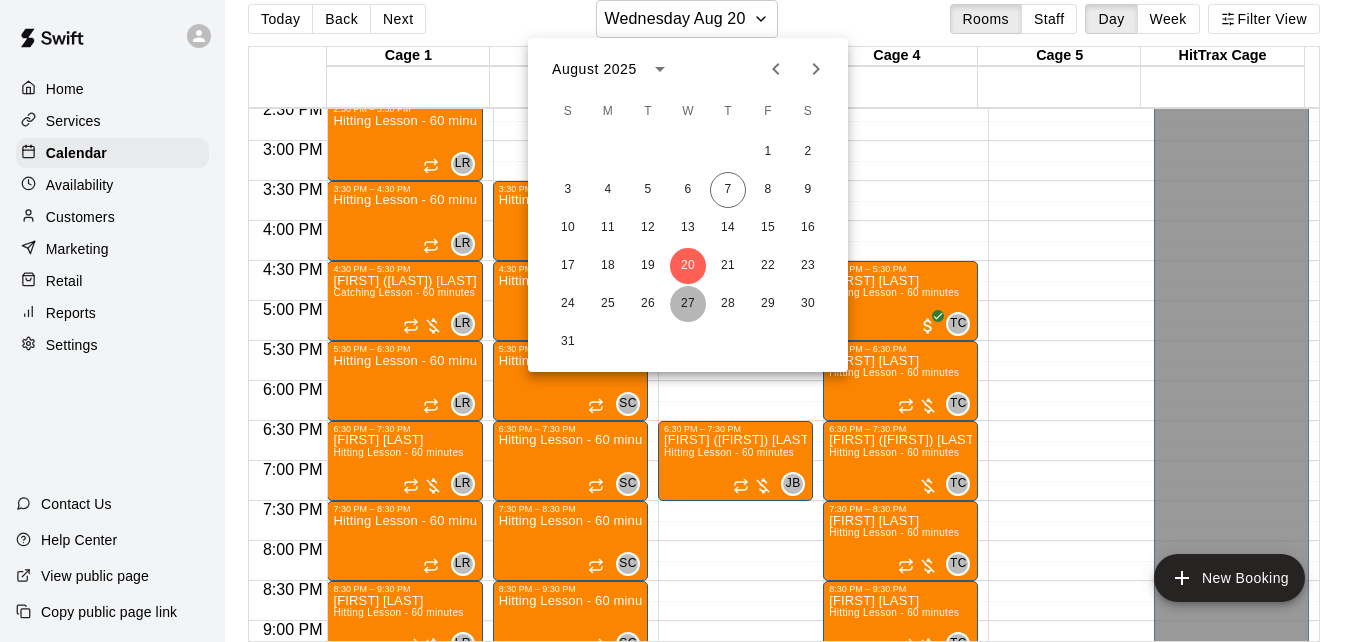 click on "27" at bounding box center [688, 304] 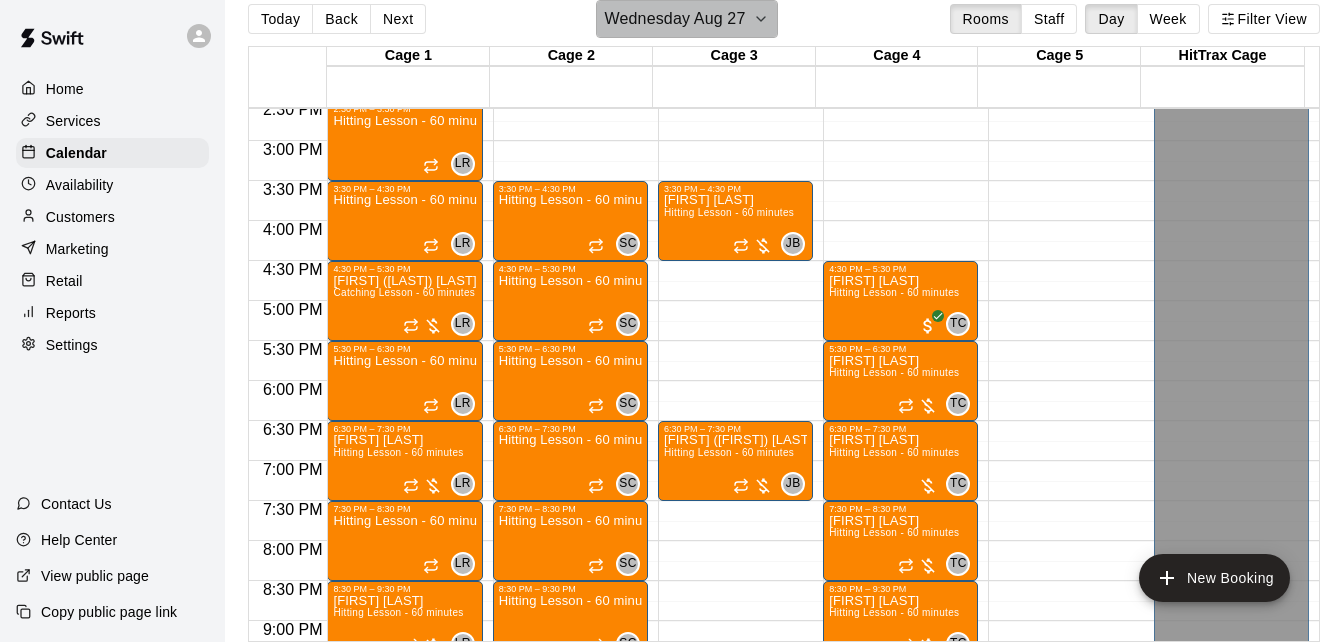 click on "Wednesday Aug 27" at bounding box center [675, 19] 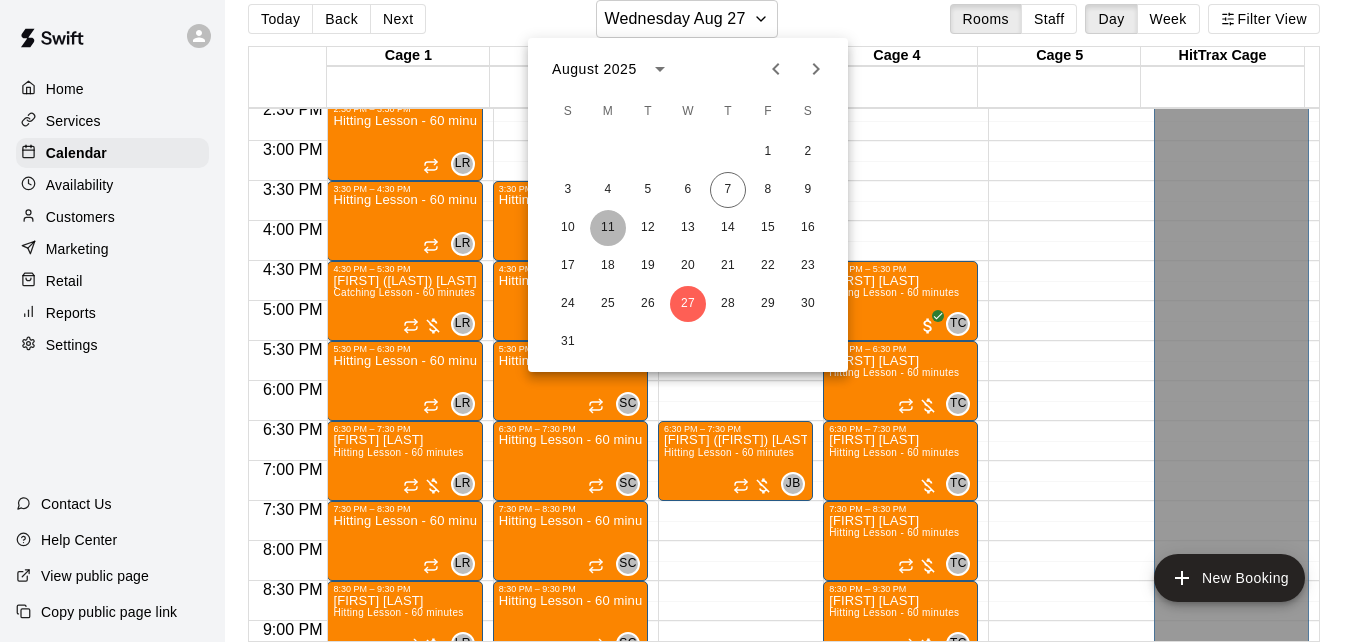 click on "11" at bounding box center (608, 228) 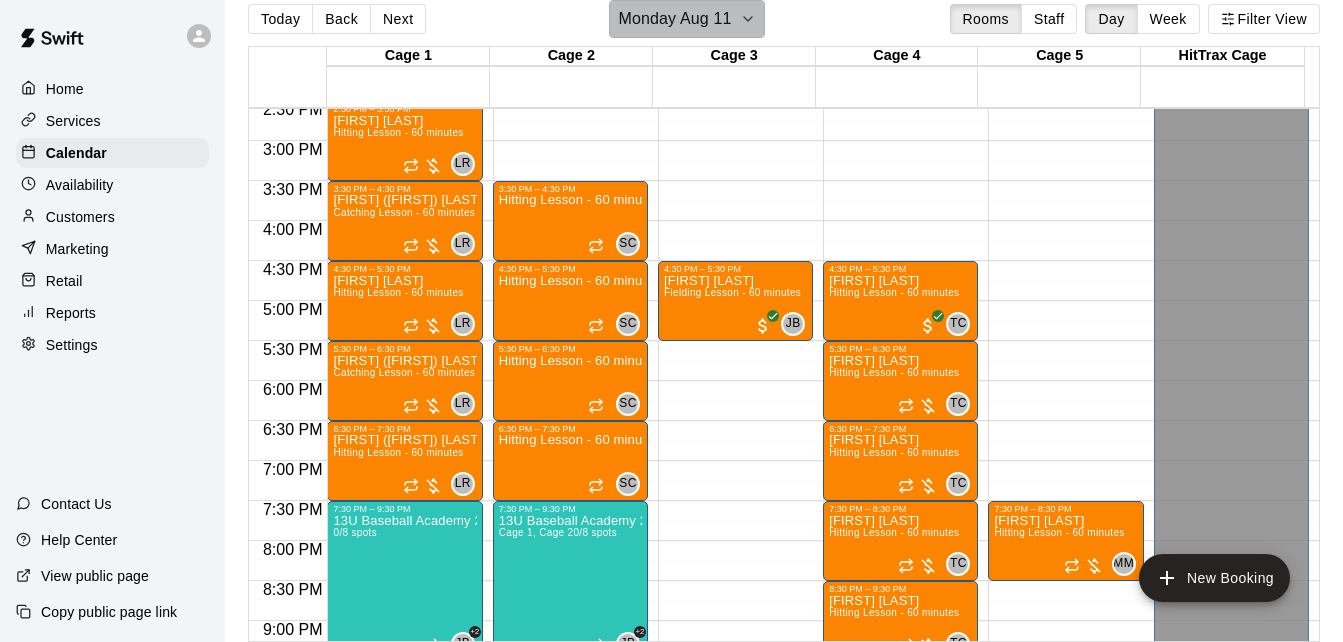 click on "Monday Aug 11" at bounding box center (674, 19) 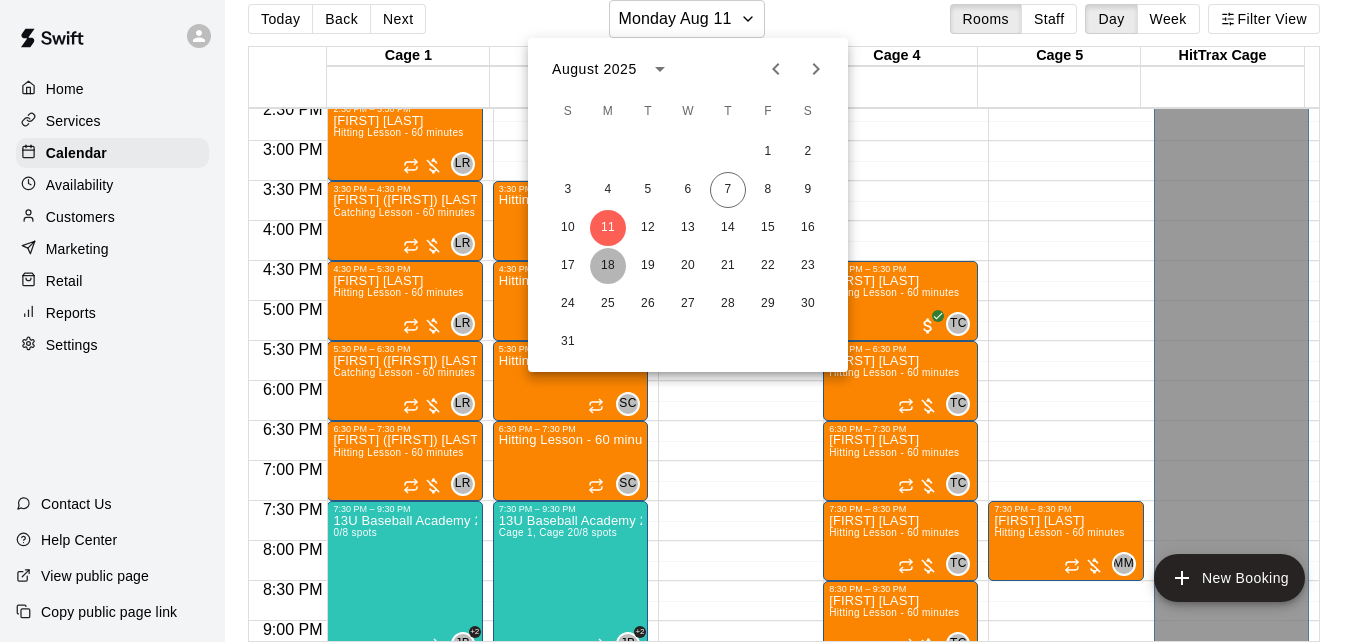 click on "18" at bounding box center (608, 266) 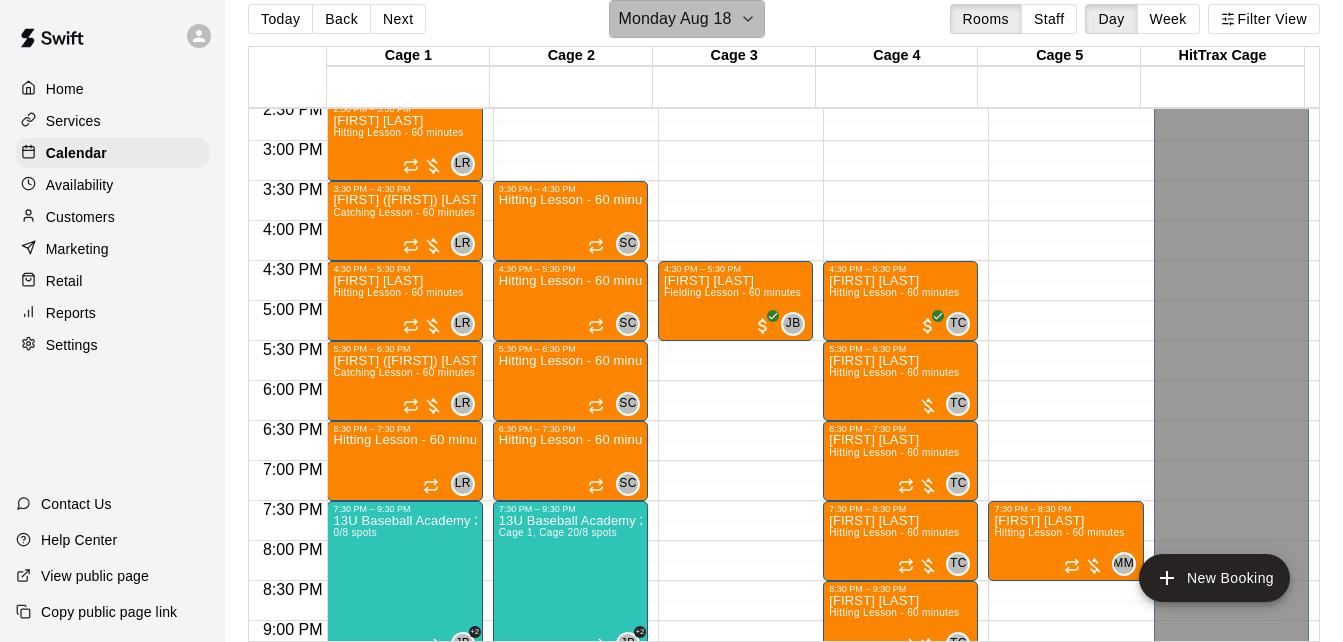 click on "Monday Aug 18" at bounding box center (686, 19) 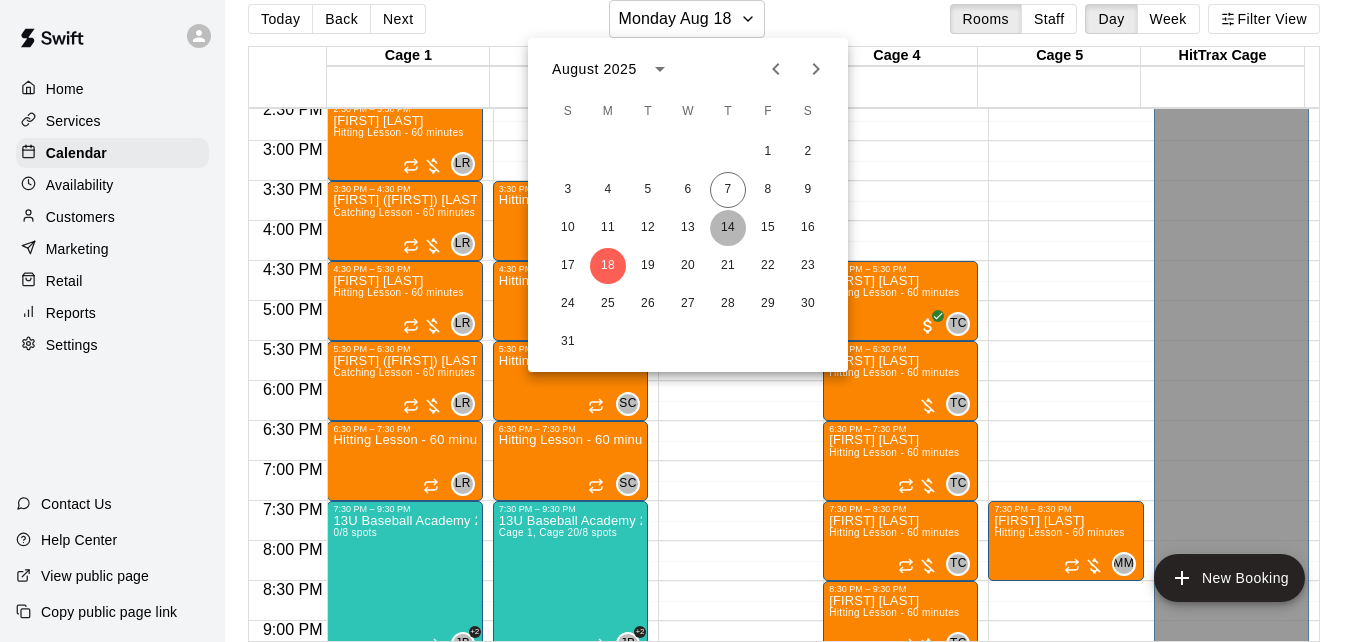 click on "14" at bounding box center (728, 228) 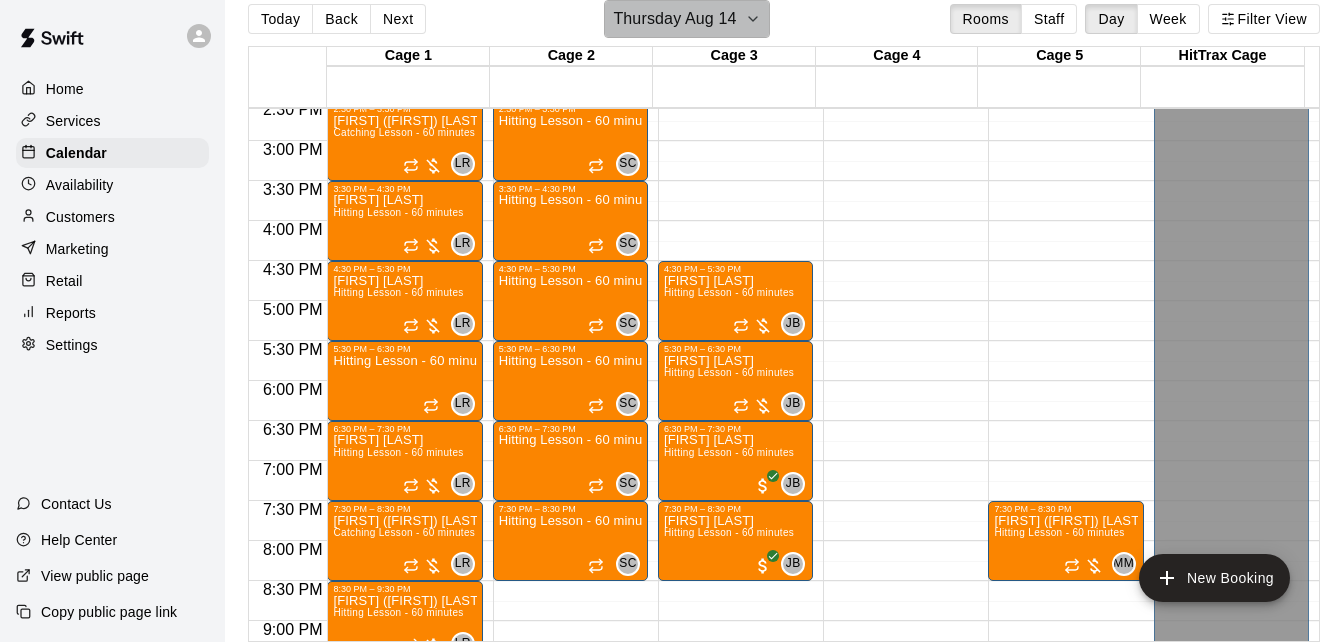 click on "Thursday Aug 14" at bounding box center (686, 19) 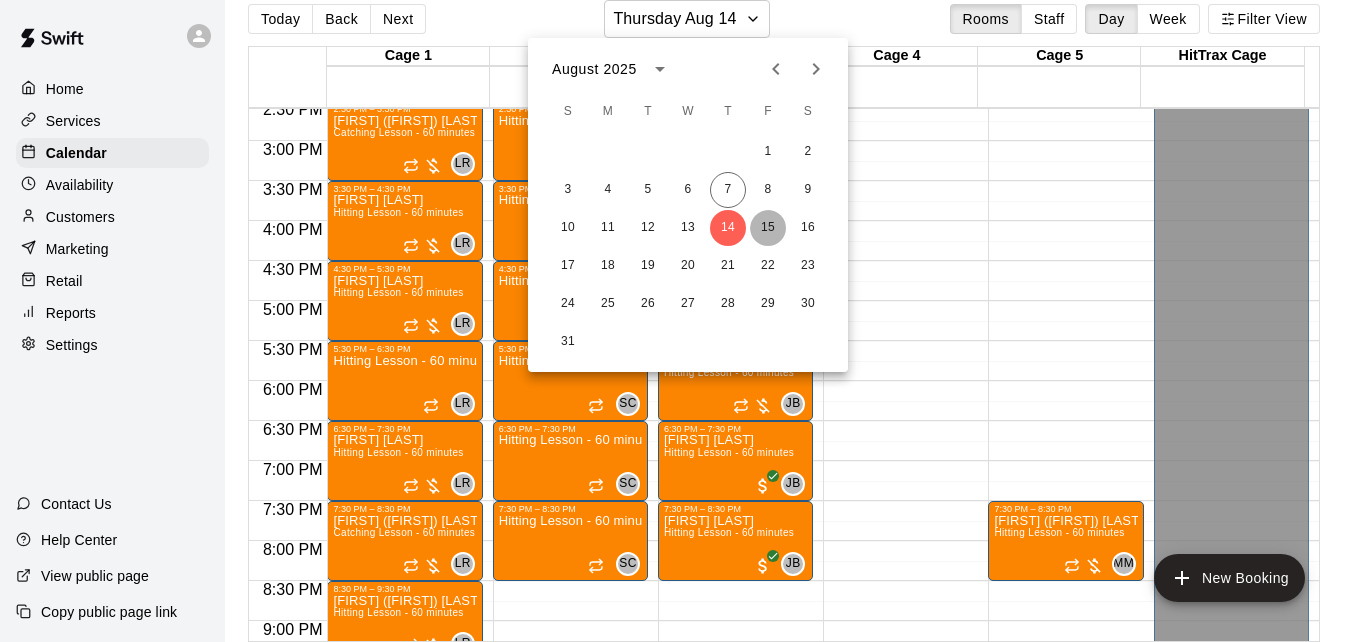 click on "15" at bounding box center (768, 228) 